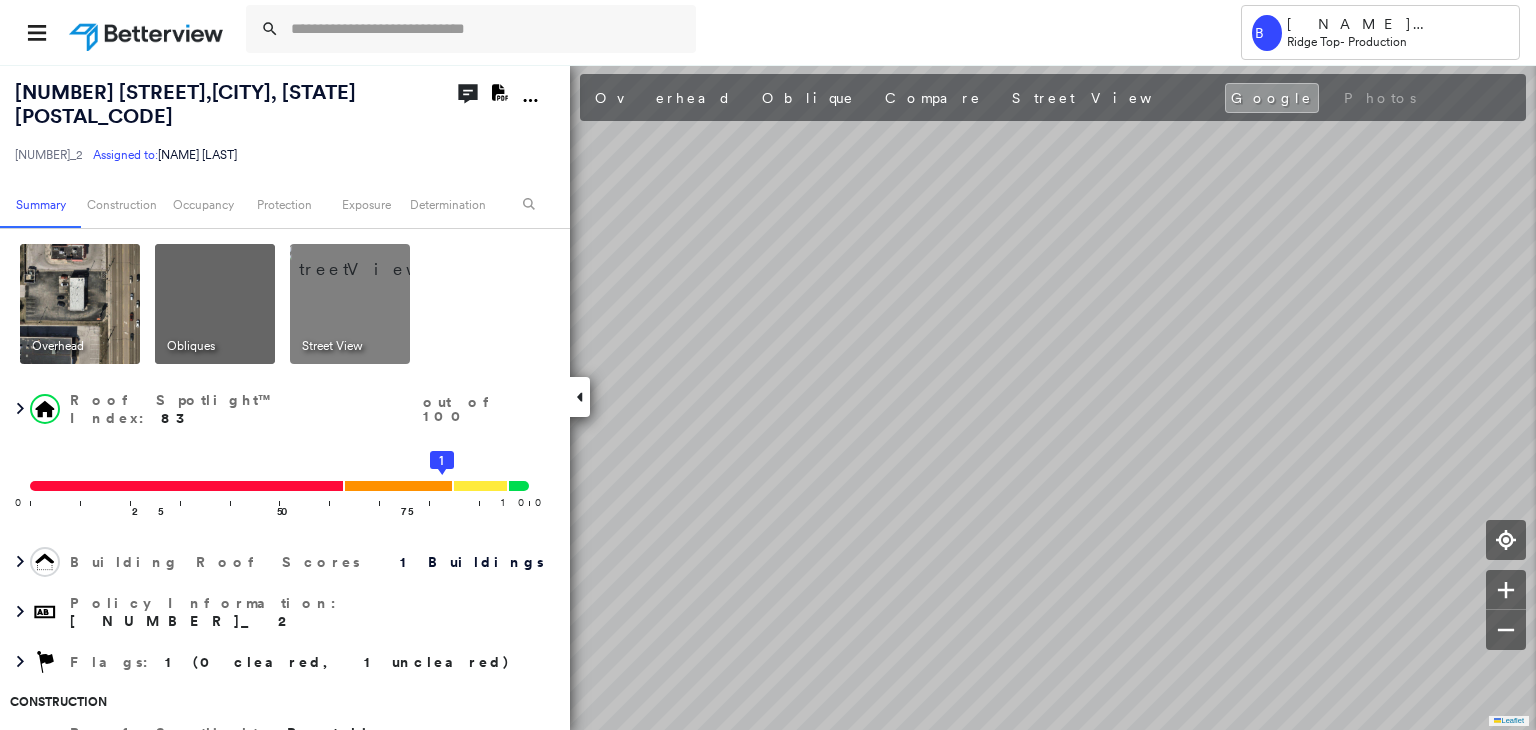scroll, scrollTop: 0, scrollLeft: 0, axis: both 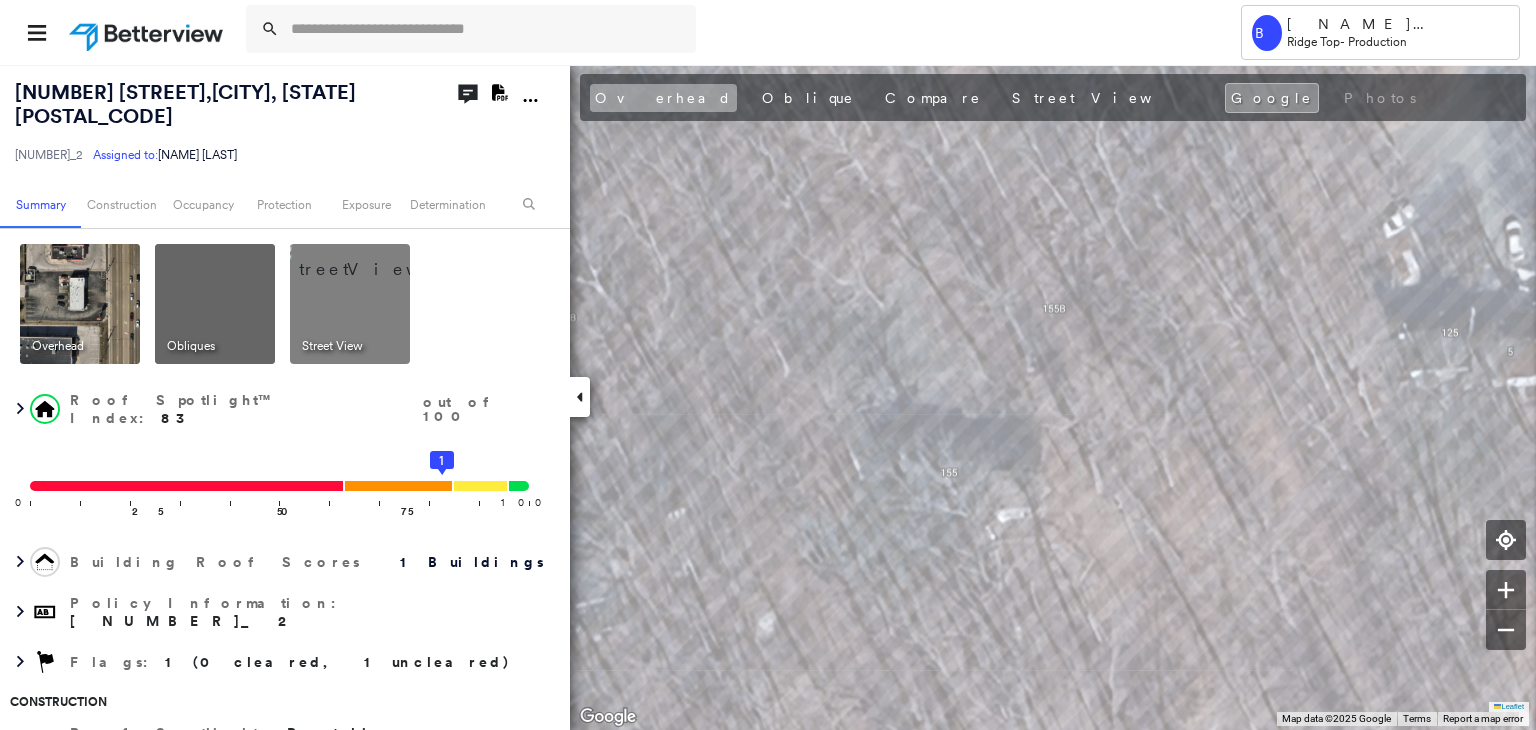 click on "Overhead" at bounding box center (663, 98) 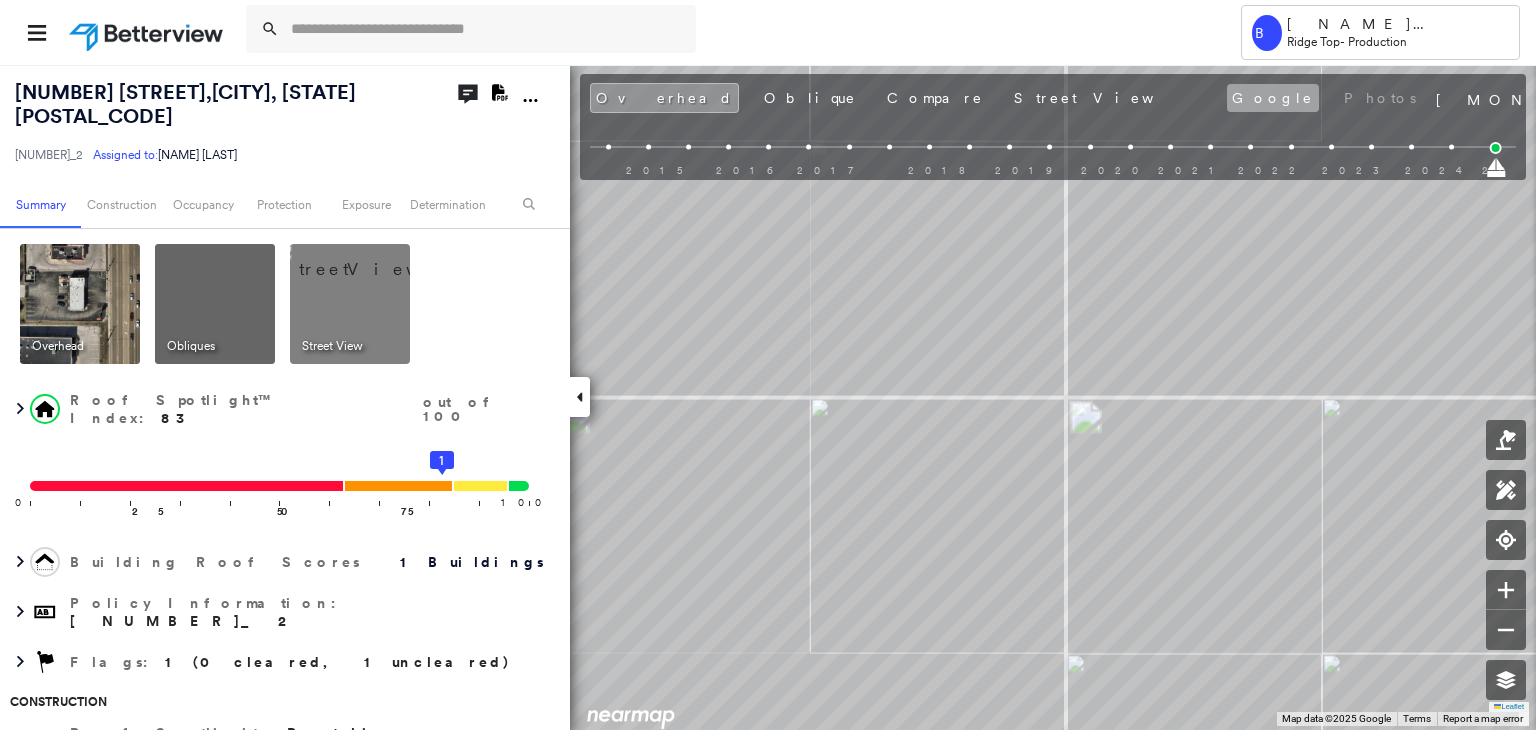 click on "Google" at bounding box center (1273, 98) 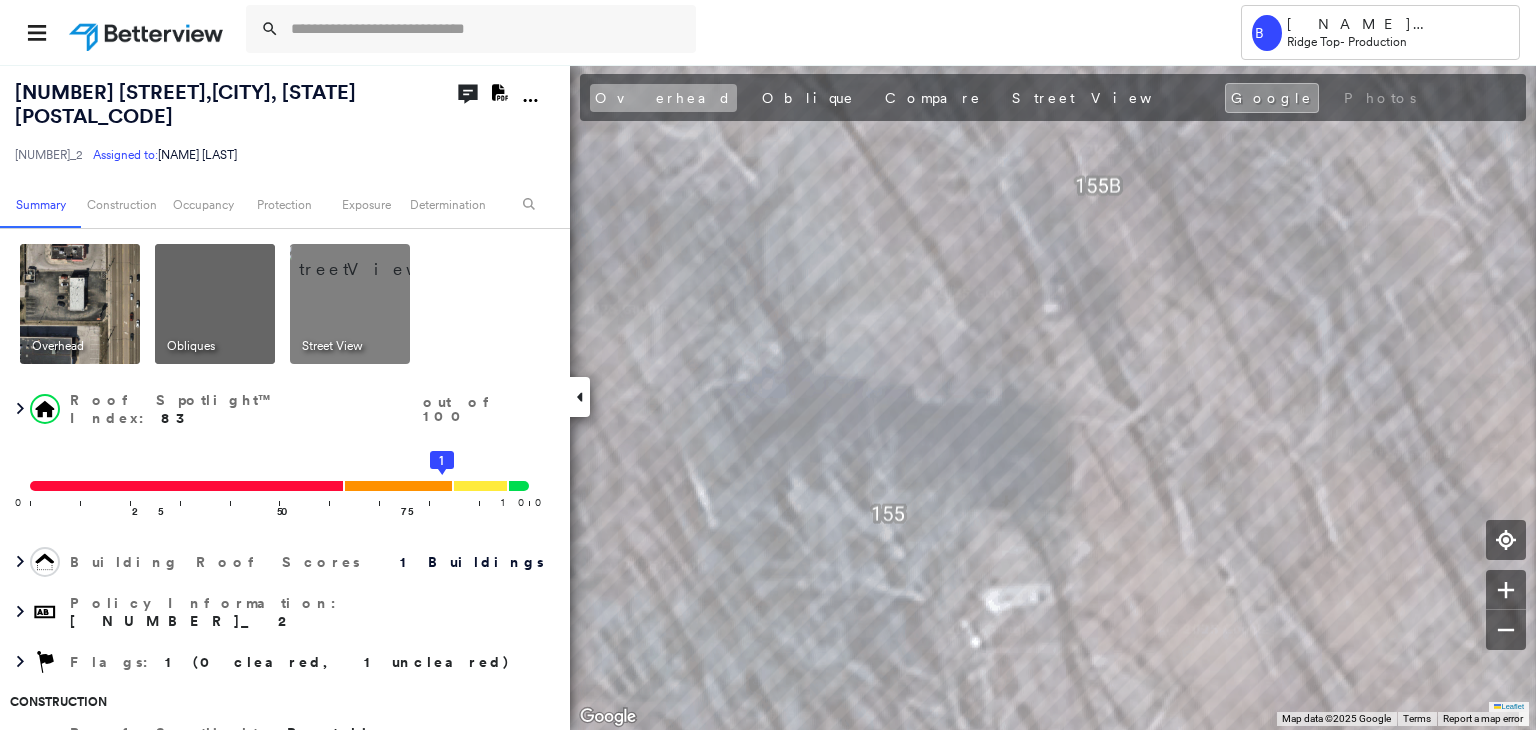 click on "Overhead" at bounding box center [663, 98] 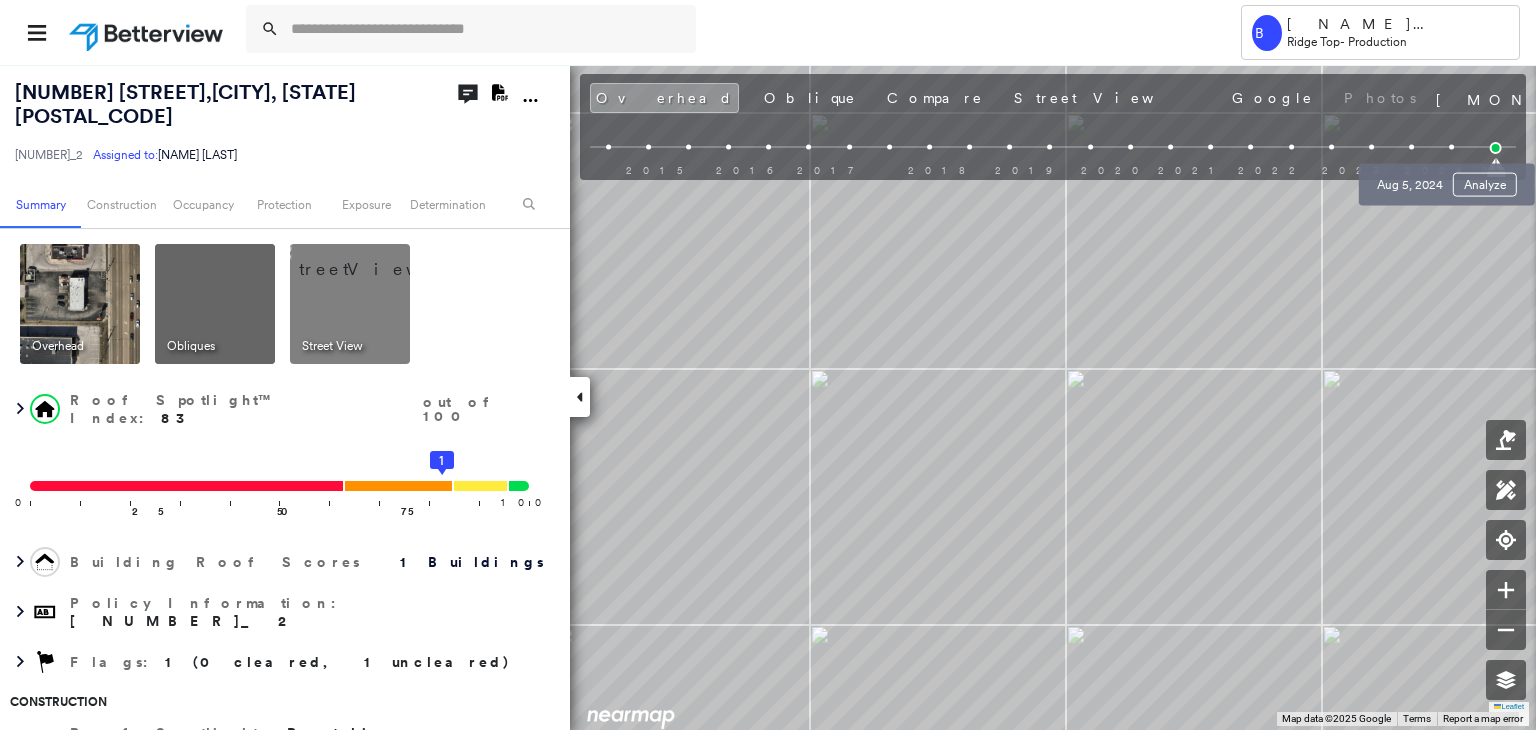 click at bounding box center (1451, 147) 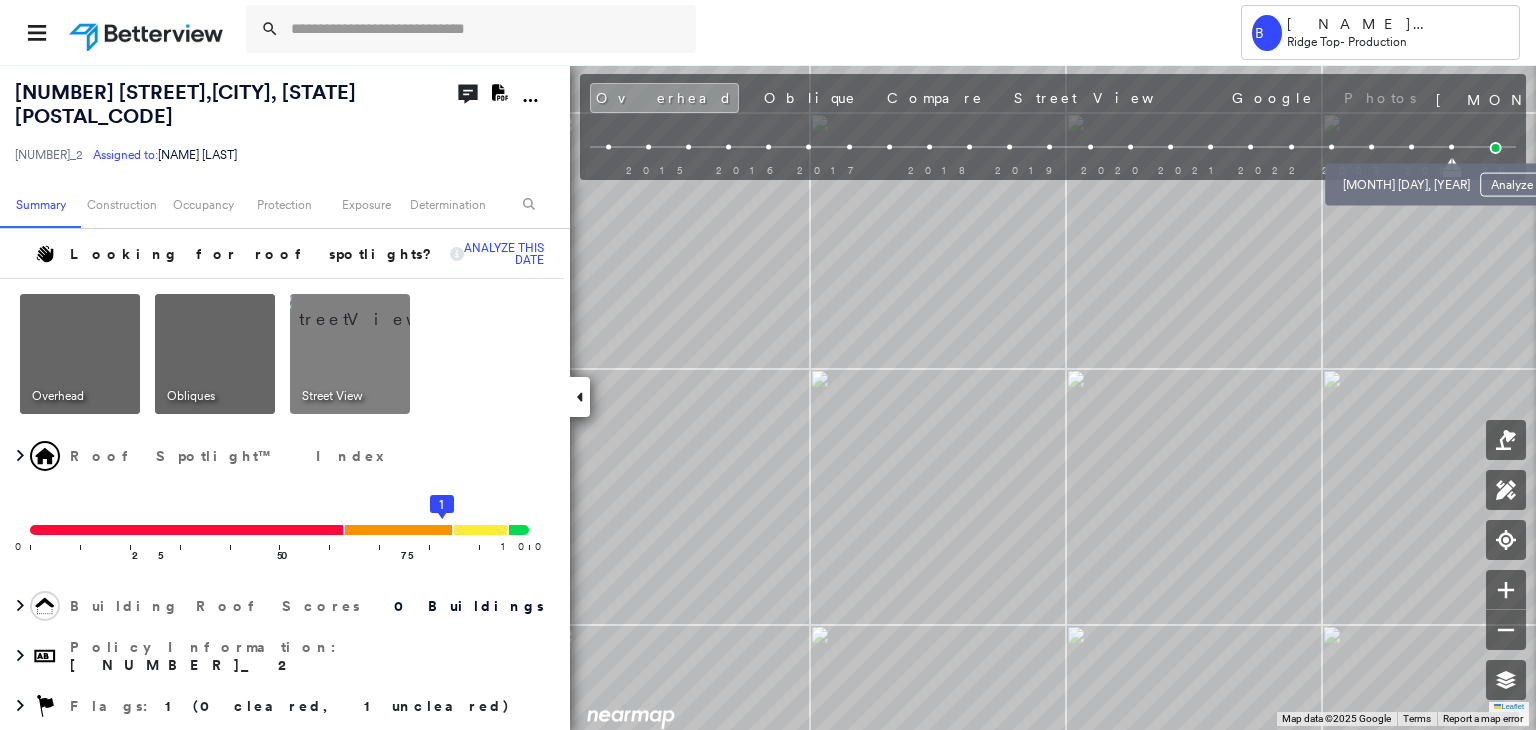 click at bounding box center [1411, 147] 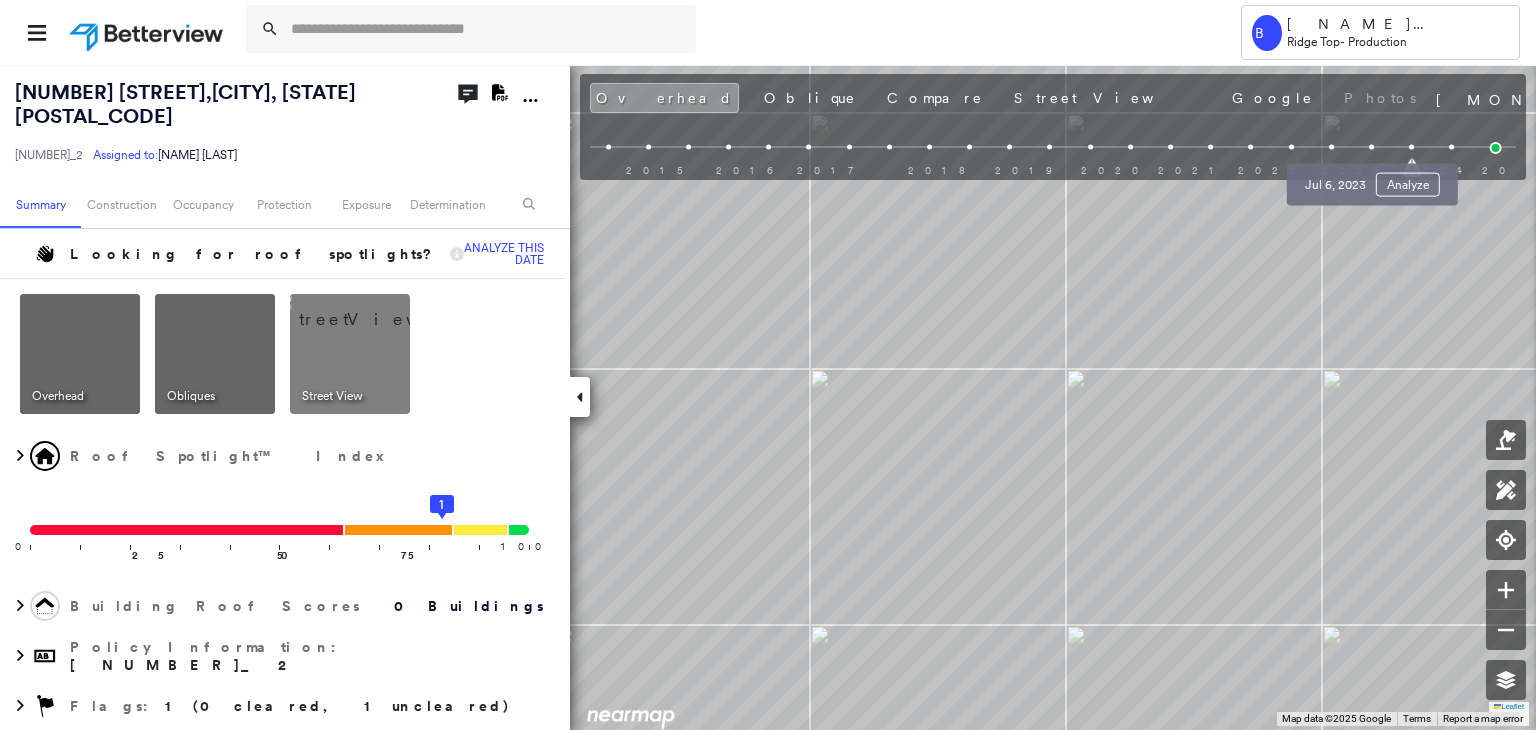 click at bounding box center [1371, 147] 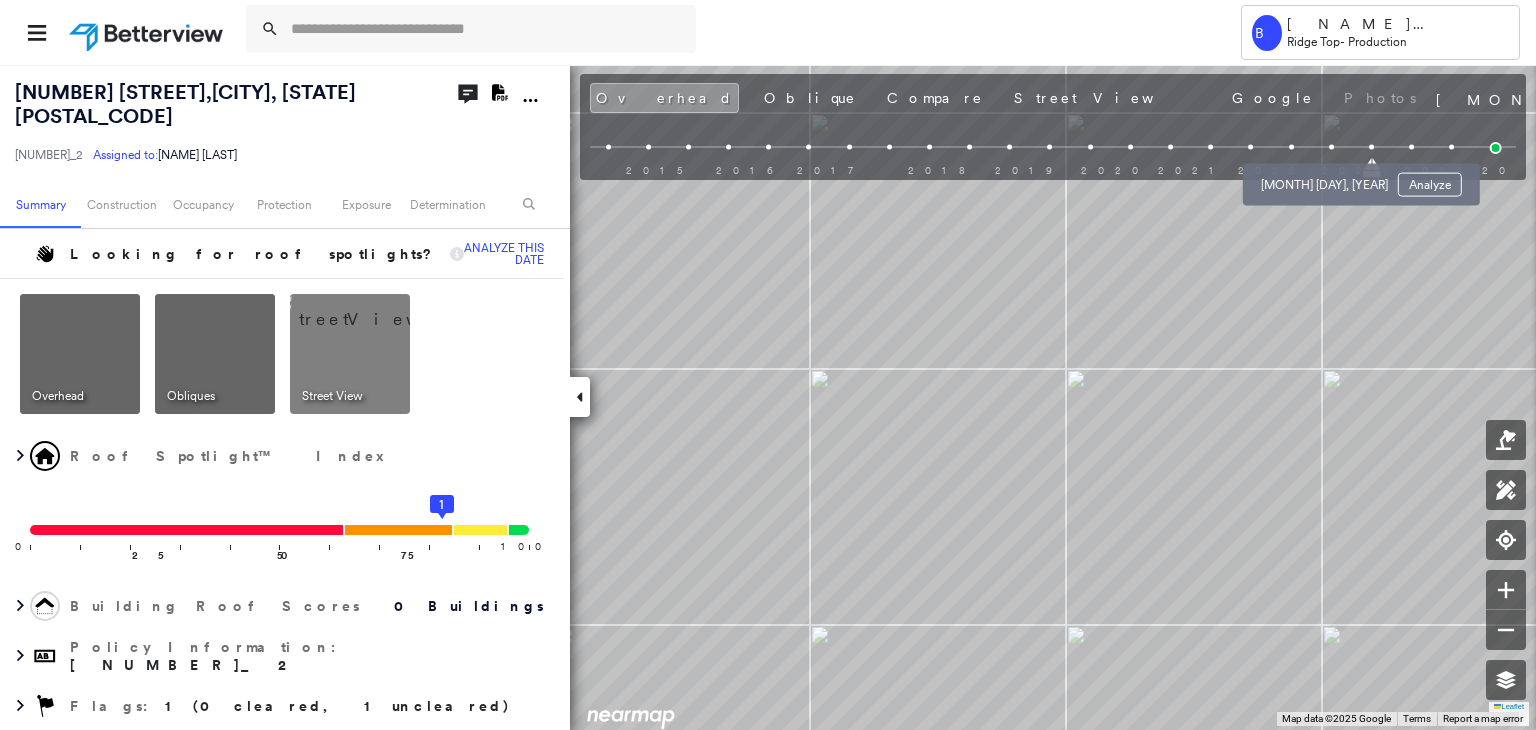click at bounding box center (1331, 147) 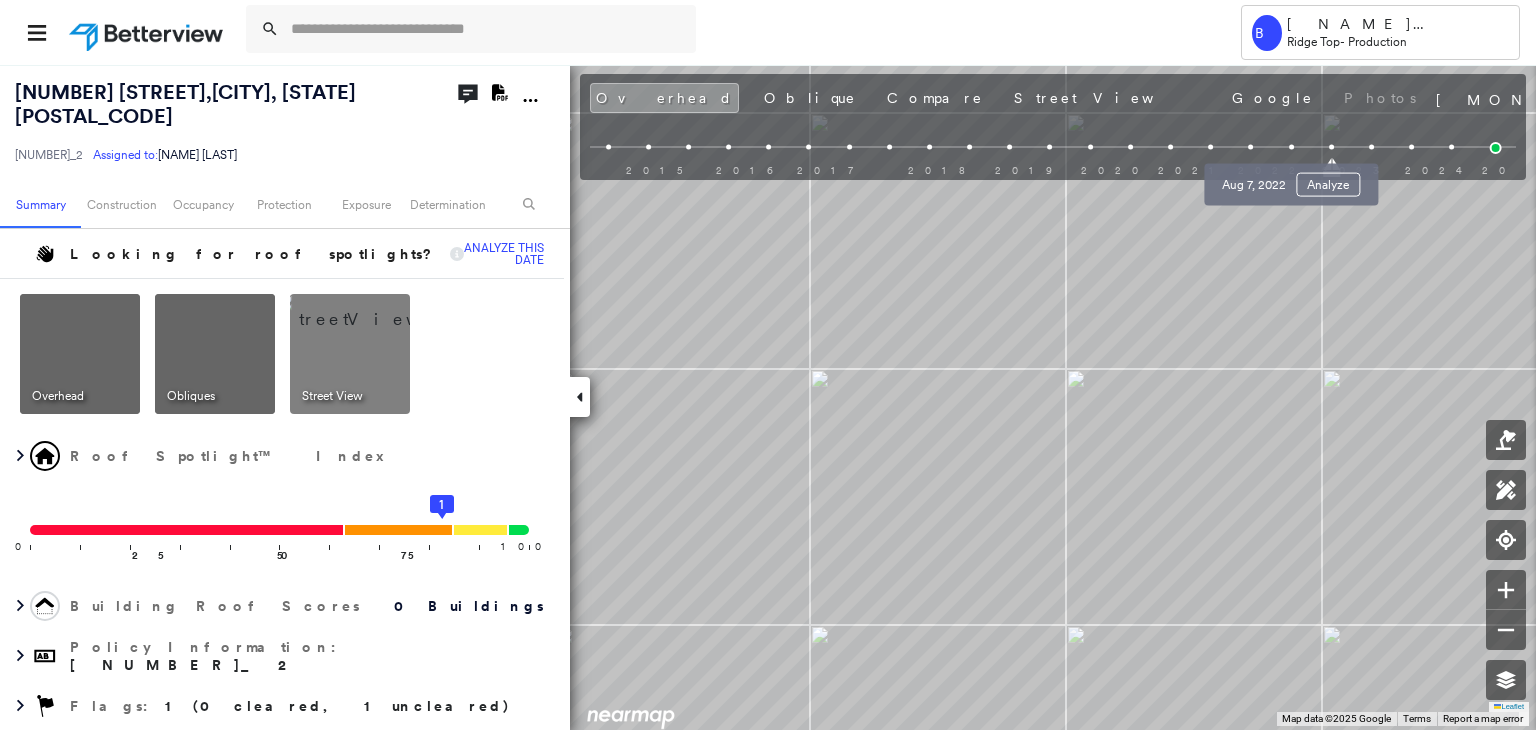 click at bounding box center (1291, 147) 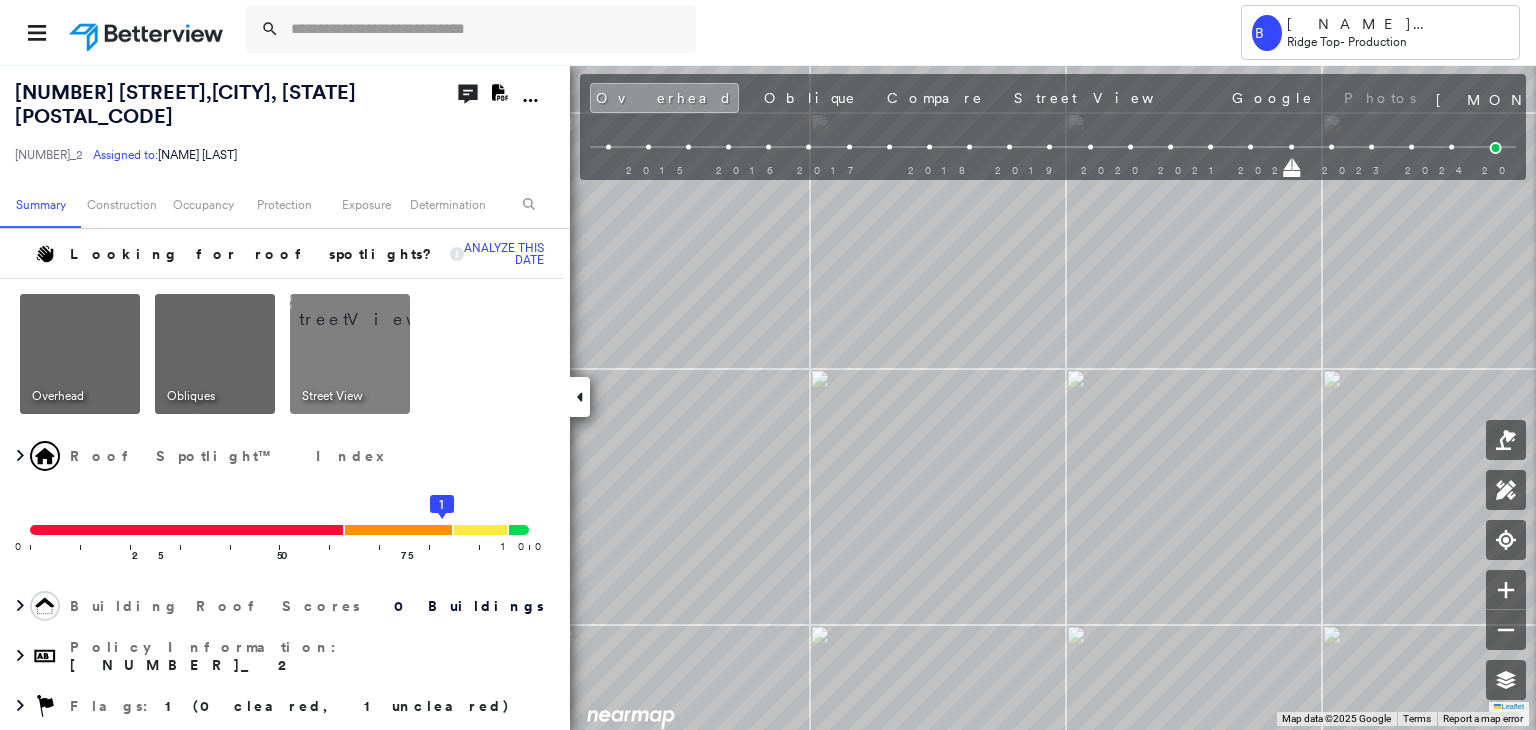 click at bounding box center (1251, 147) 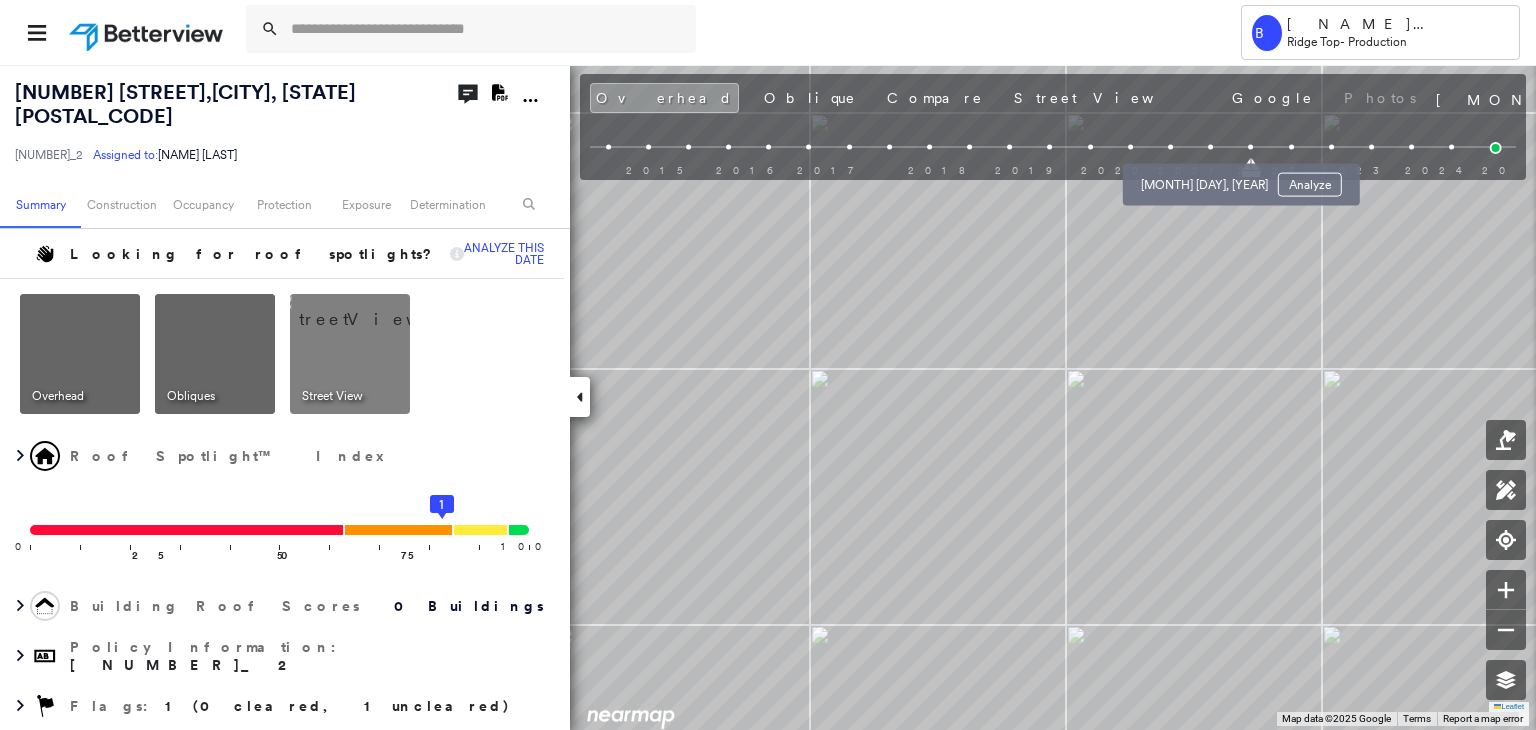 click at bounding box center [1210, 147] 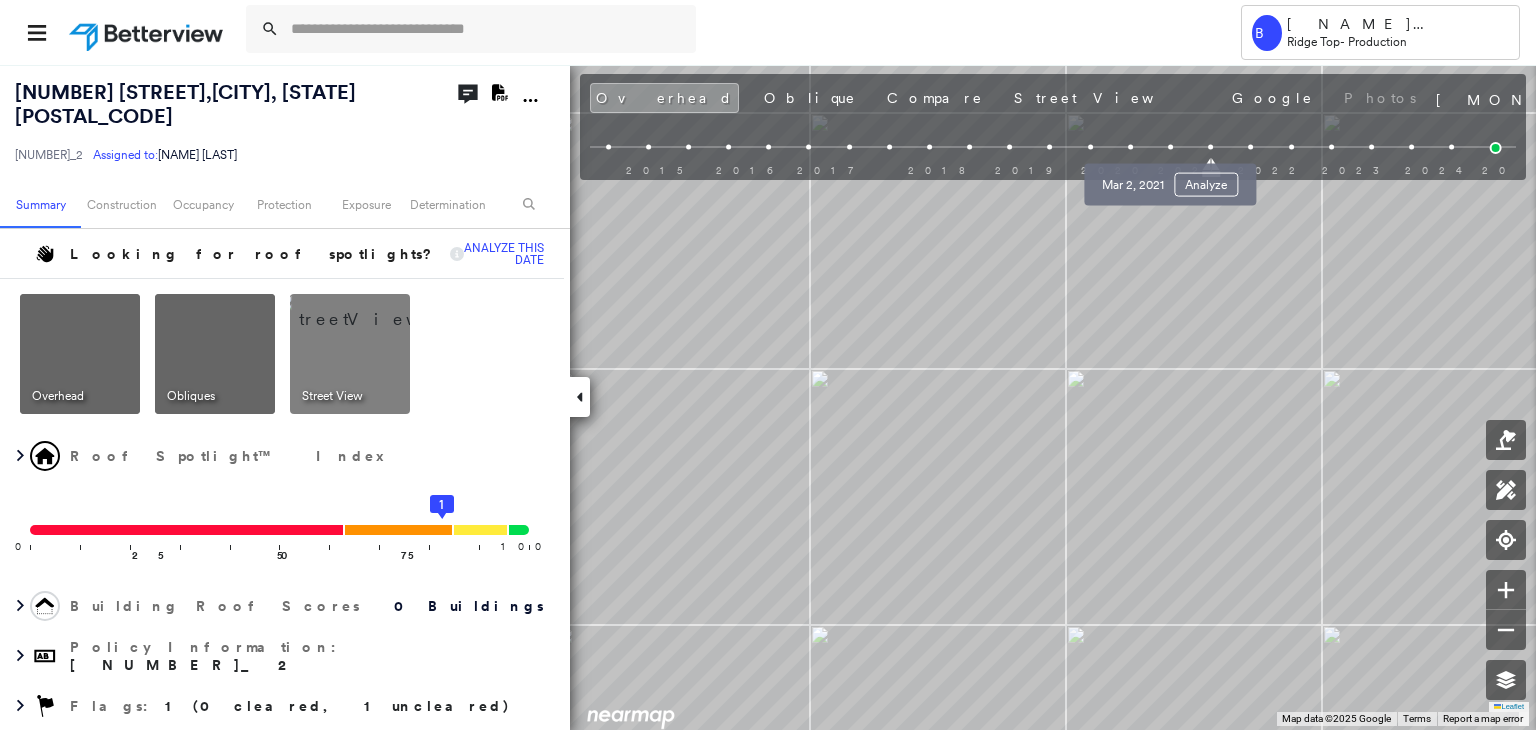 click at bounding box center [1170, 147] 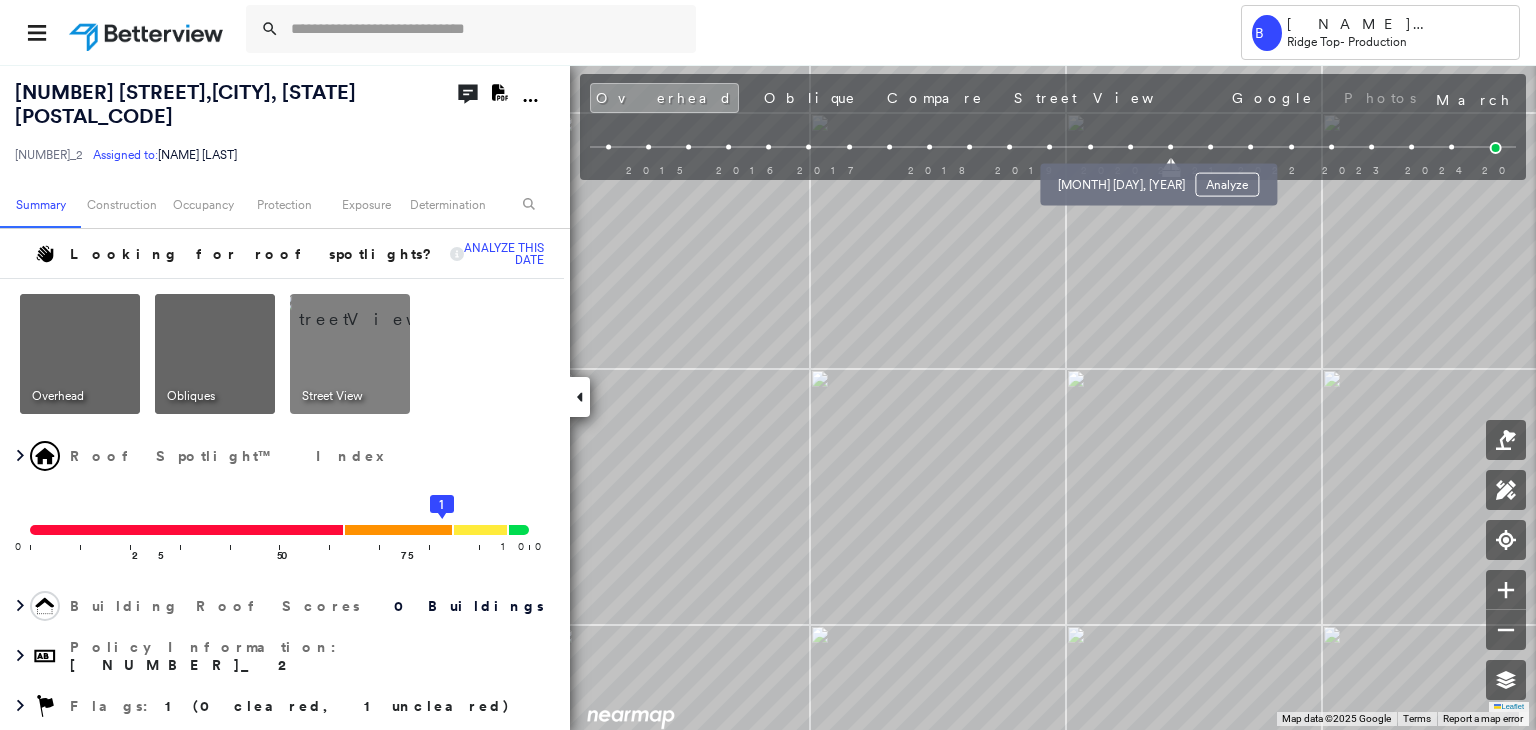click at bounding box center [1130, 147] 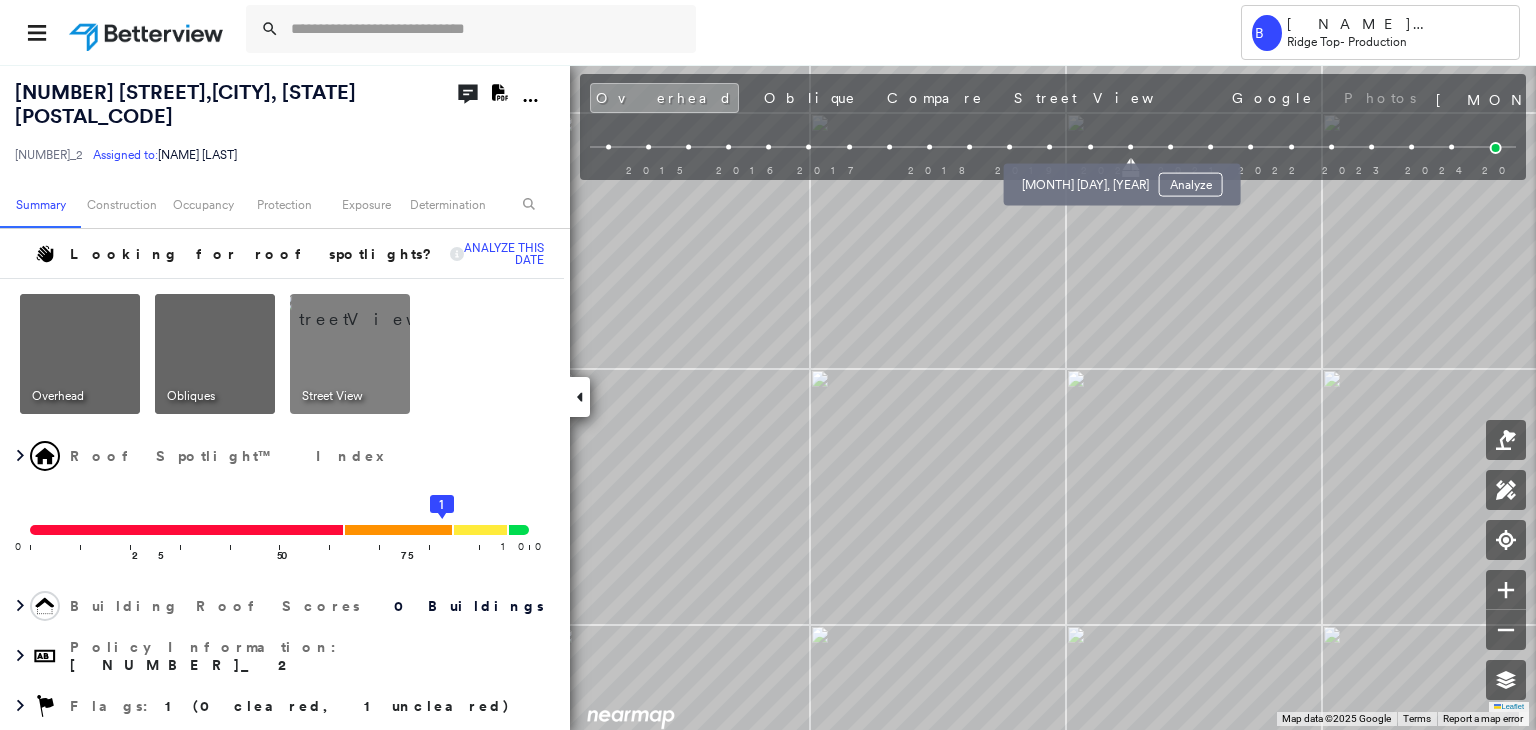 click at bounding box center (1090, 147) 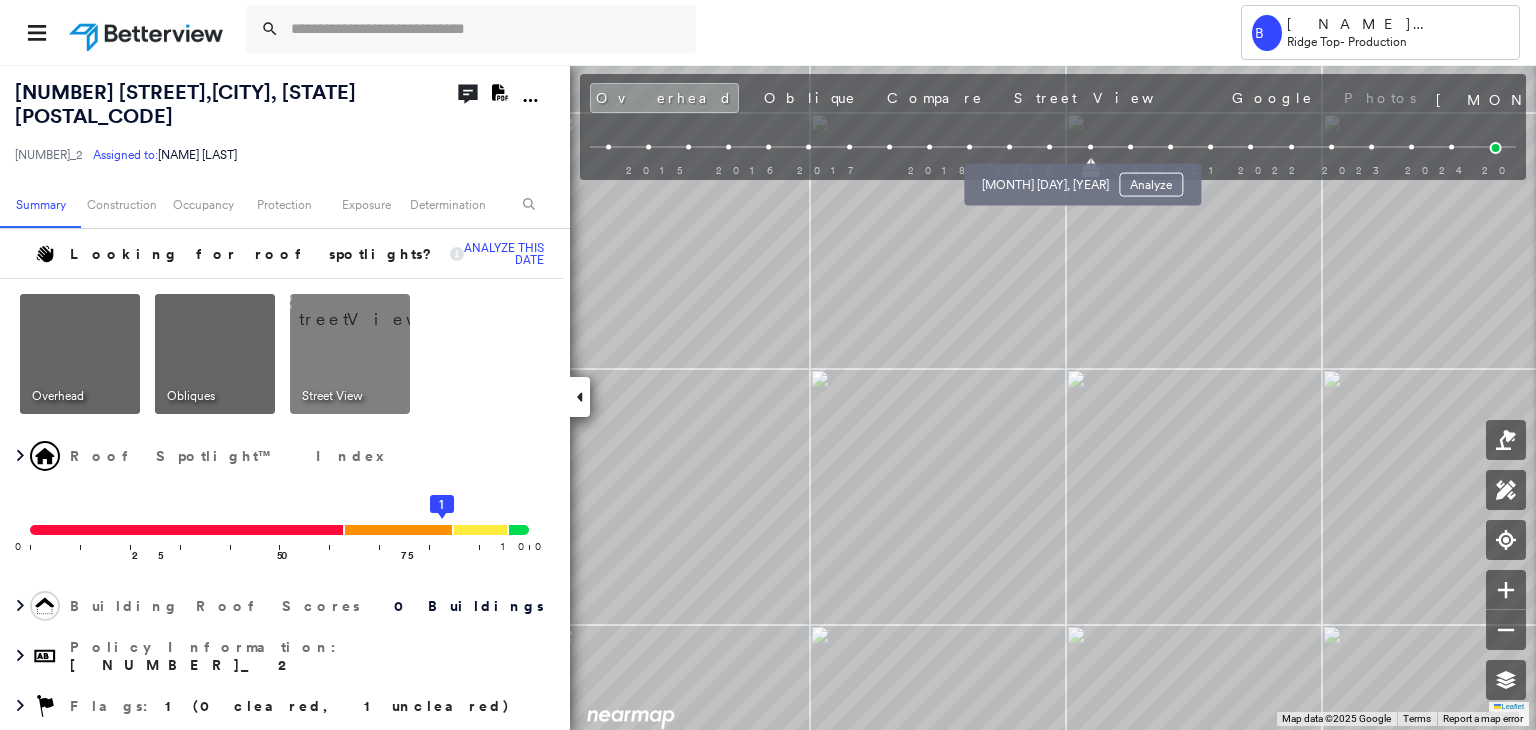 click at bounding box center [1050, 147] 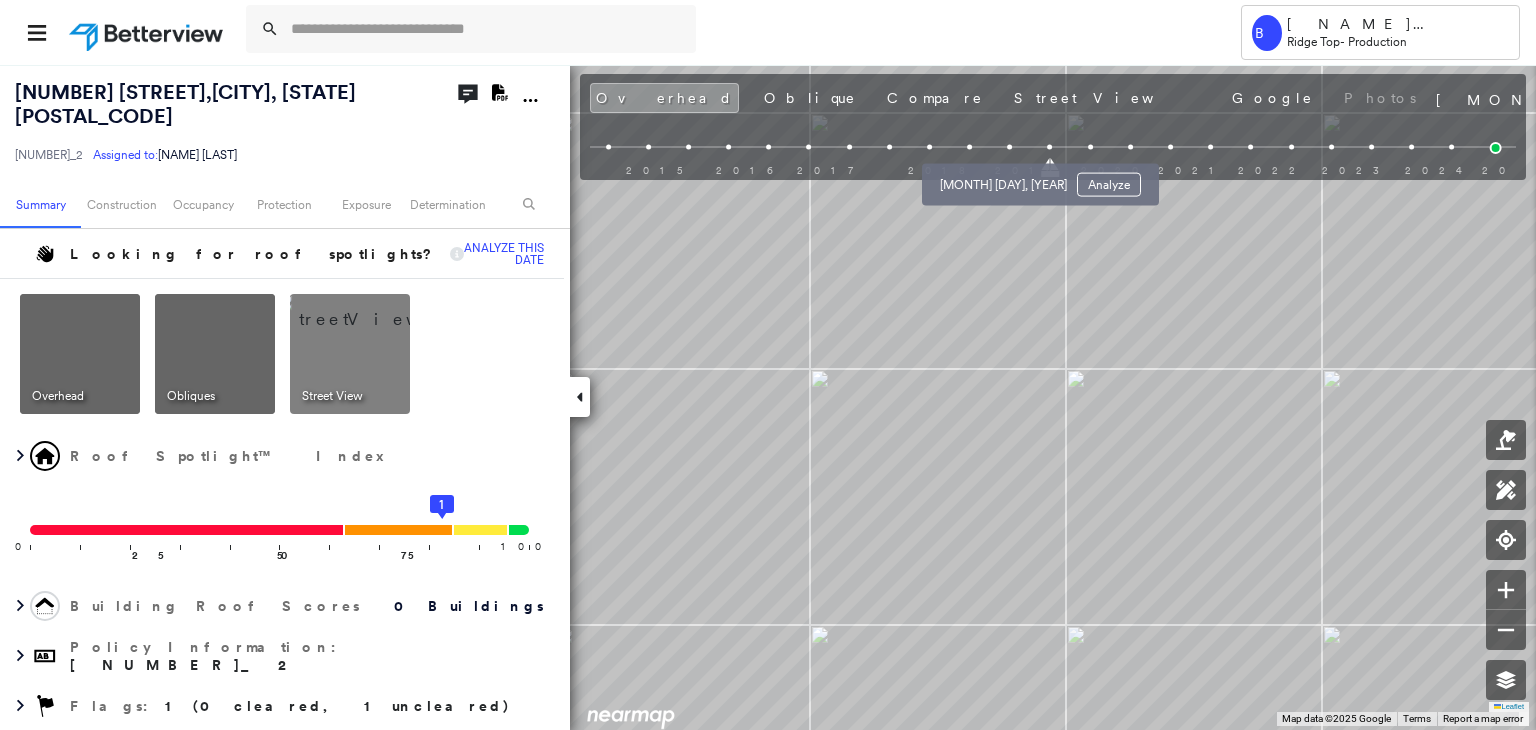click at bounding box center (1009, 147) 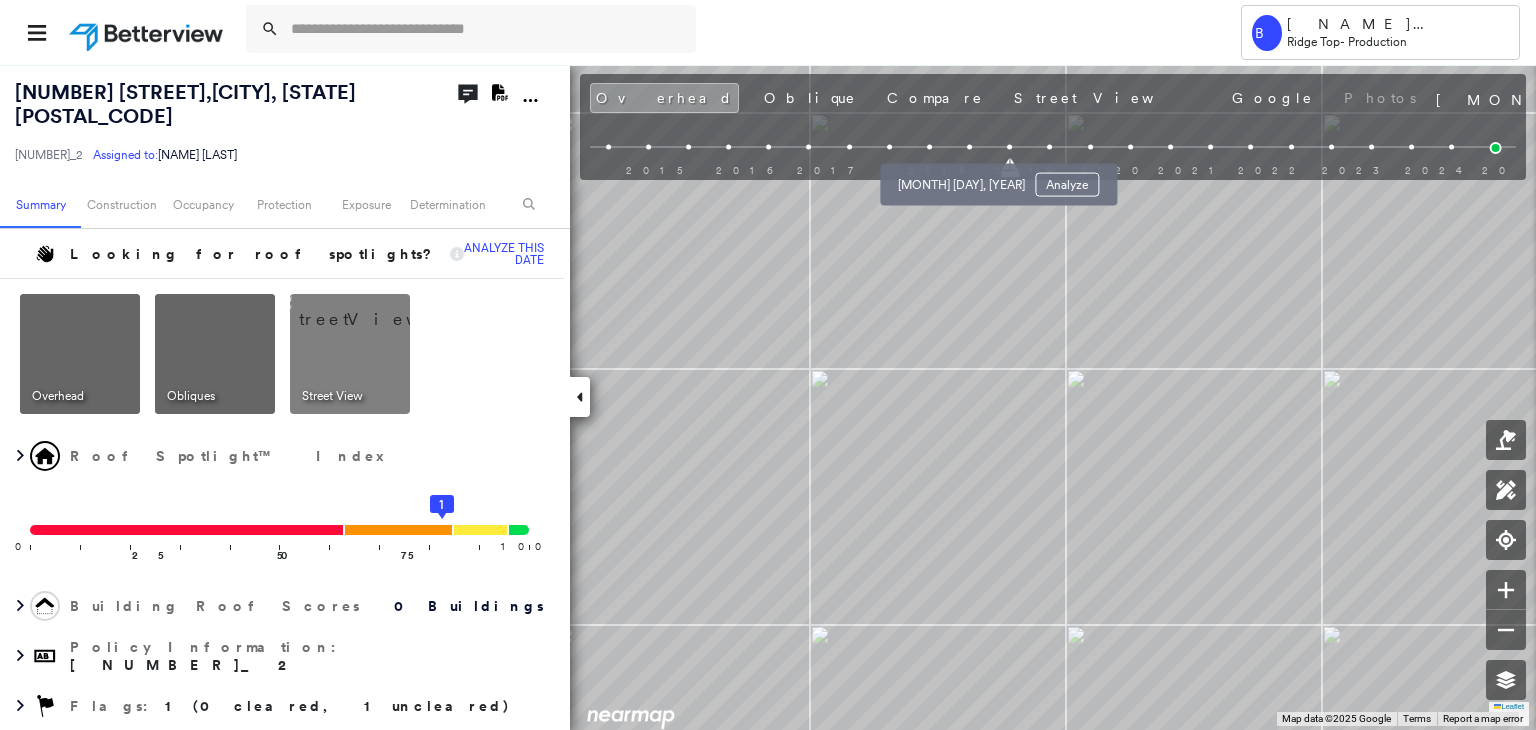 click at bounding box center [969, 147] 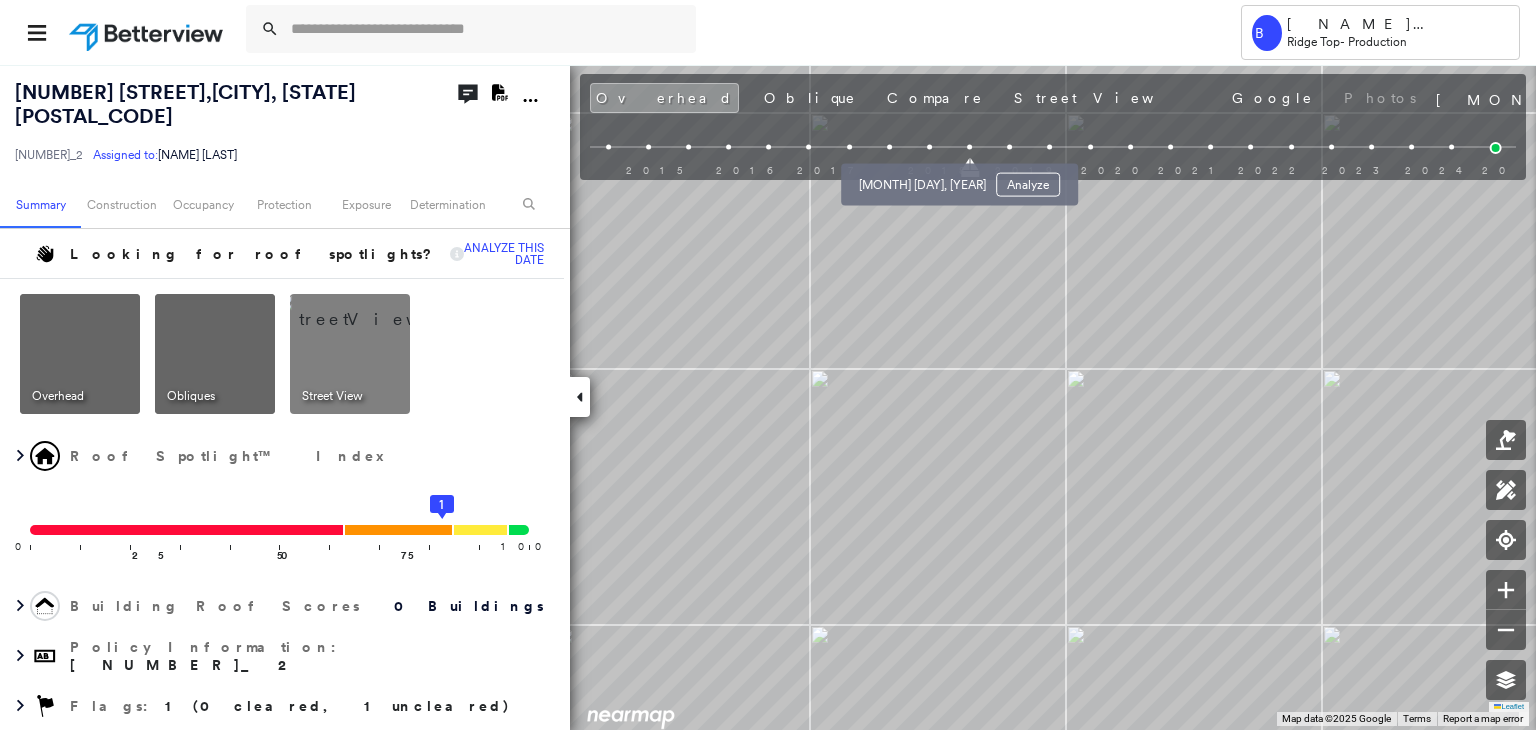 click at bounding box center (929, 147) 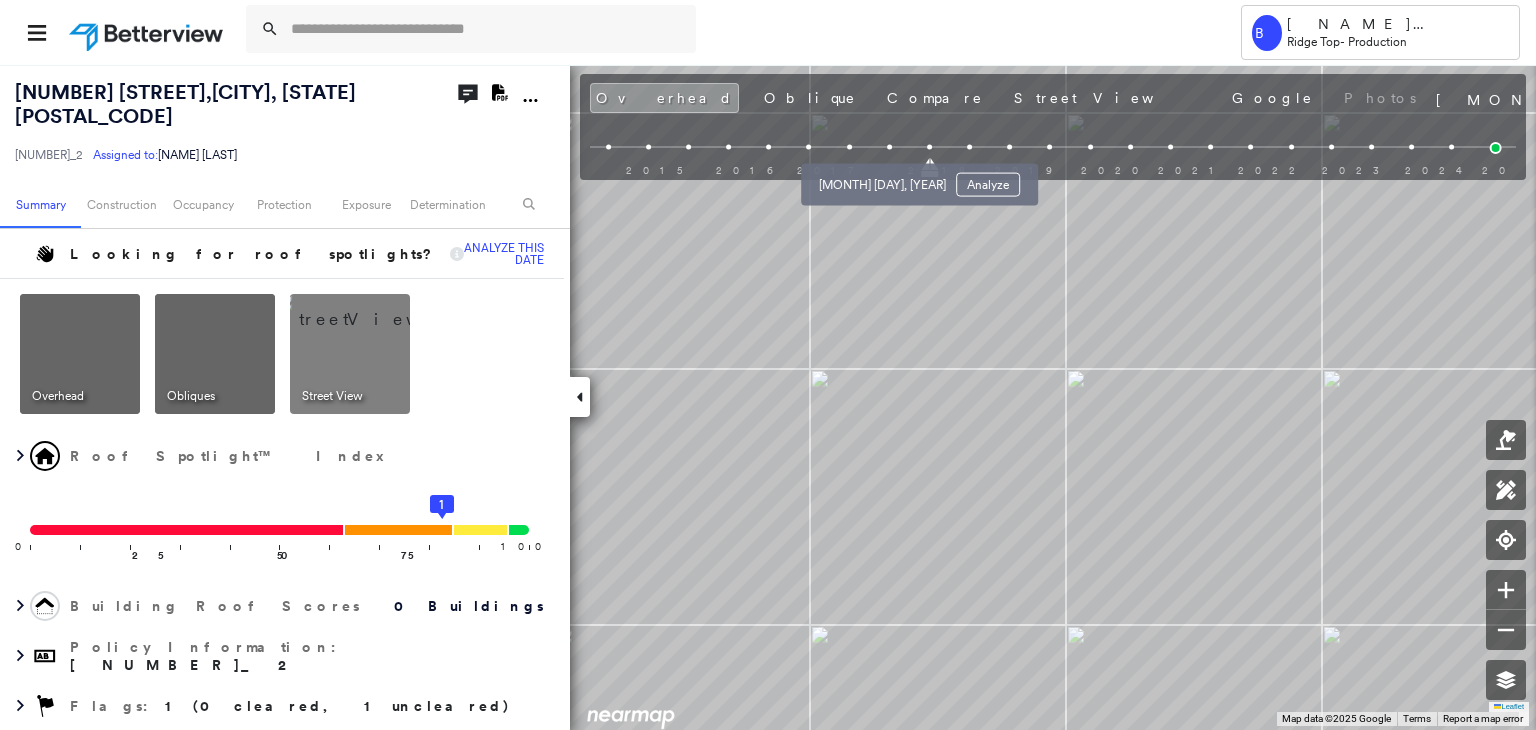click at bounding box center (889, 147) 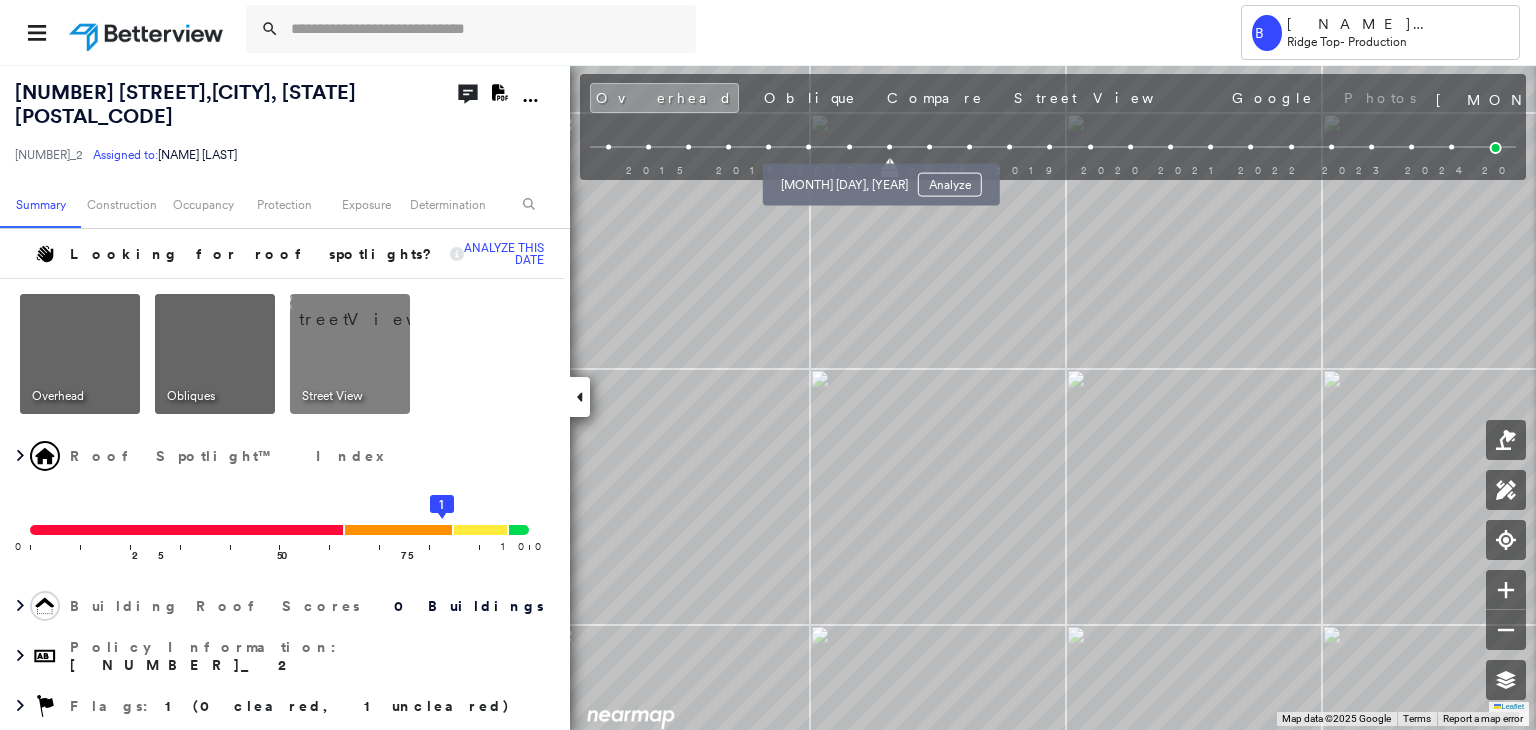click at bounding box center [849, 147] 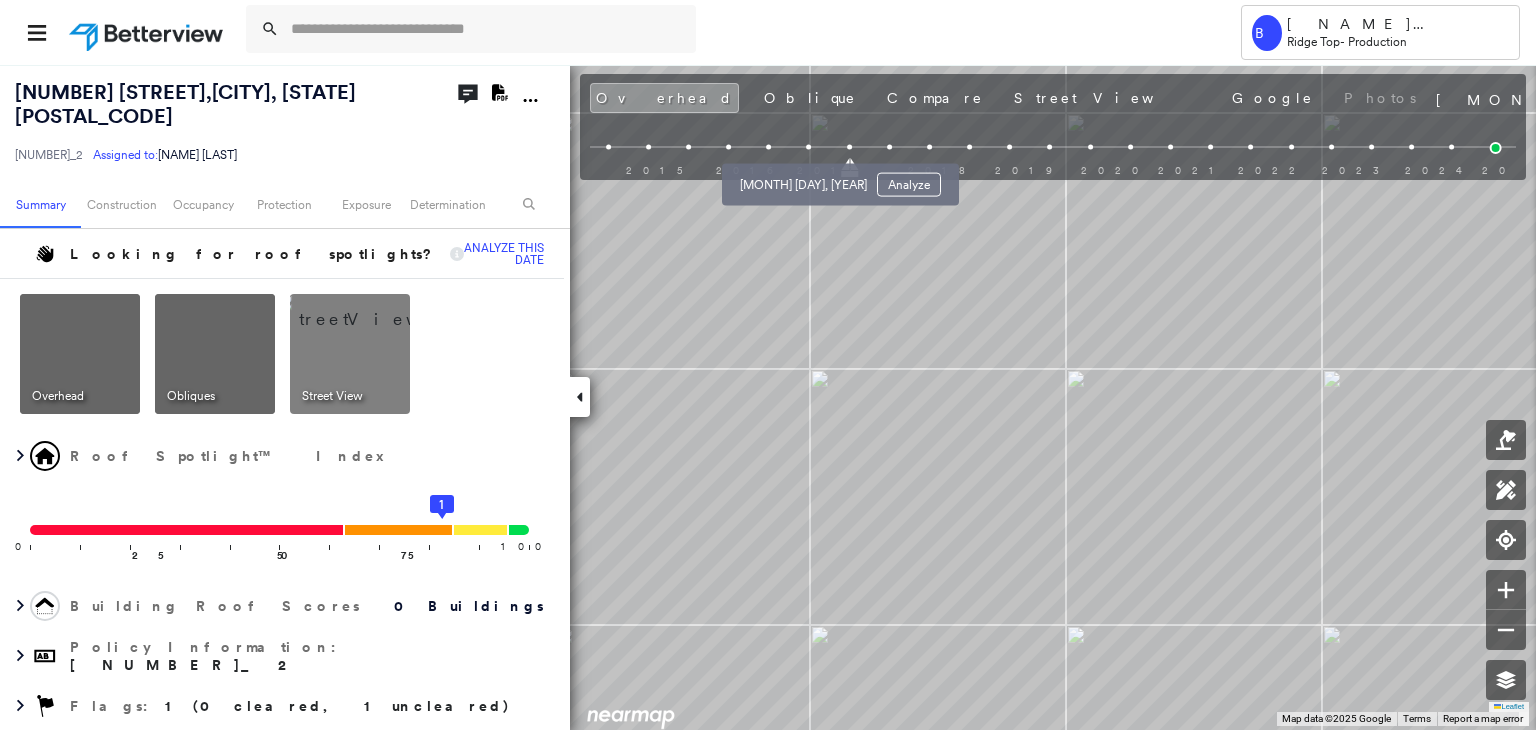 click at bounding box center [809, 147] 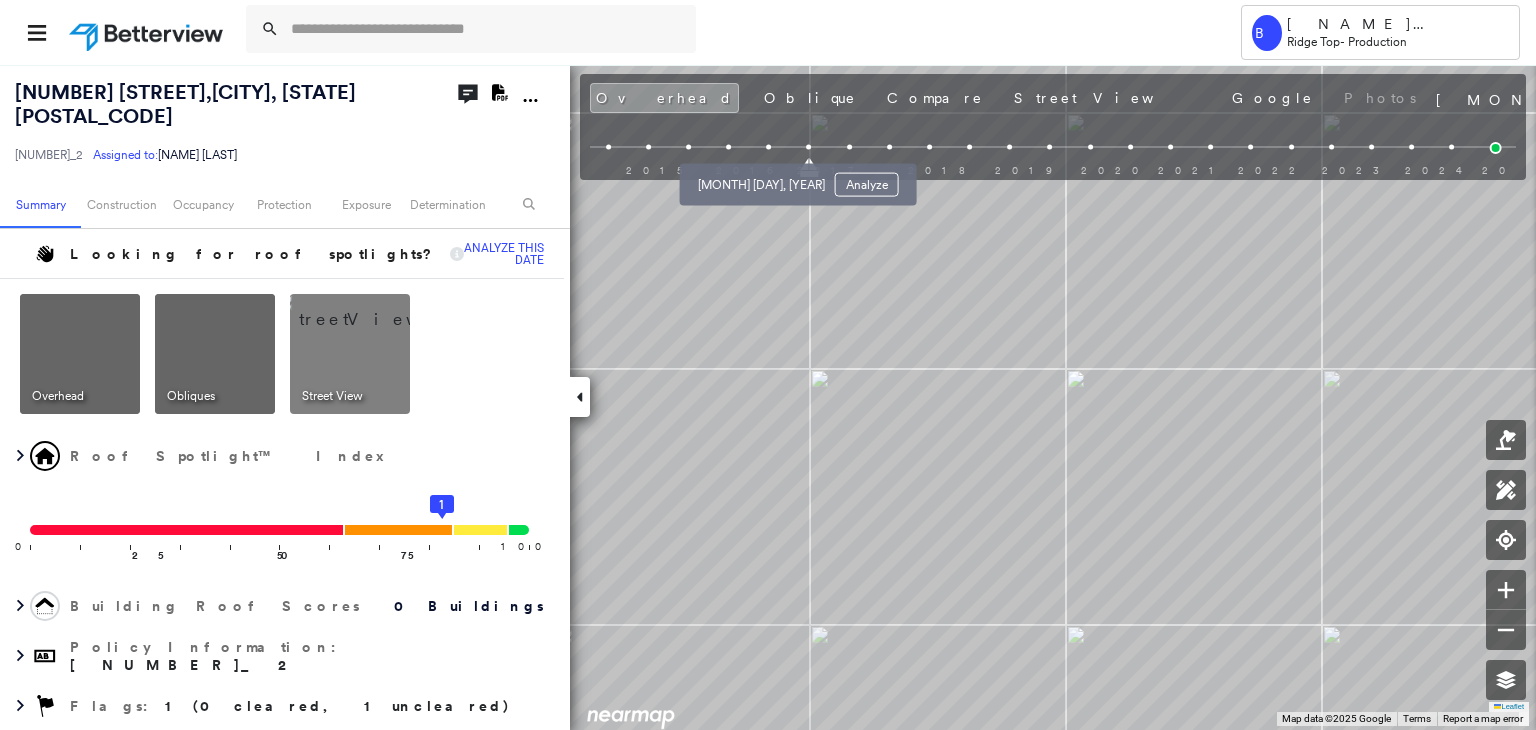 click at bounding box center (768, 147) 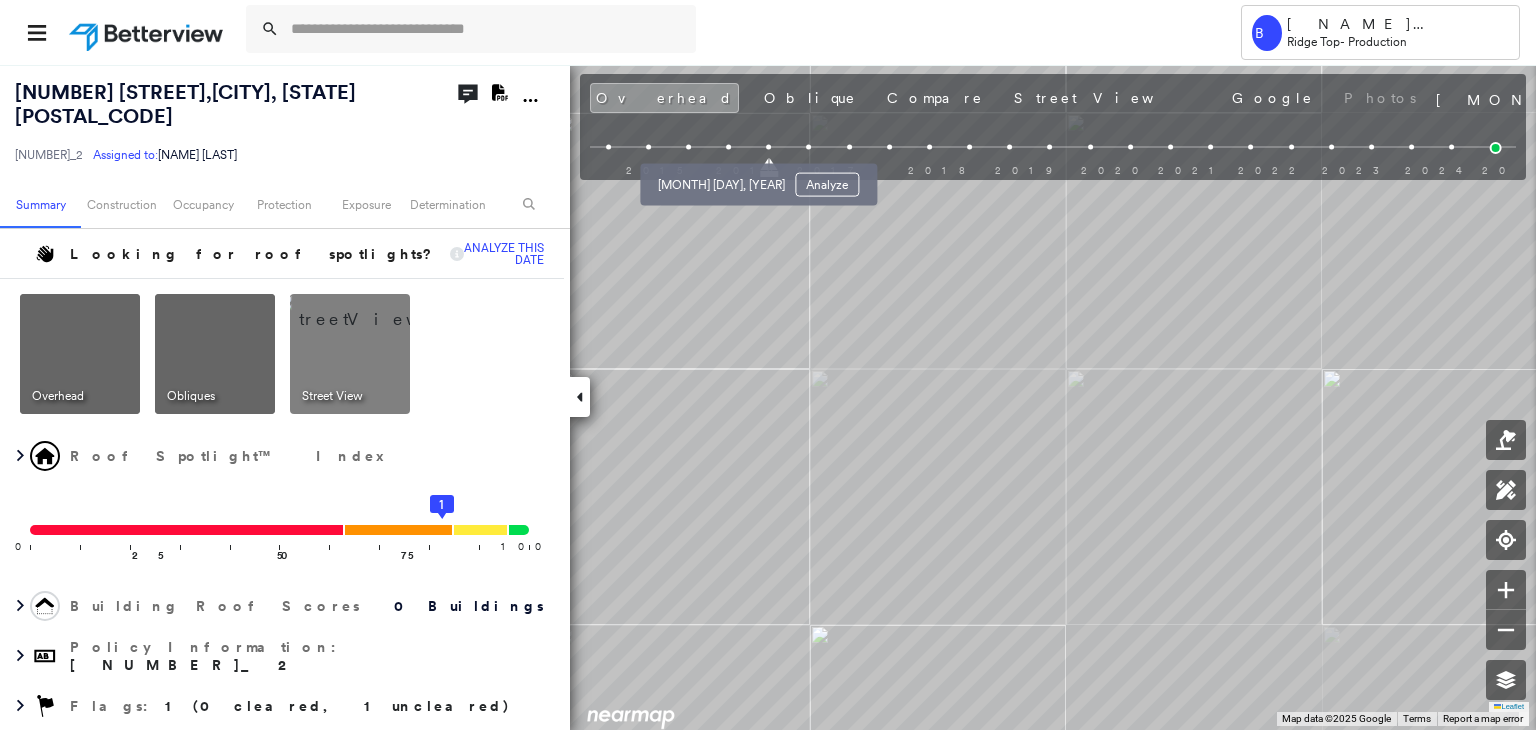 click at bounding box center [728, 147] 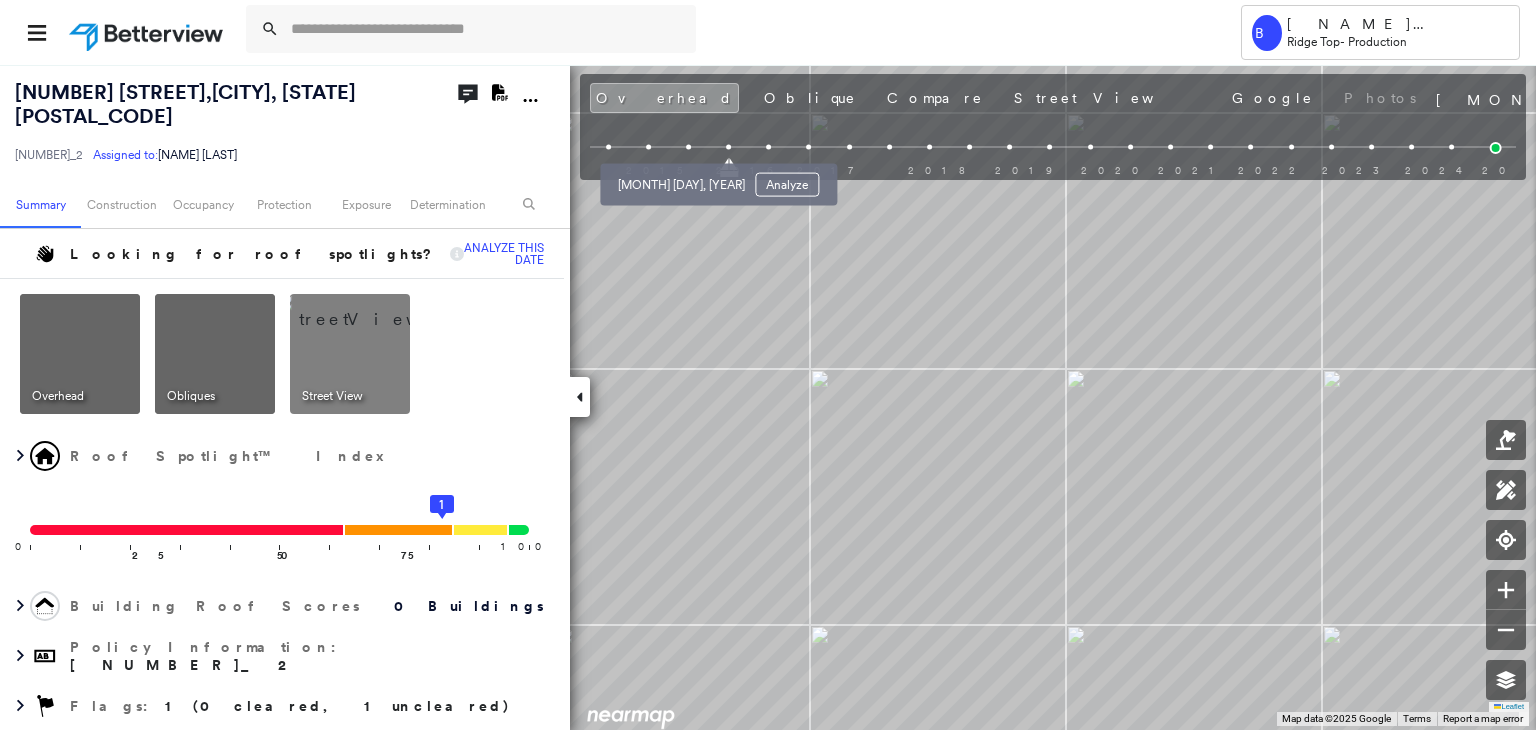click at bounding box center (688, 147) 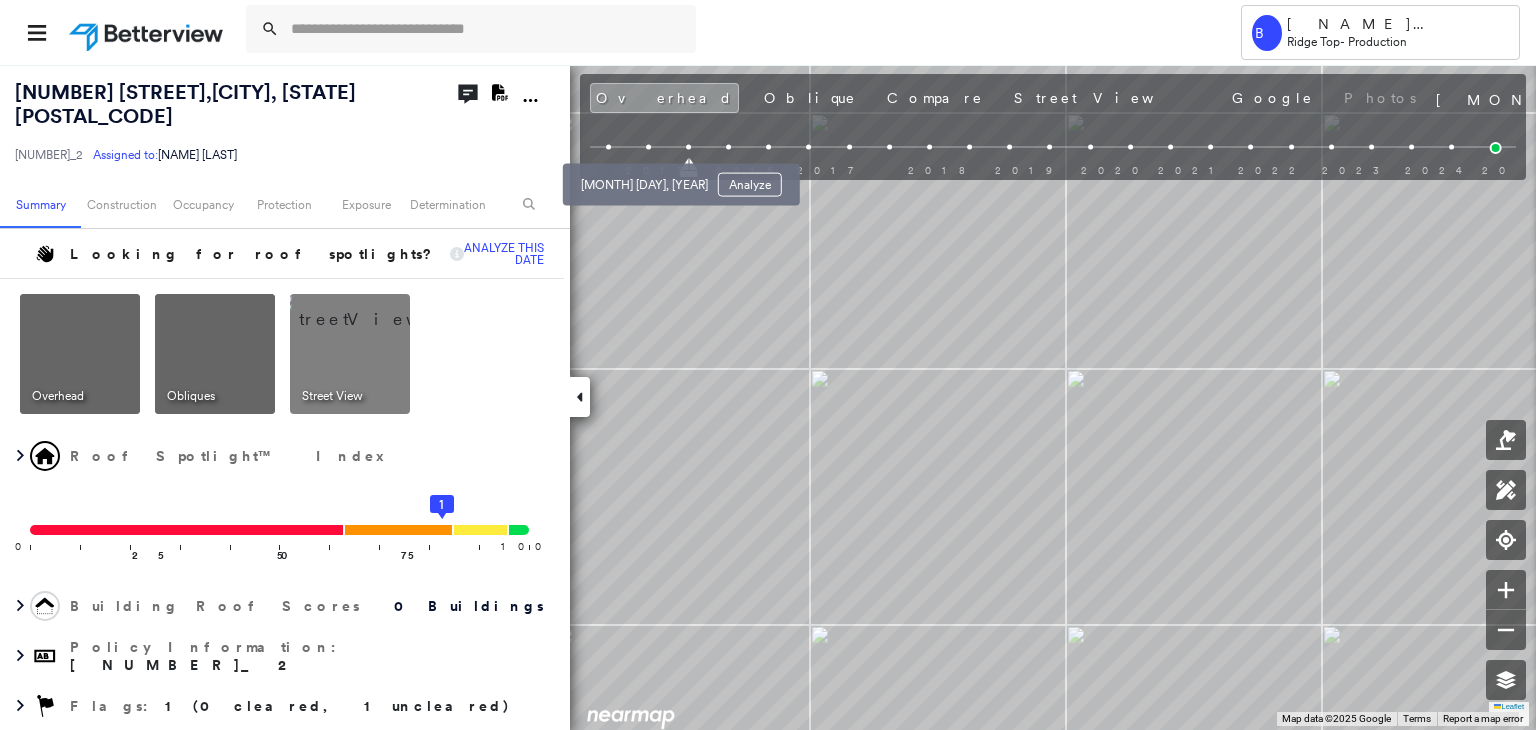click at bounding box center [648, 147] 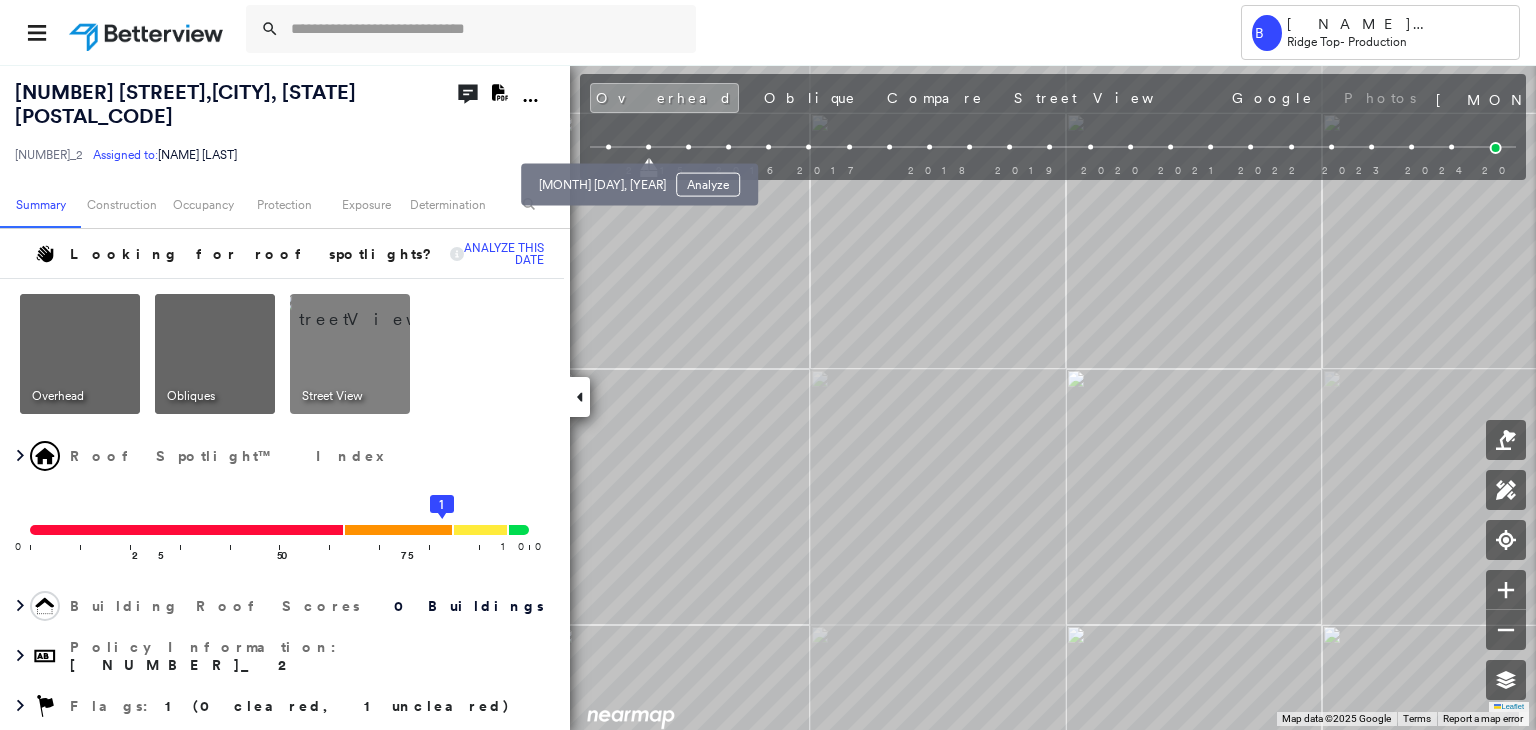 click at bounding box center [608, 147] 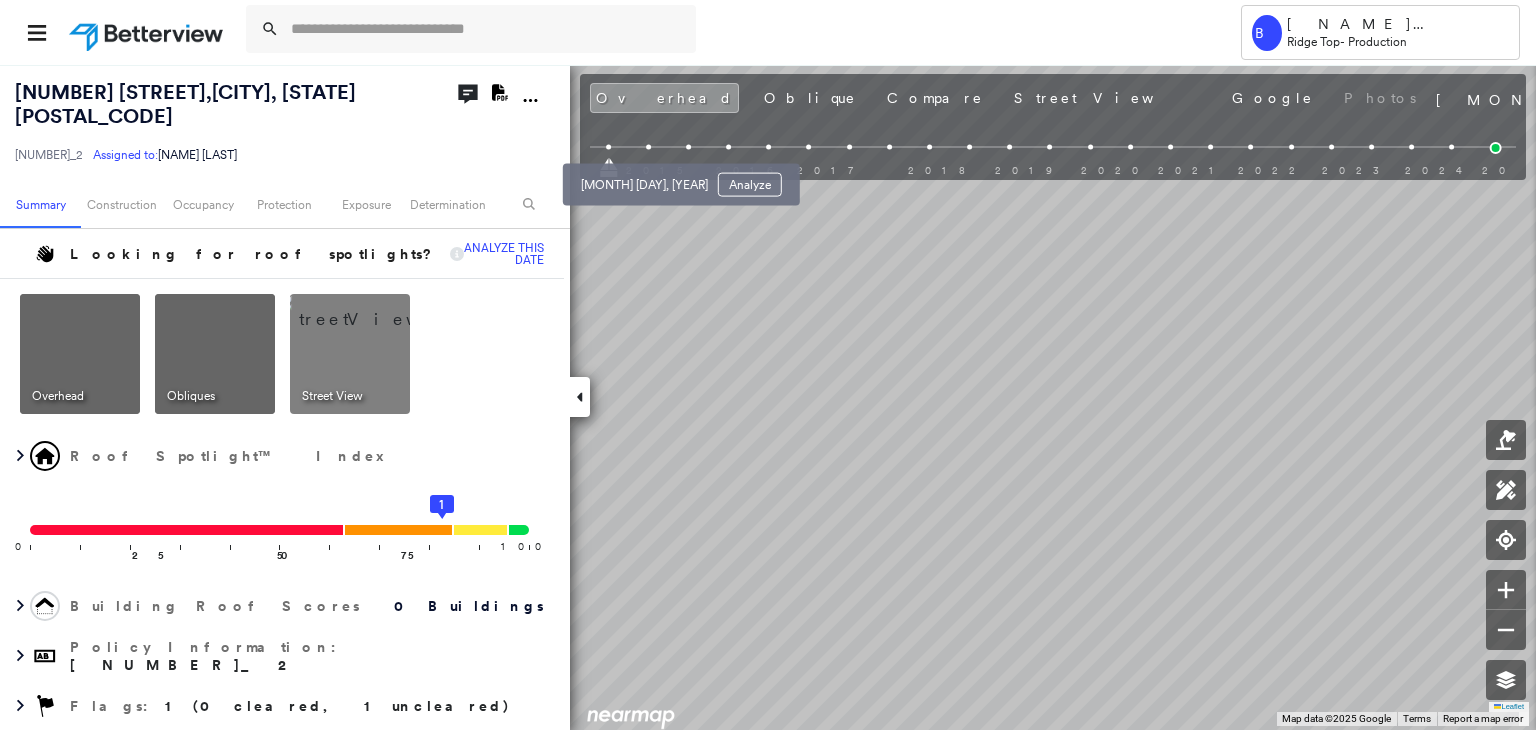 click at bounding box center (648, 147) 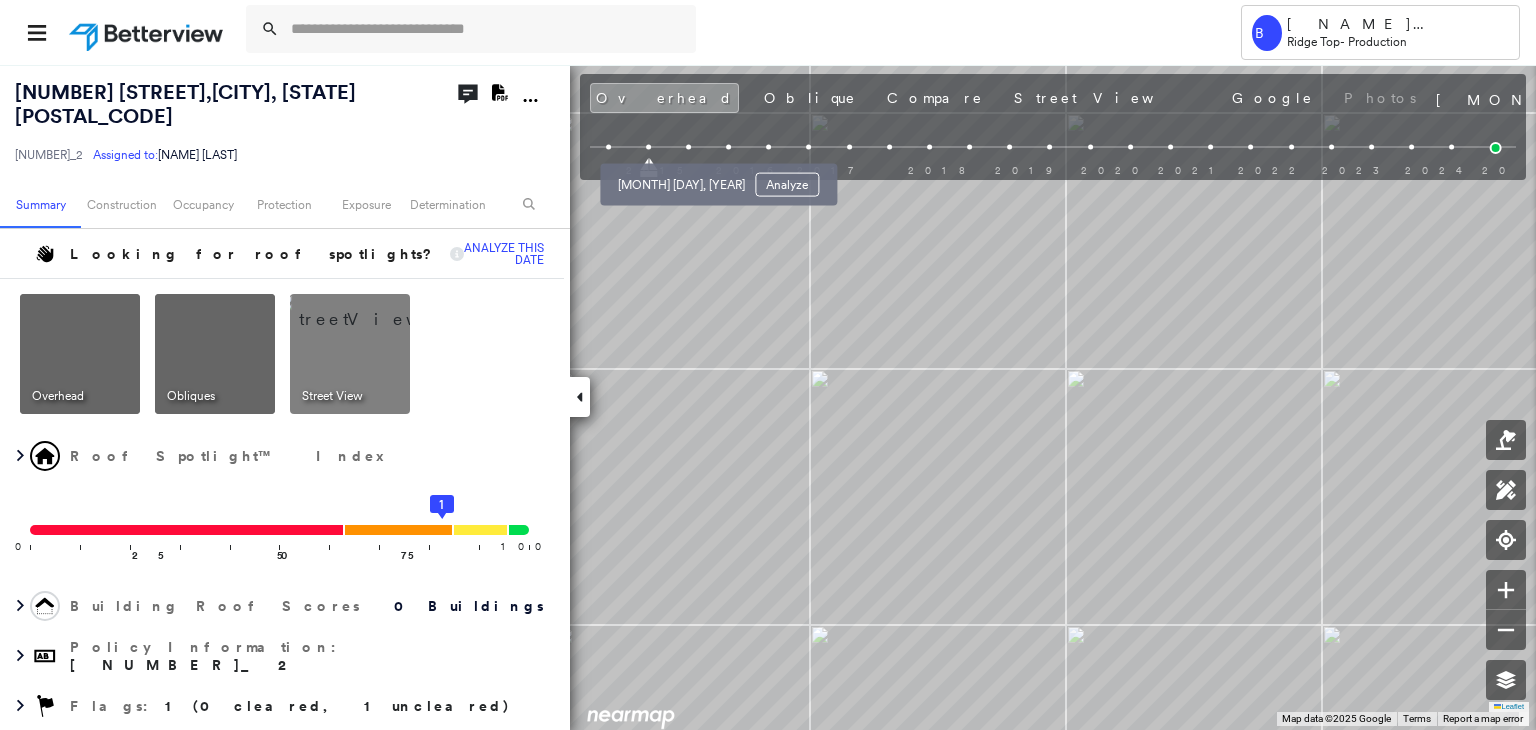 click at bounding box center (688, 147) 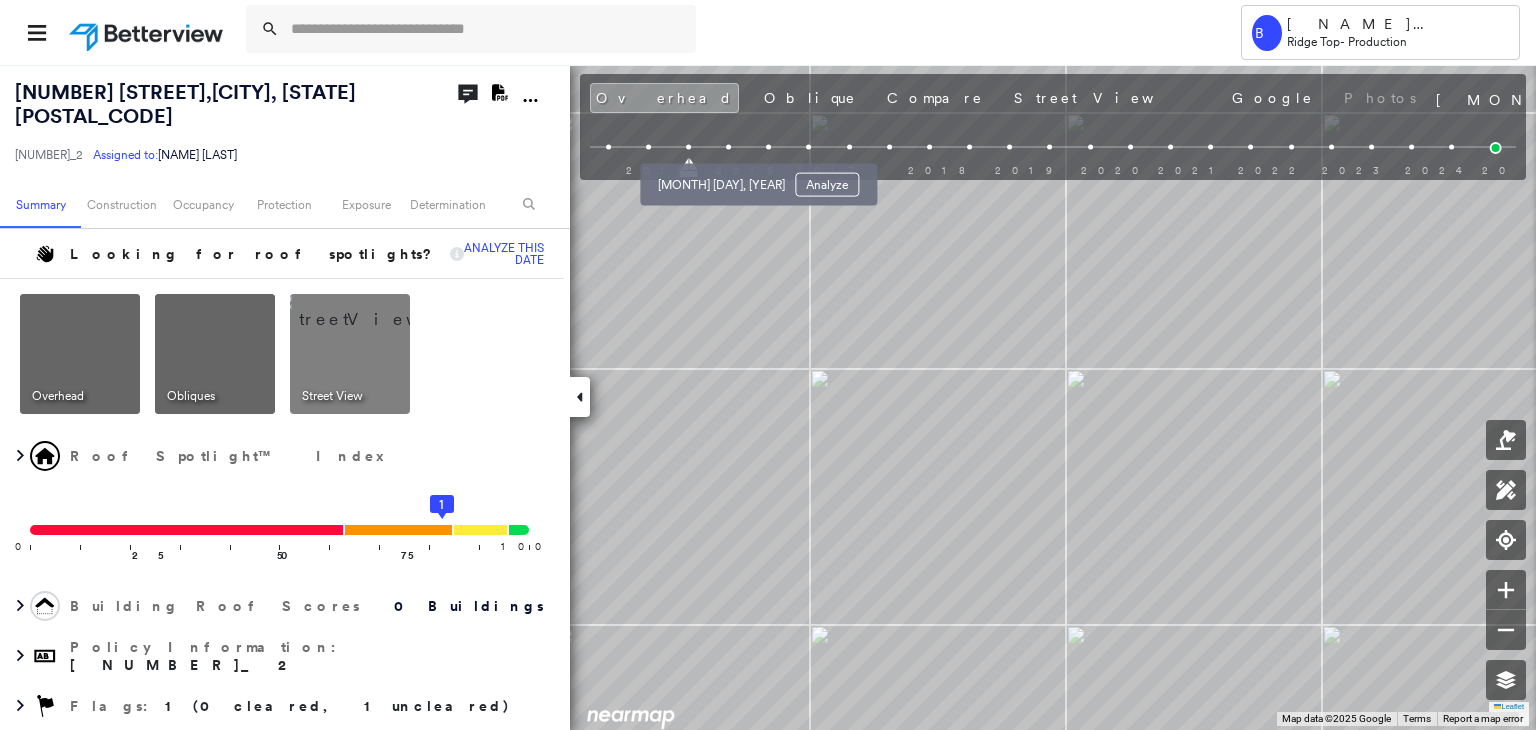 click at bounding box center (728, 147) 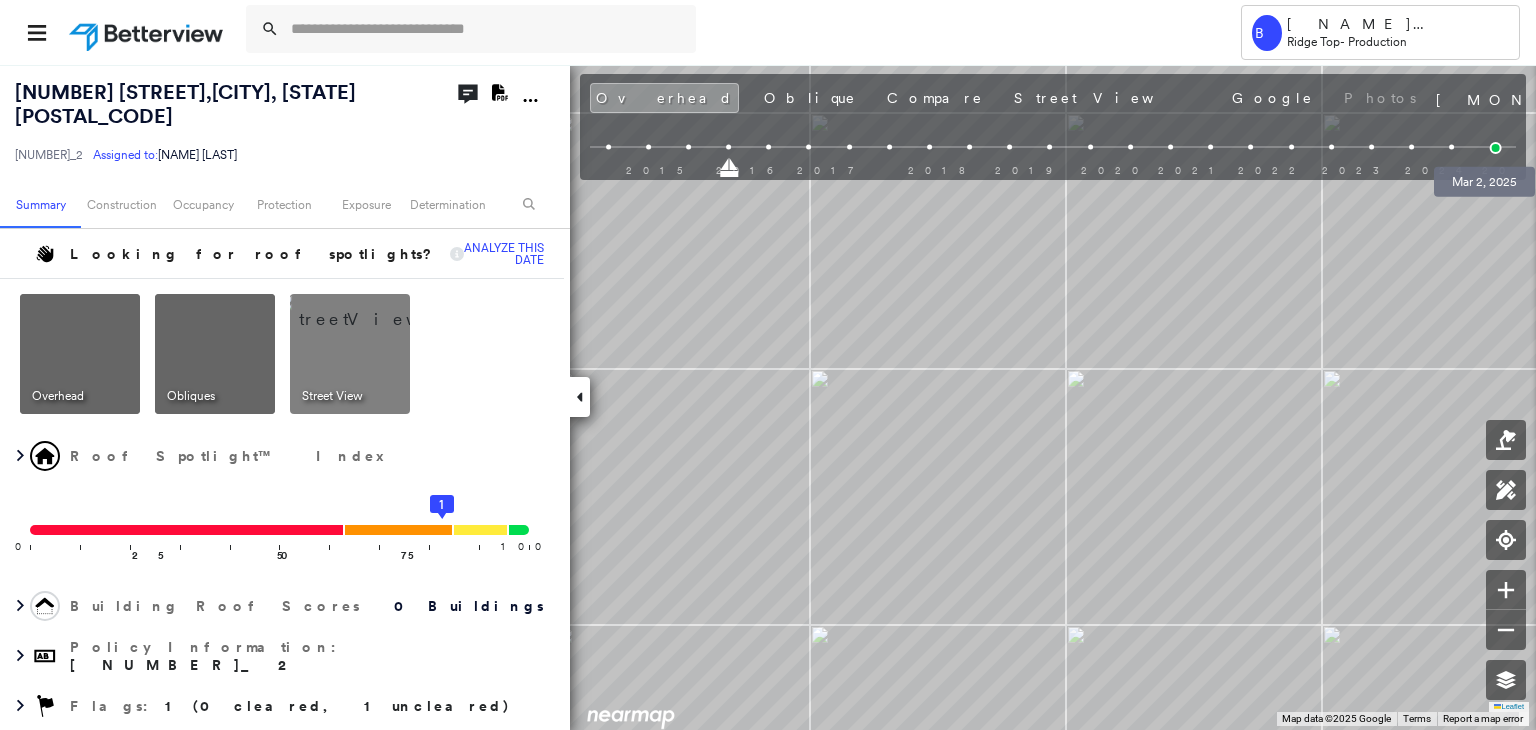 click at bounding box center [1496, 148] 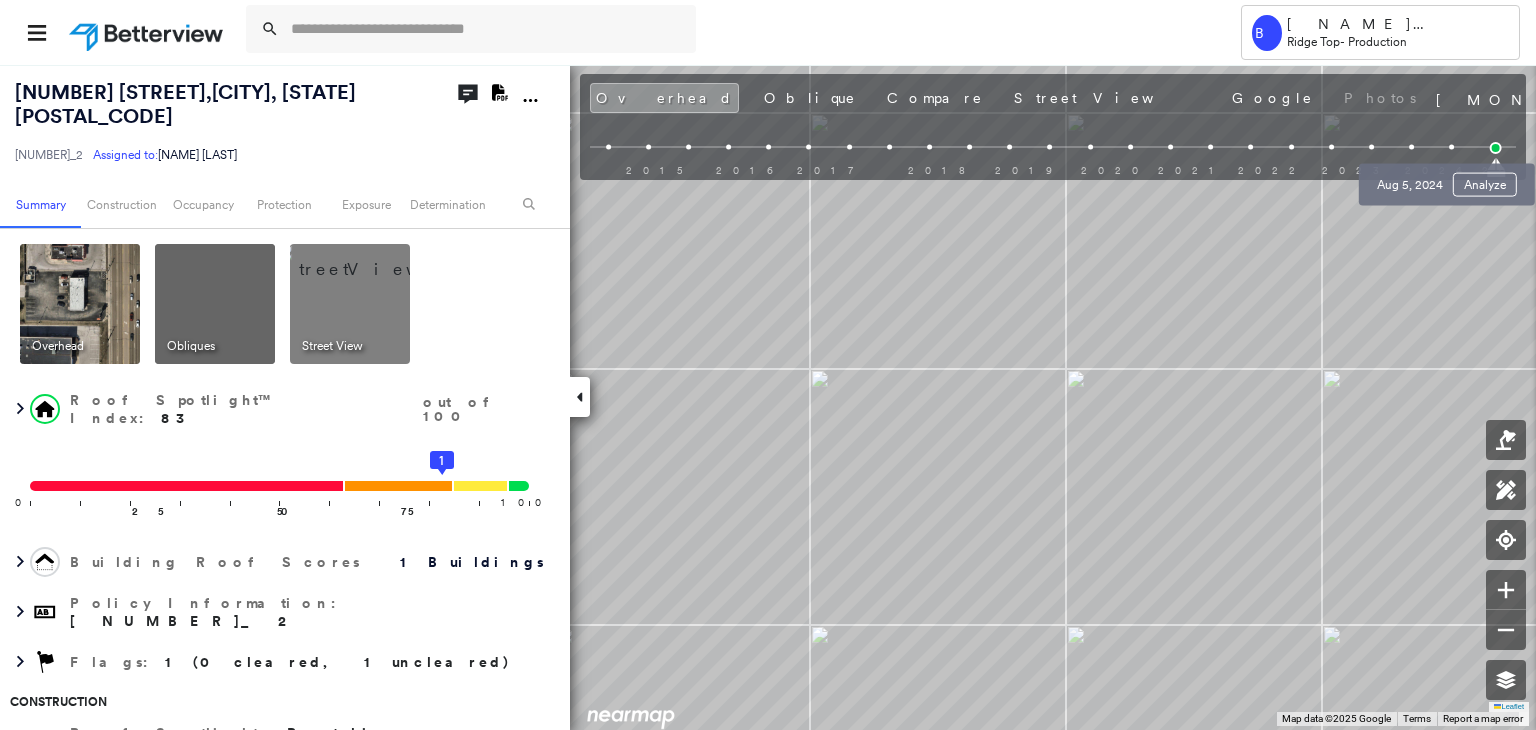 click at bounding box center (1451, 147) 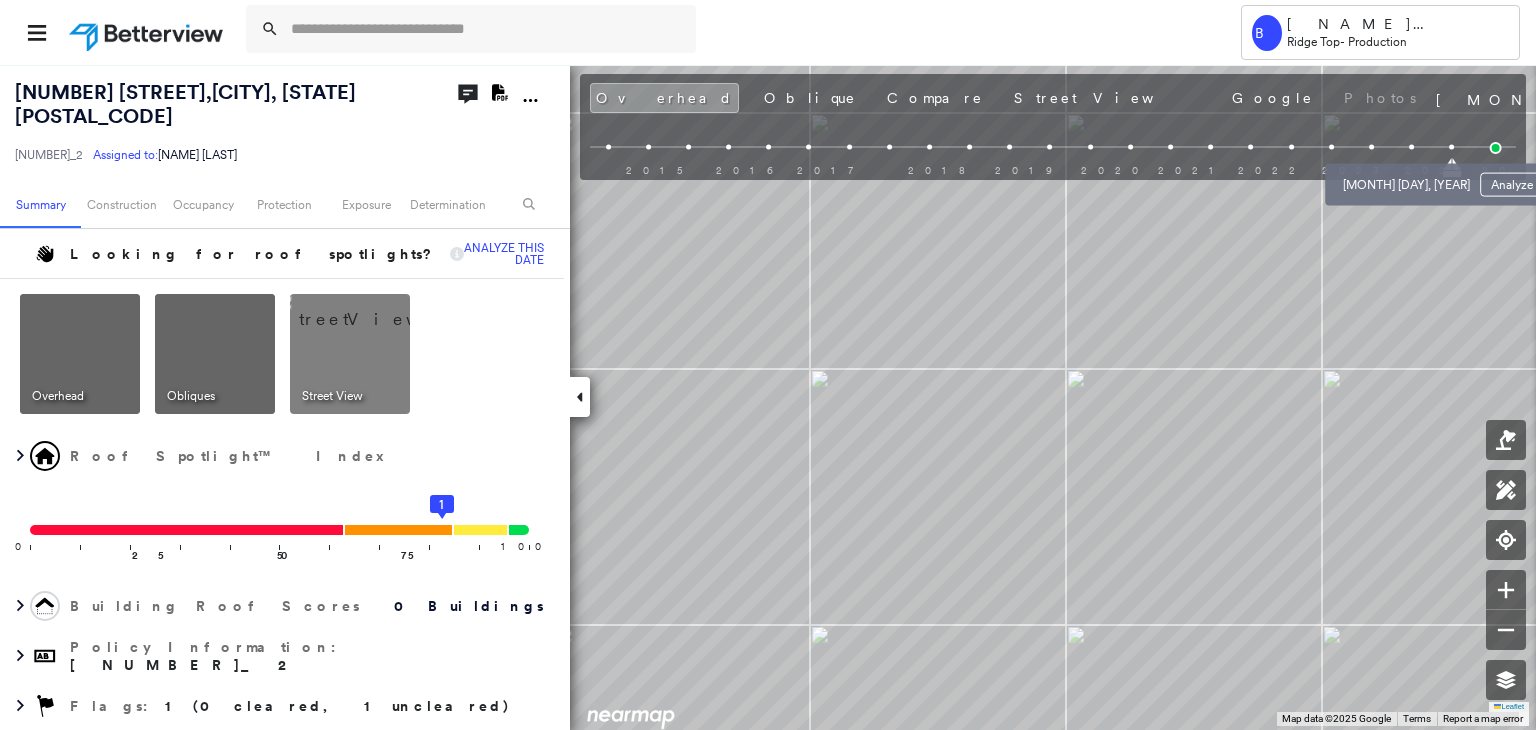 click on "Feb 5, 2024 Analyze" at bounding box center [1443, 179] 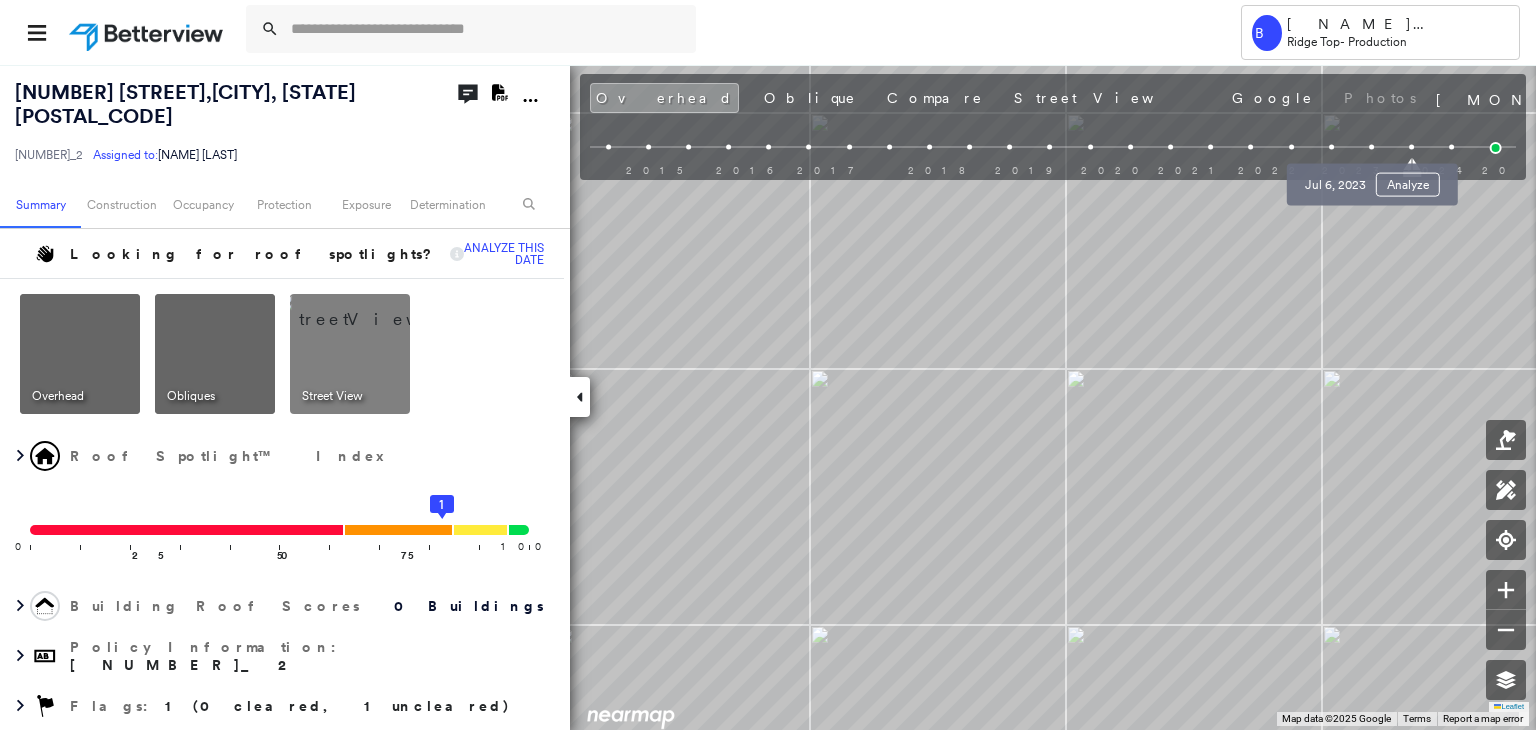 click at bounding box center [1371, 147] 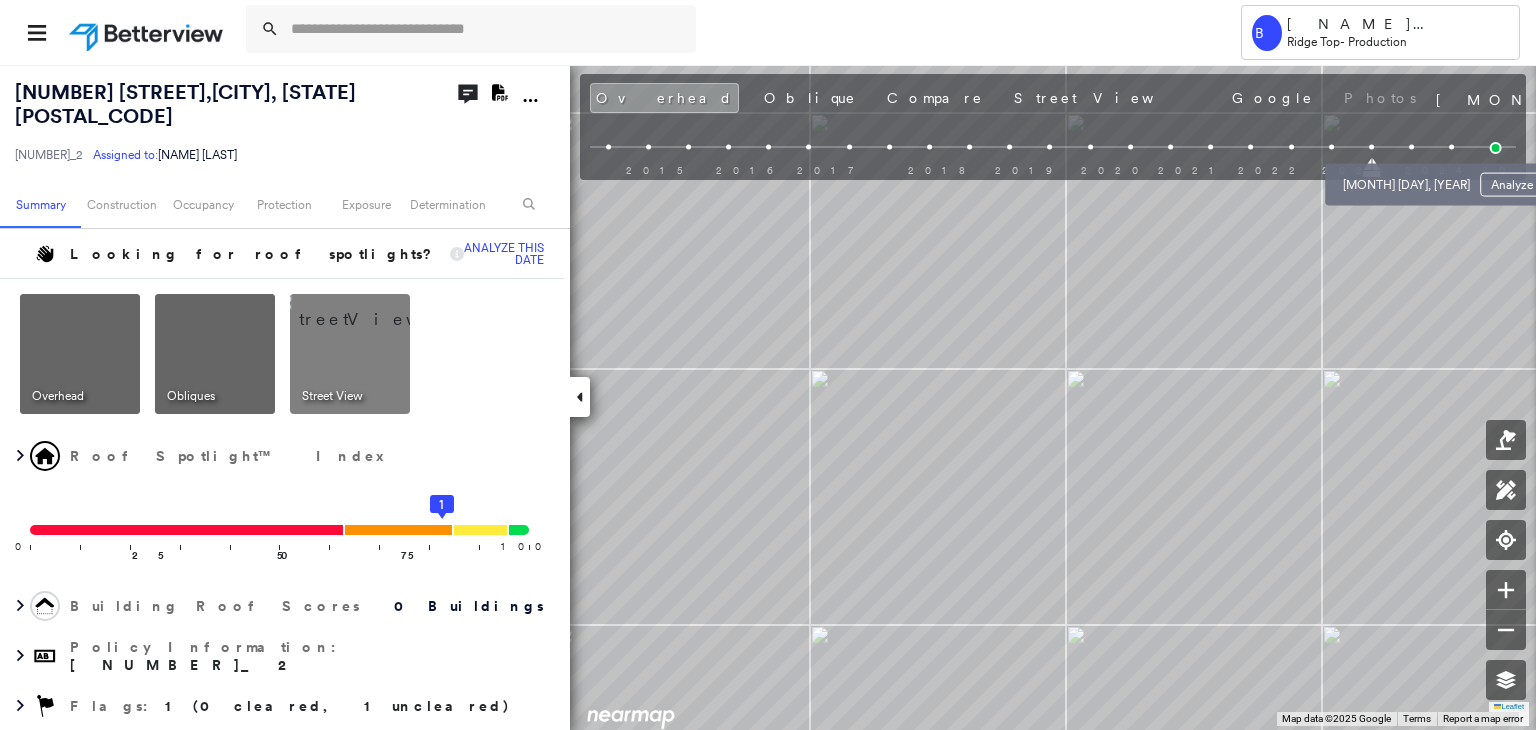 click at bounding box center [1411, 147] 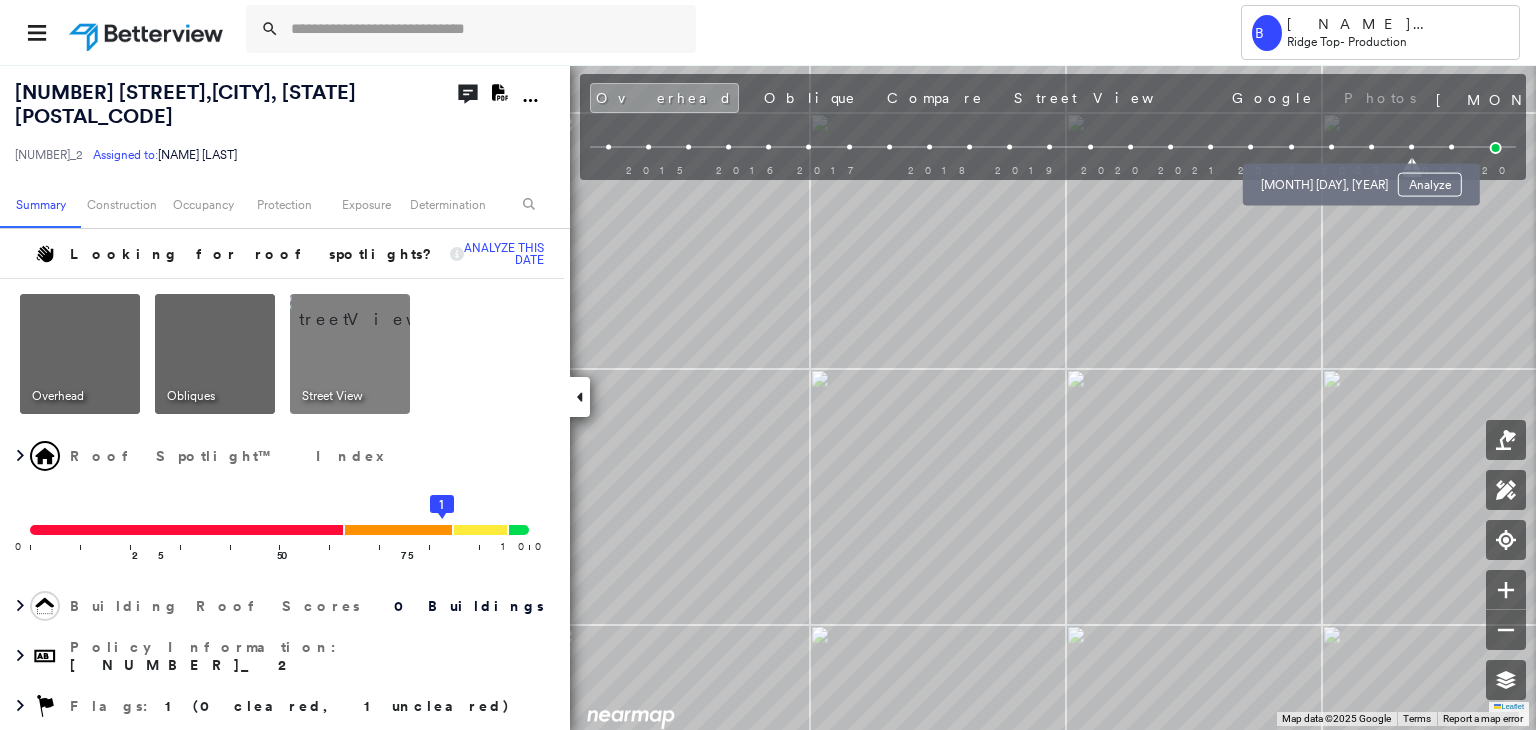 click at bounding box center [1331, 147] 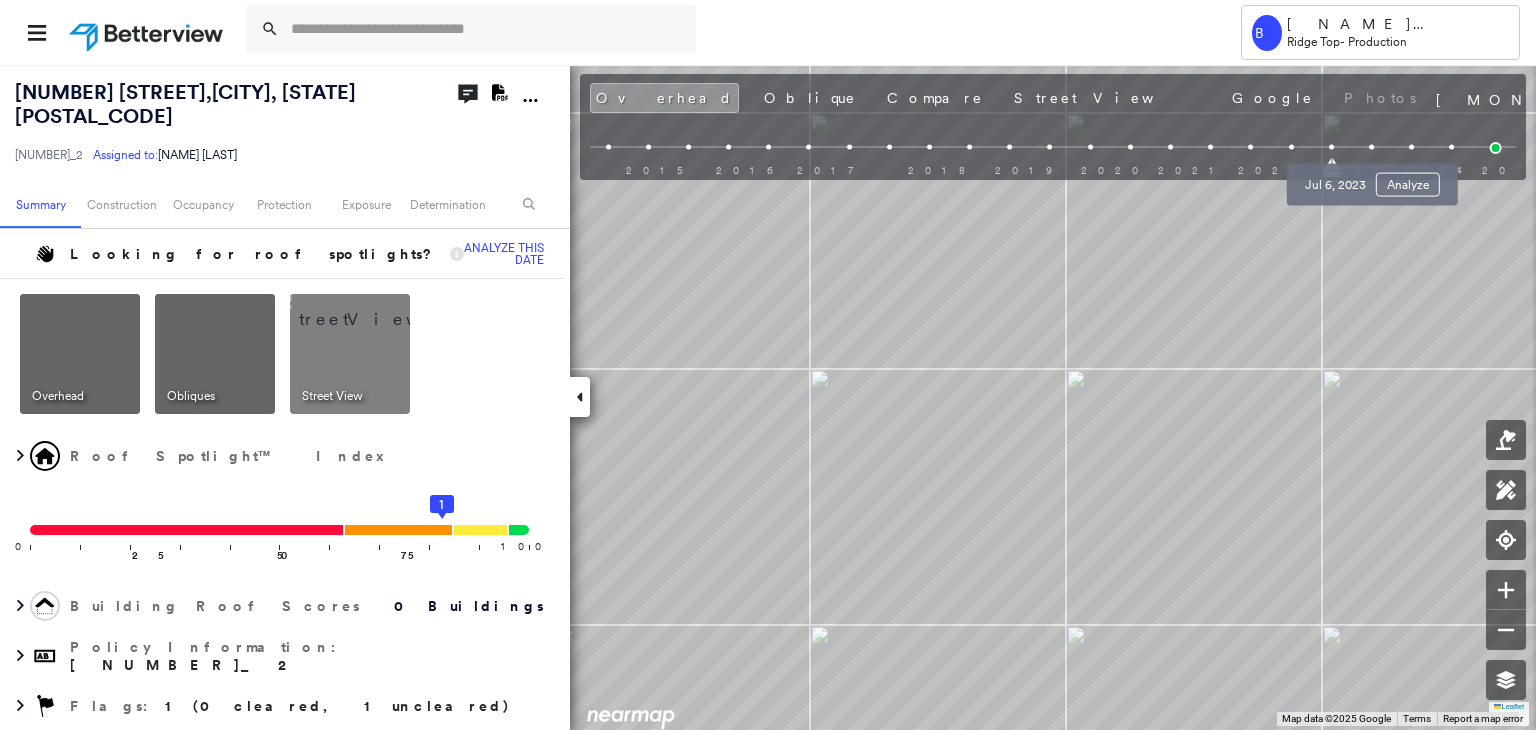 click at bounding box center (1371, 147) 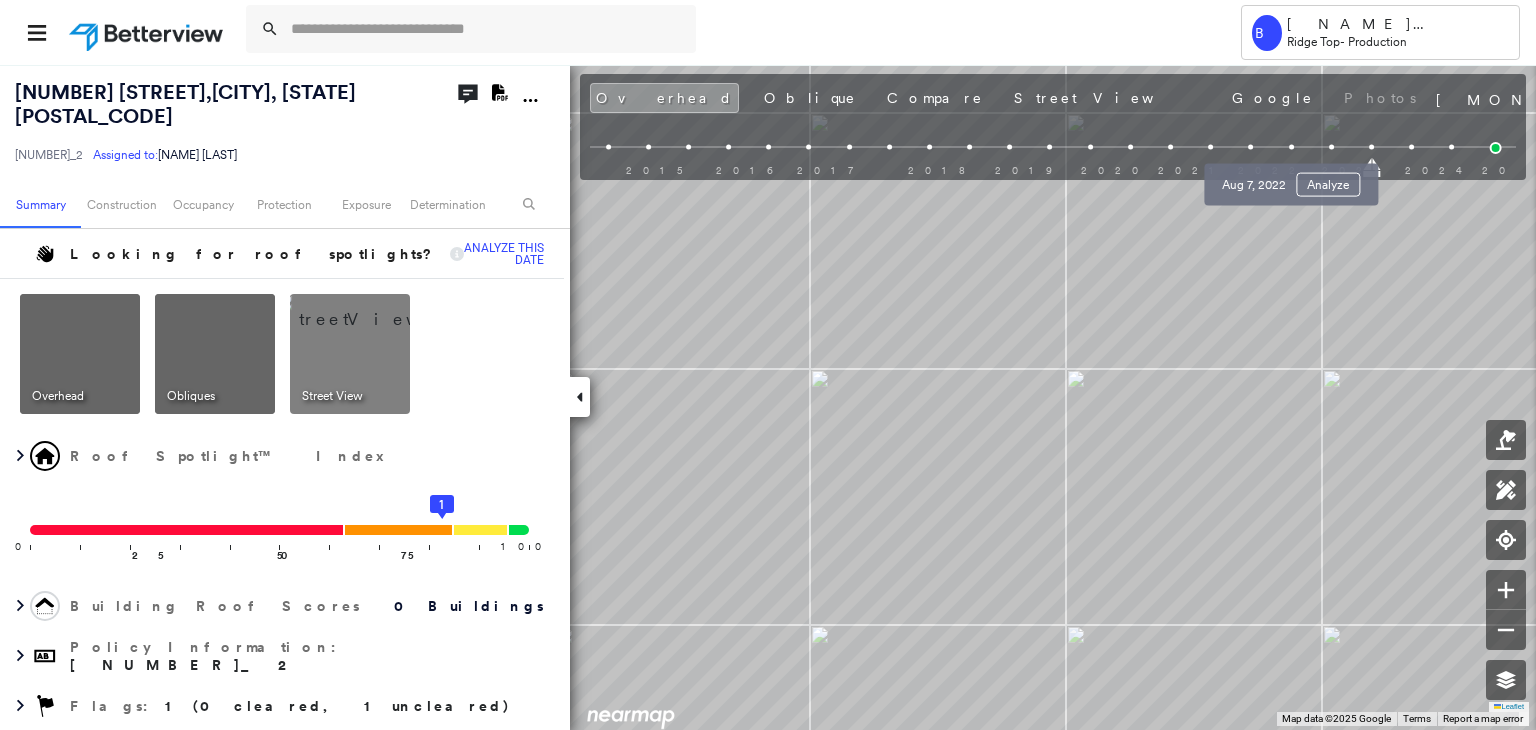 click at bounding box center [1291, 147] 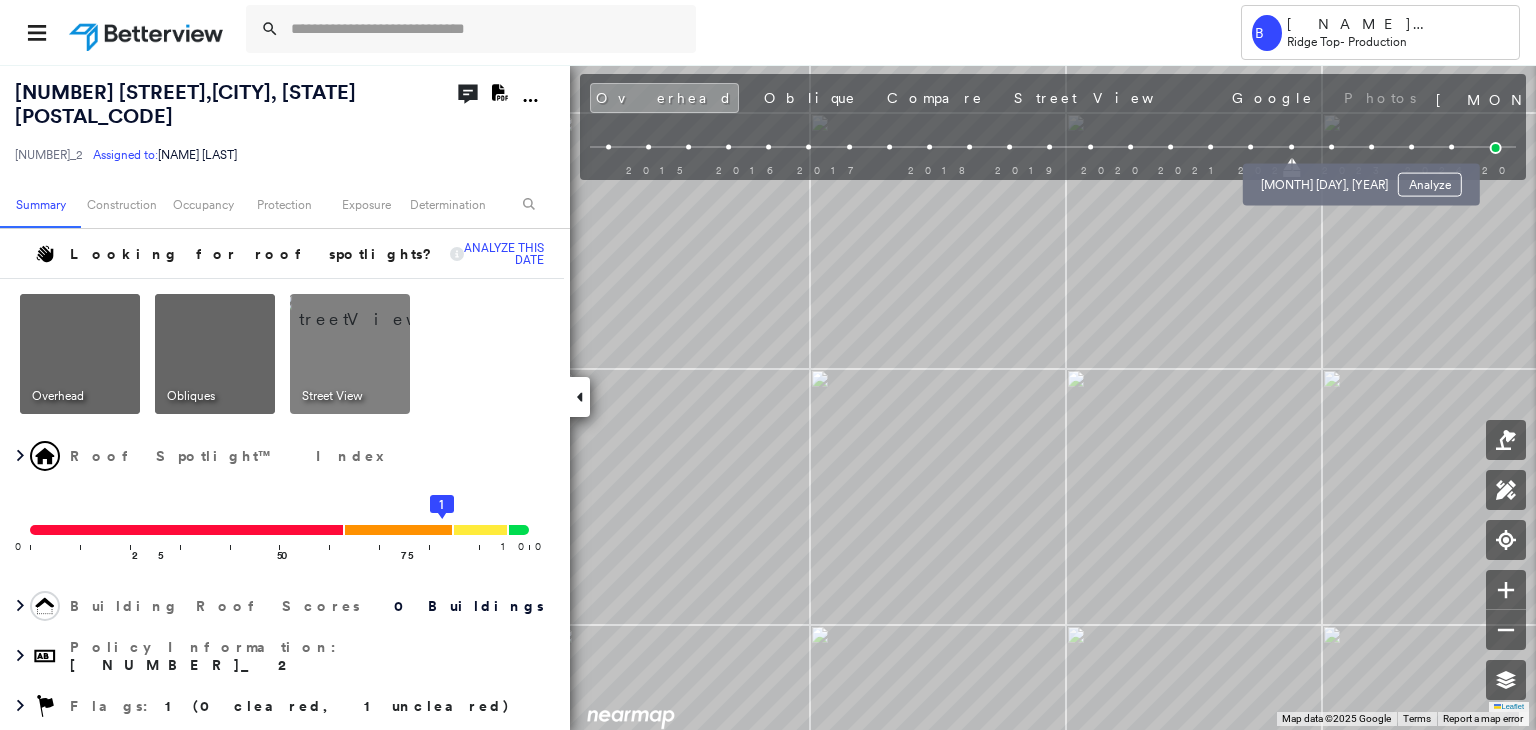 click at bounding box center [1331, 147] 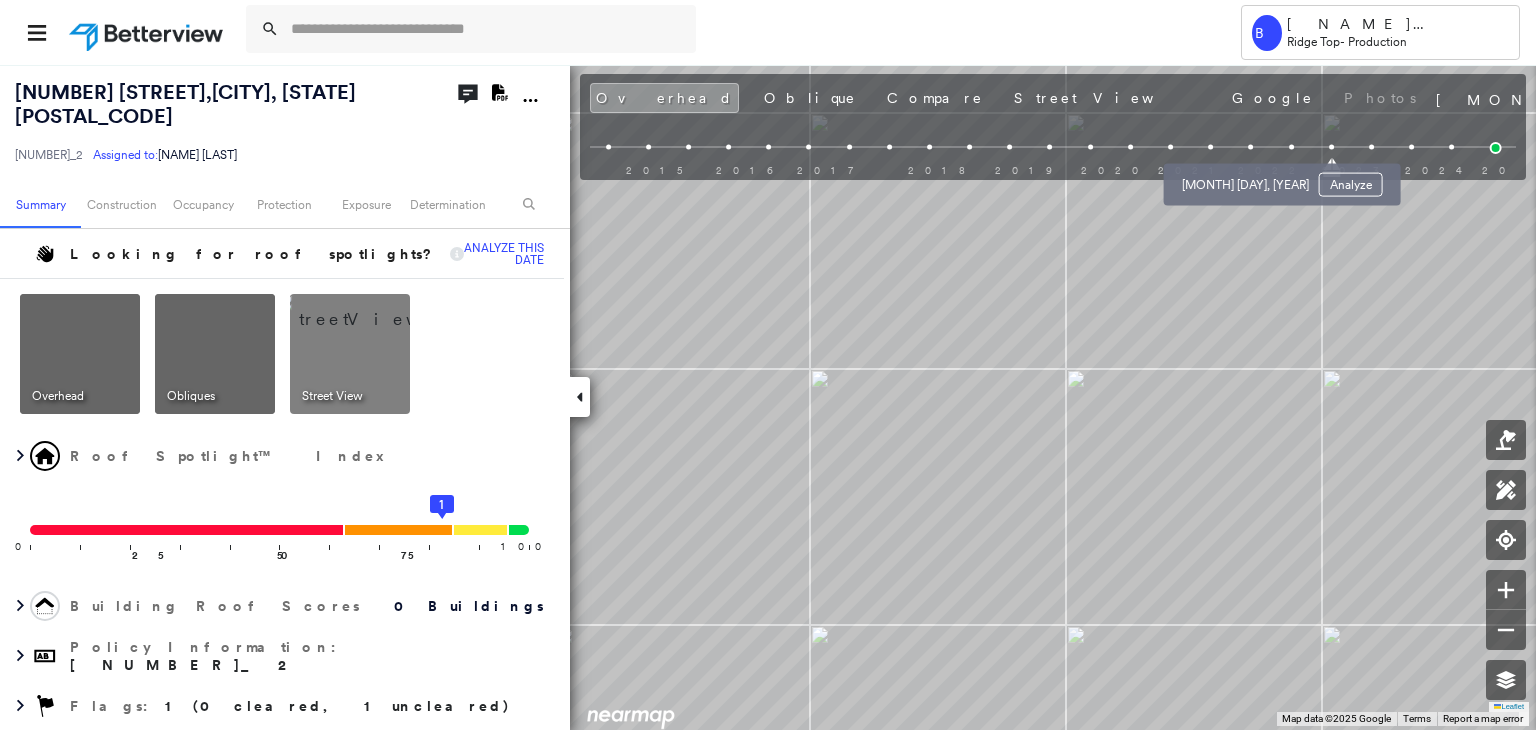 click at bounding box center [1251, 147] 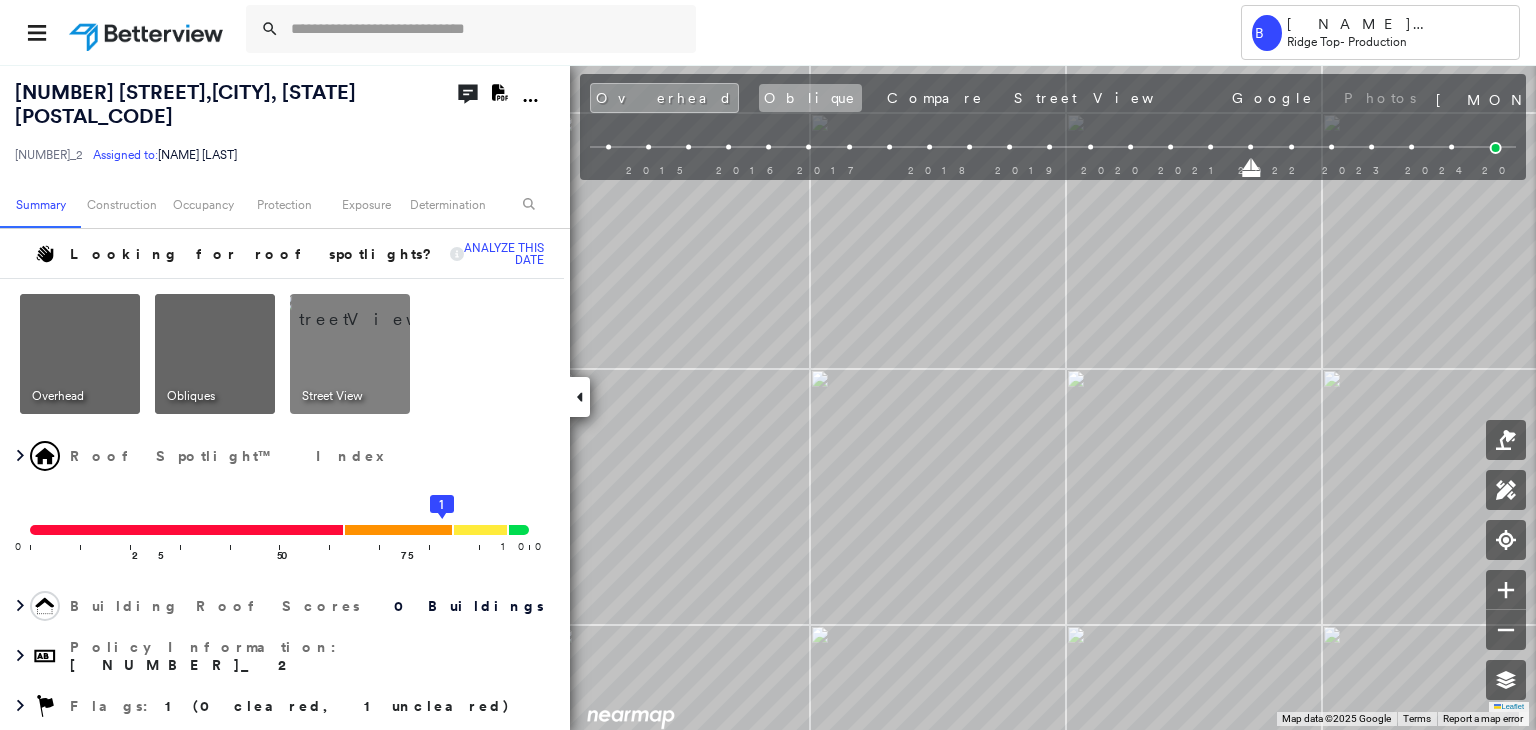 click on "Oblique" at bounding box center (810, 98) 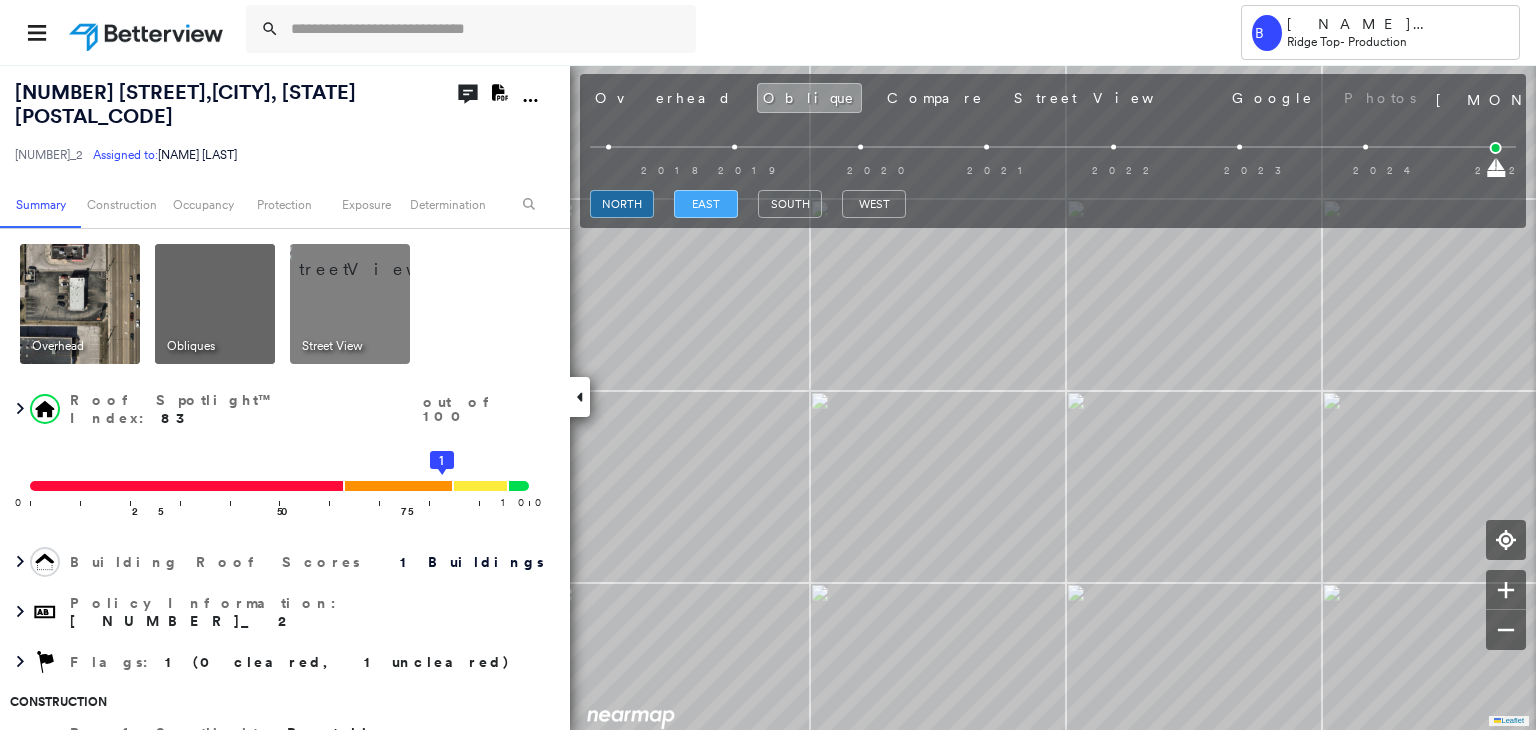 click on "east" at bounding box center [706, 204] 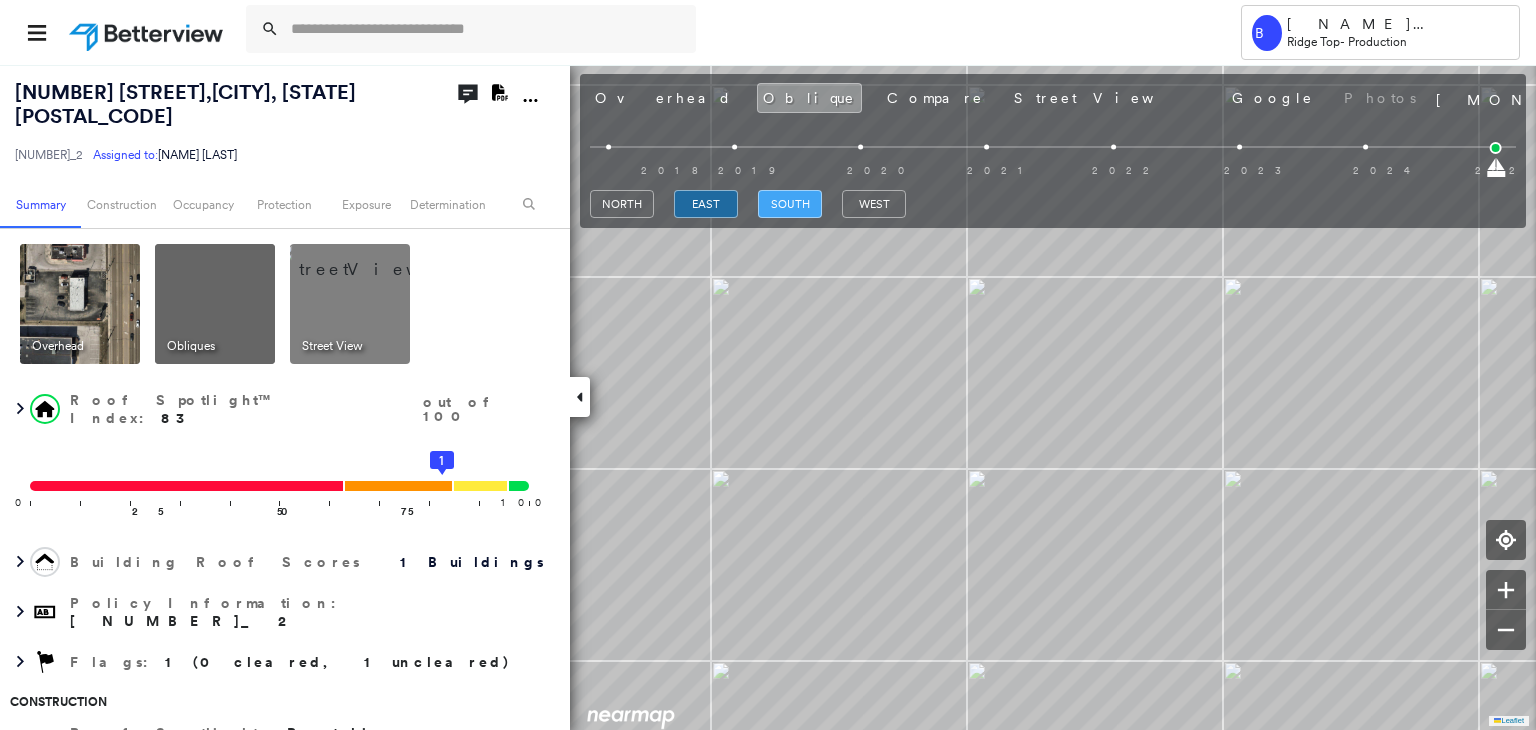 click on "south" at bounding box center [790, 204] 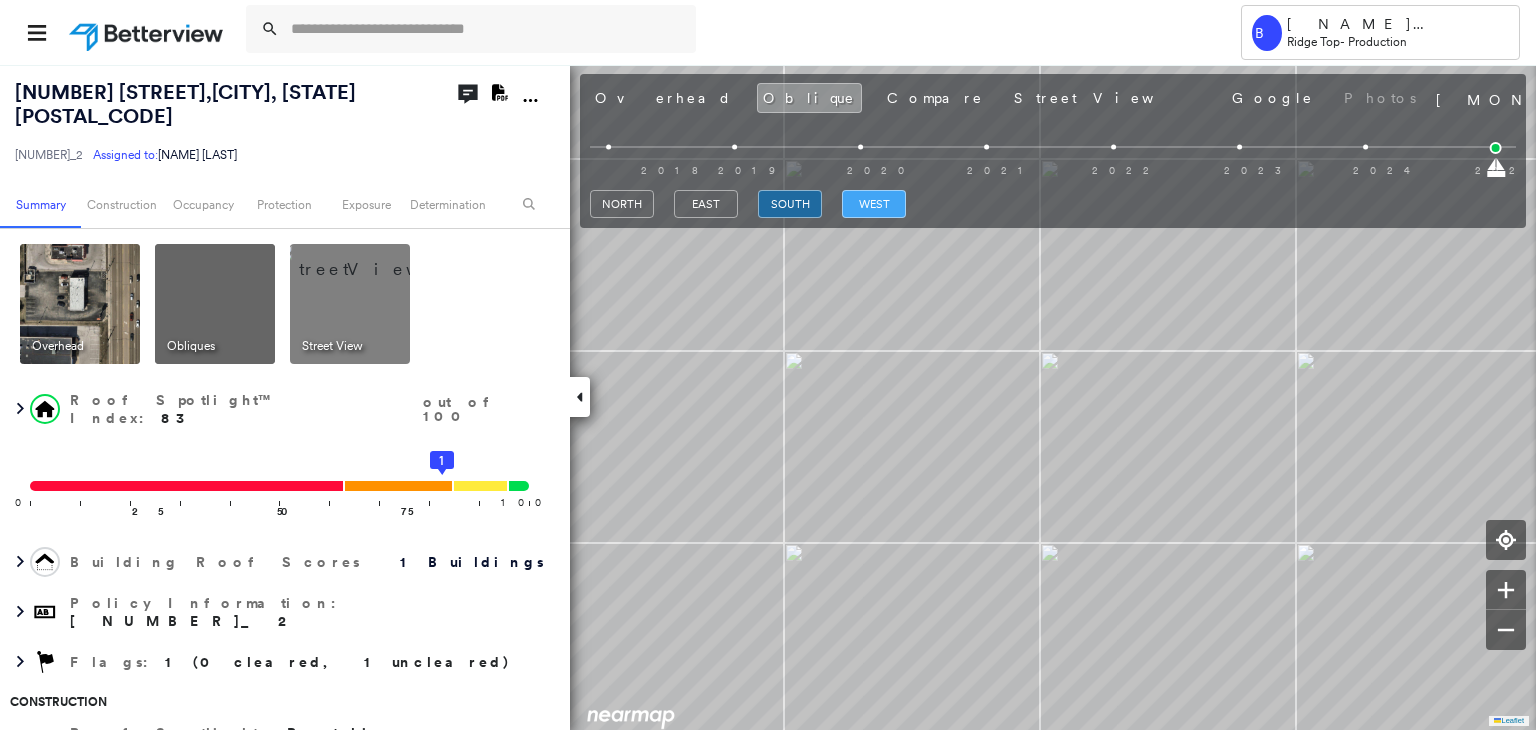 click on "west" at bounding box center (874, 204) 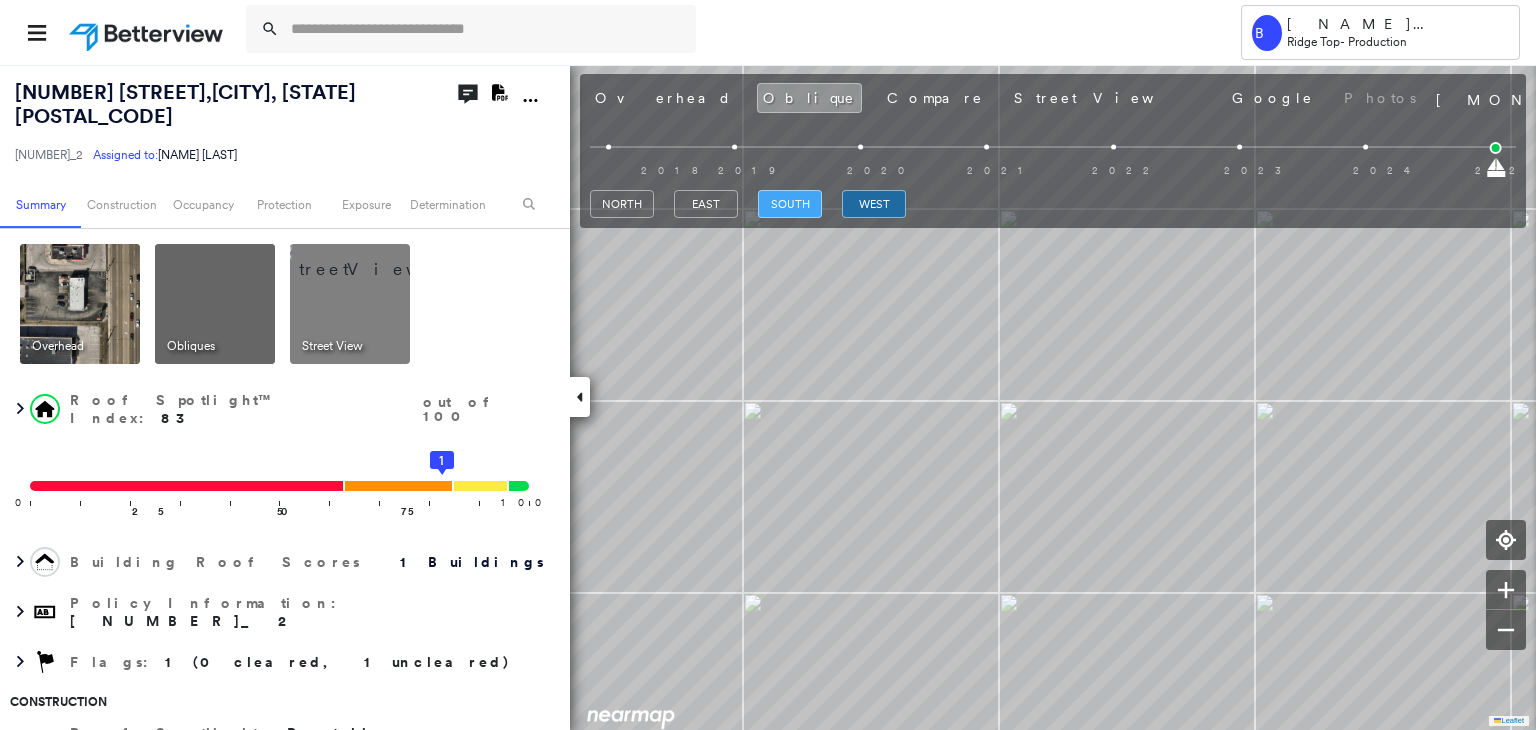 click on "south" at bounding box center (790, 204) 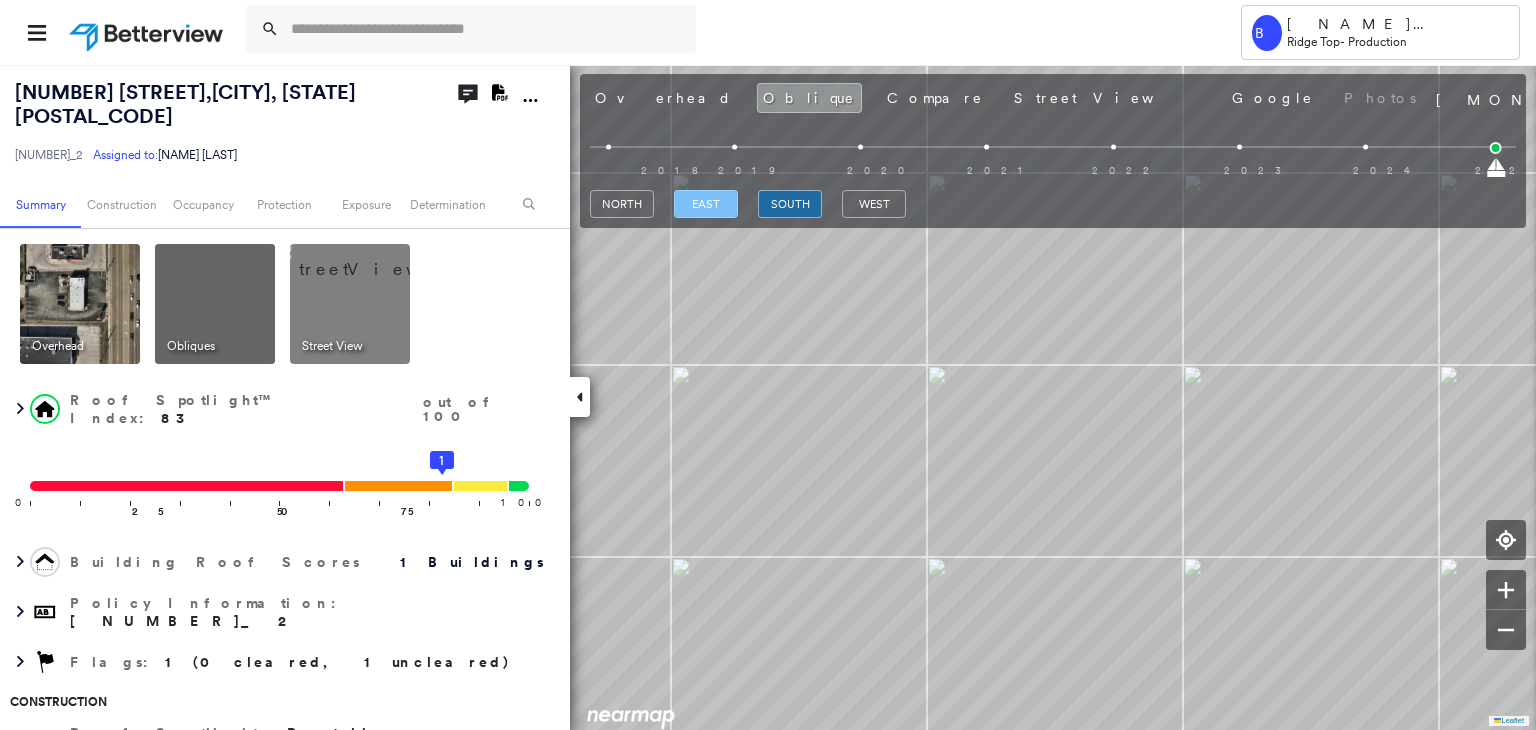 click on "east" at bounding box center (706, 204) 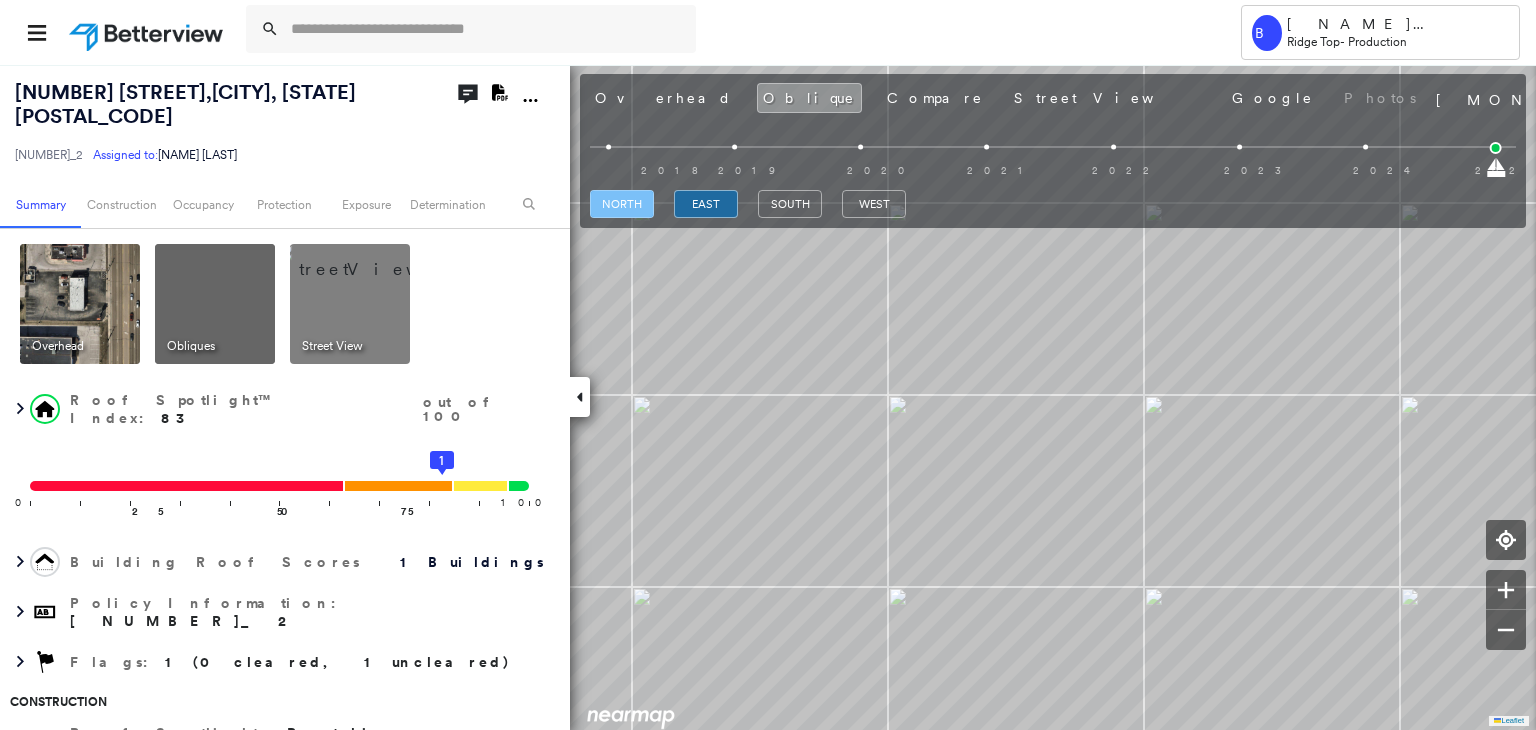 click on "north" at bounding box center [622, 204] 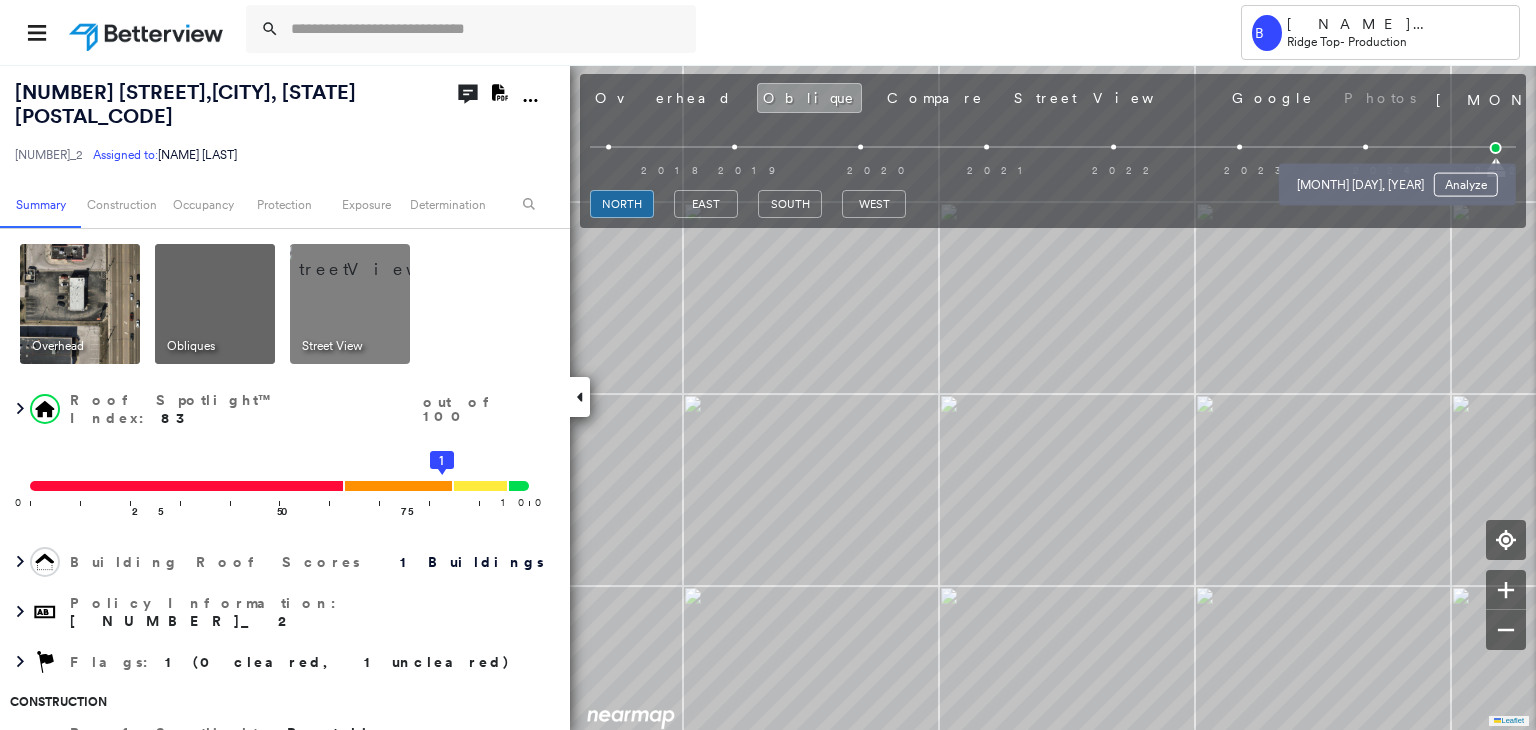 click at bounding box center [1365, 147] 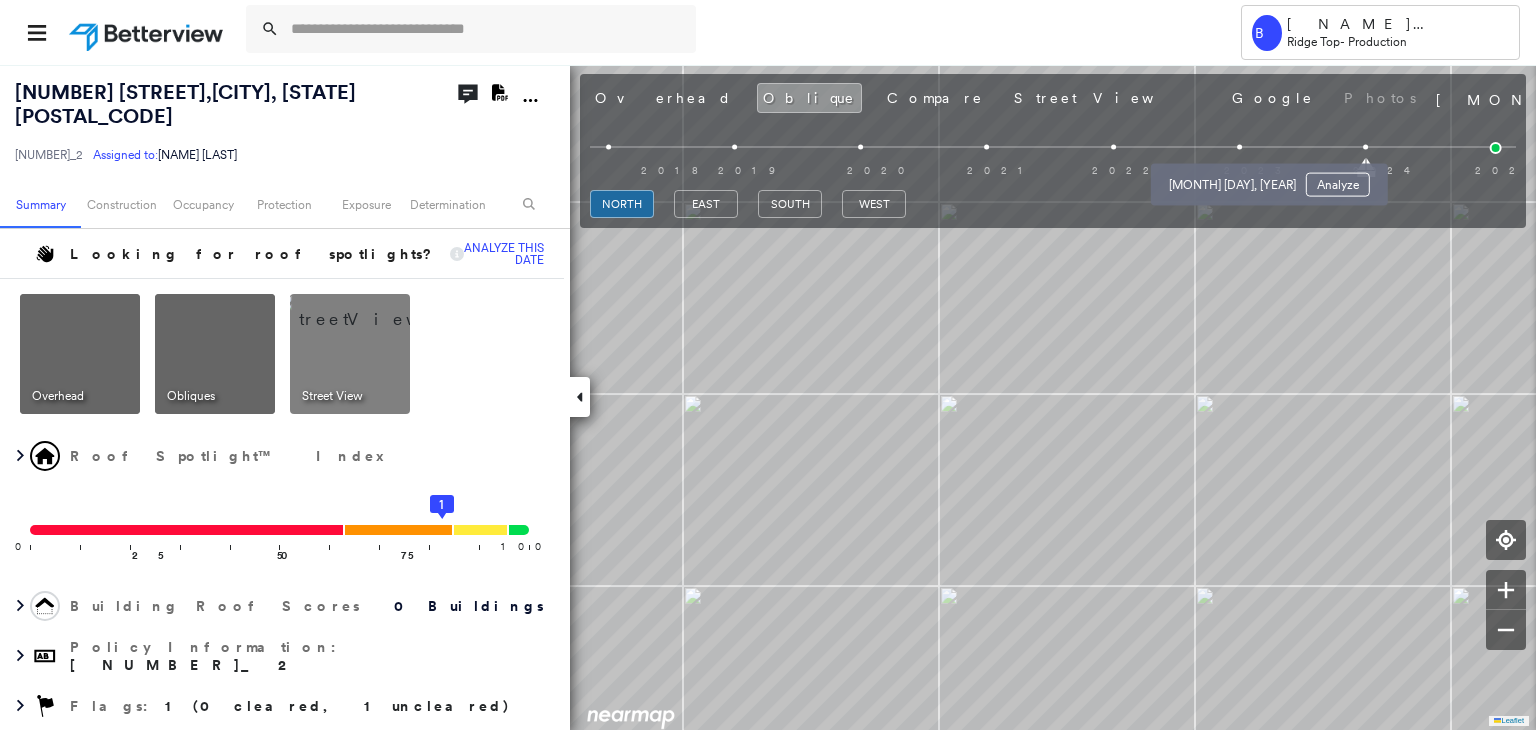 click at bounding box center [1239, 147] 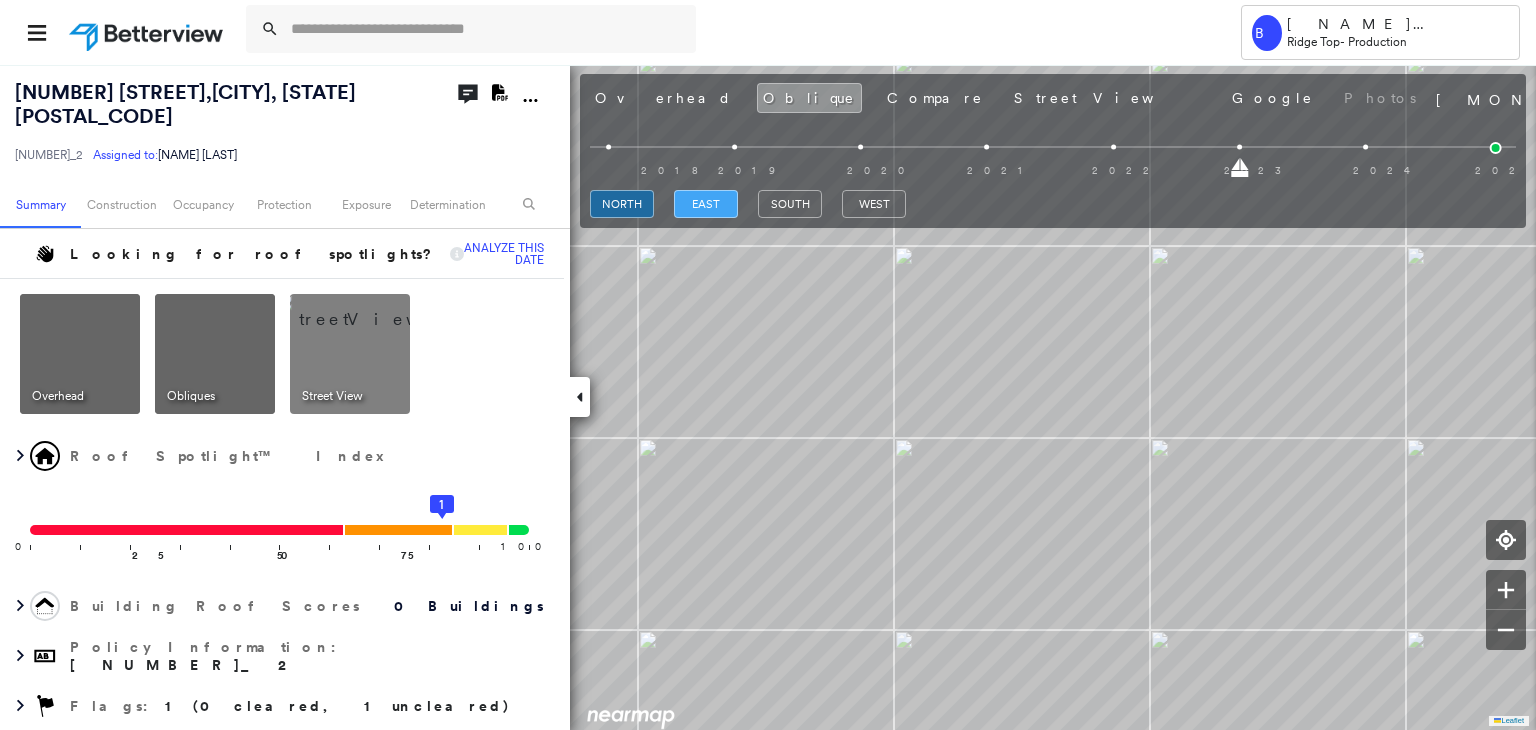 click on "east" at bounding box center [706, 204] 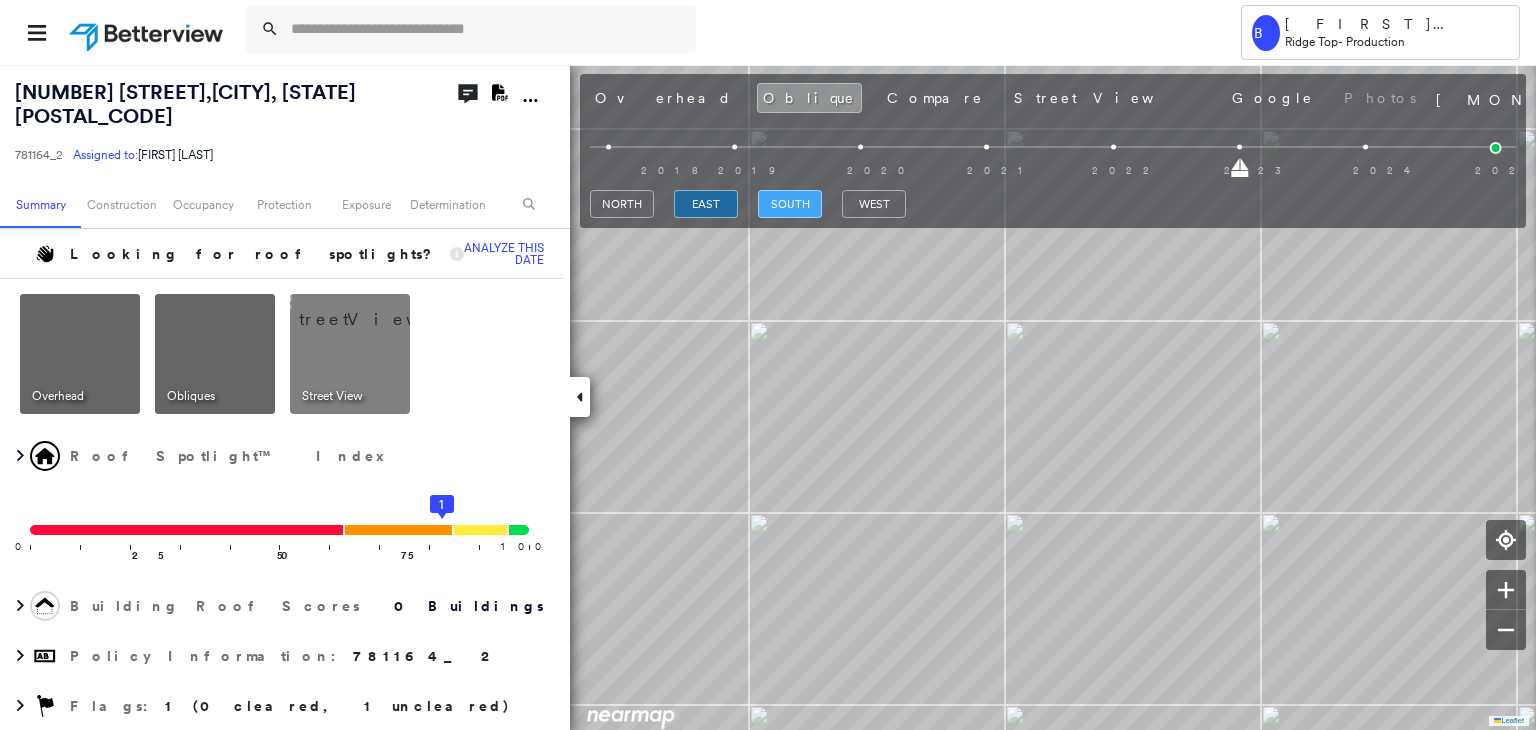 scroll, scrollTop: 0, scrollLeft: 0, axis: both 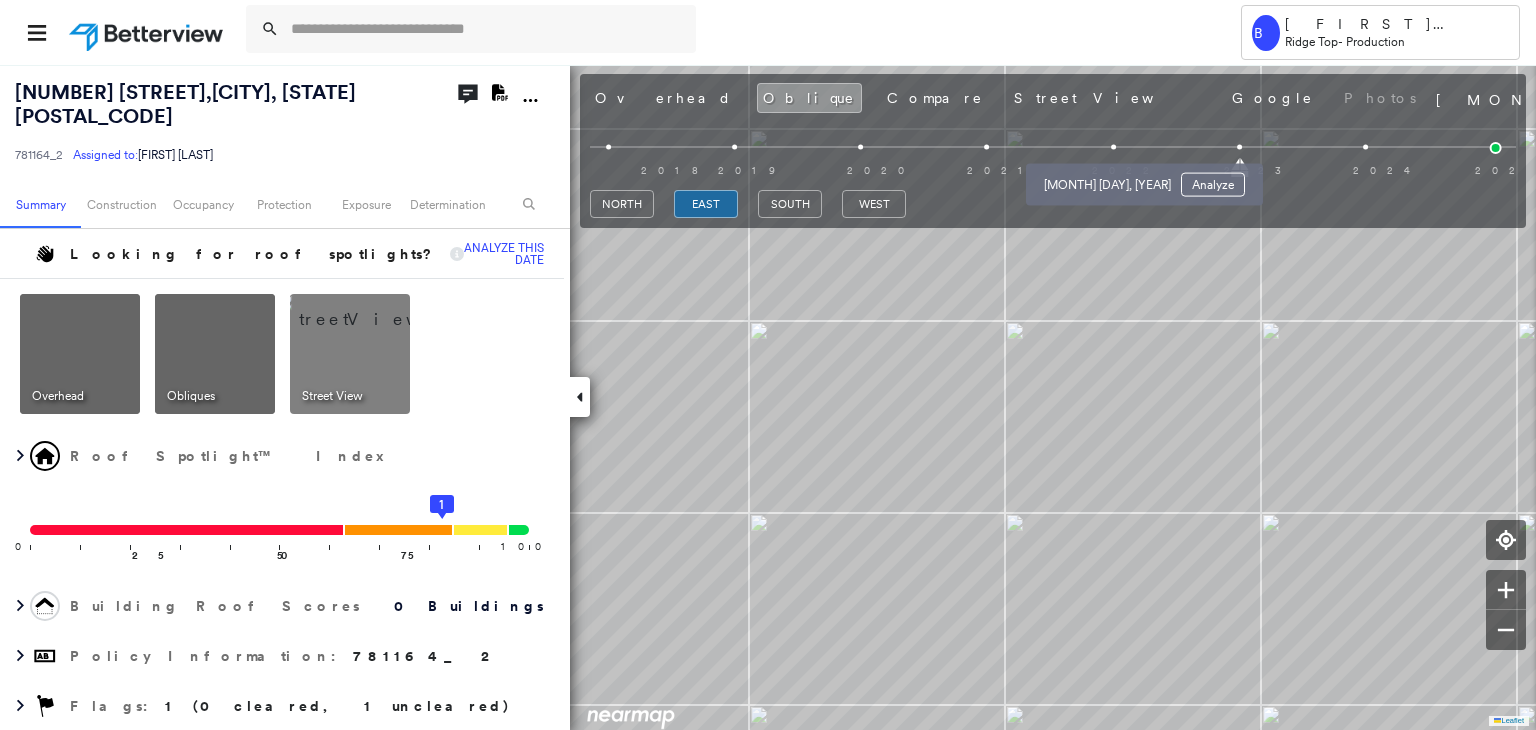 click at bounding box center (1113, 147) 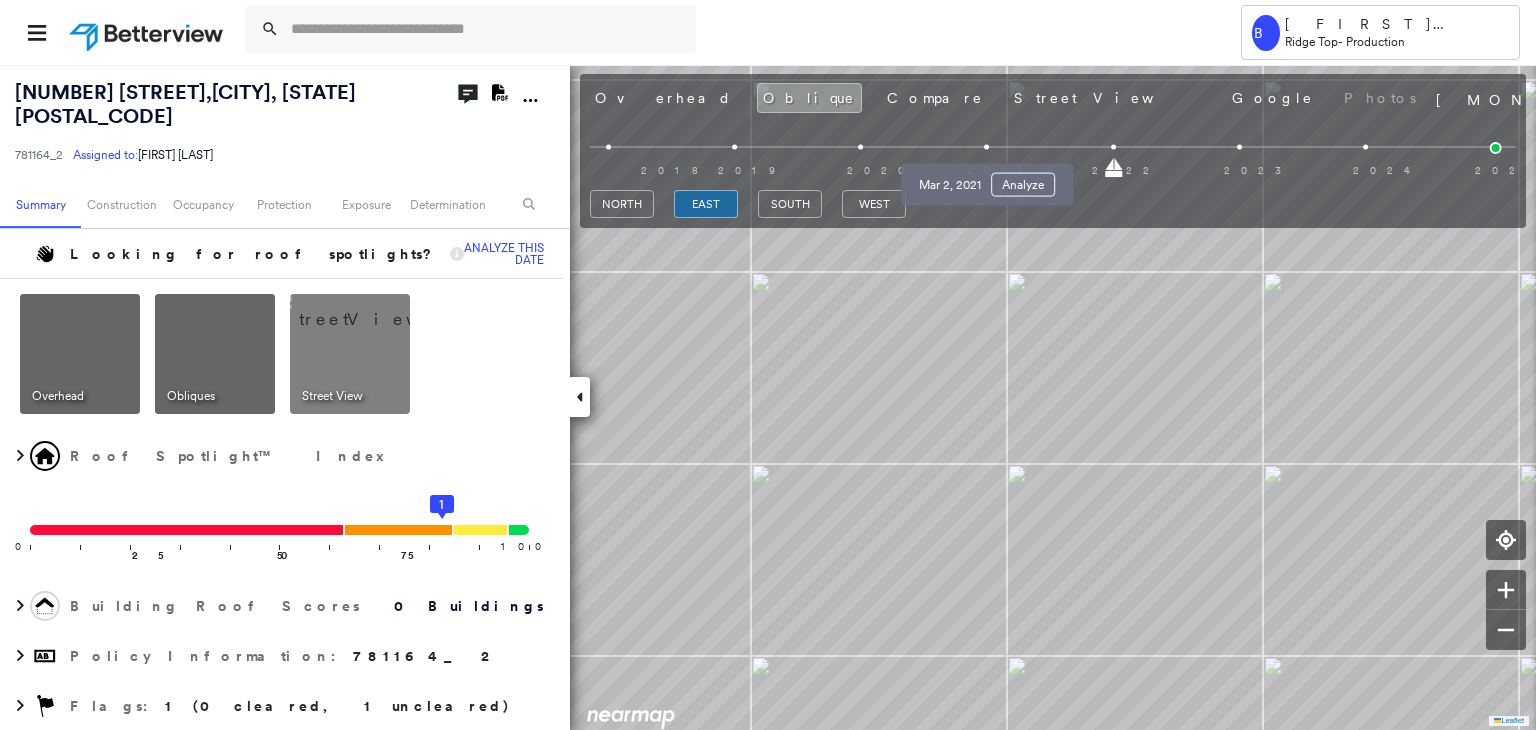 click at bounding box center [986, 147] 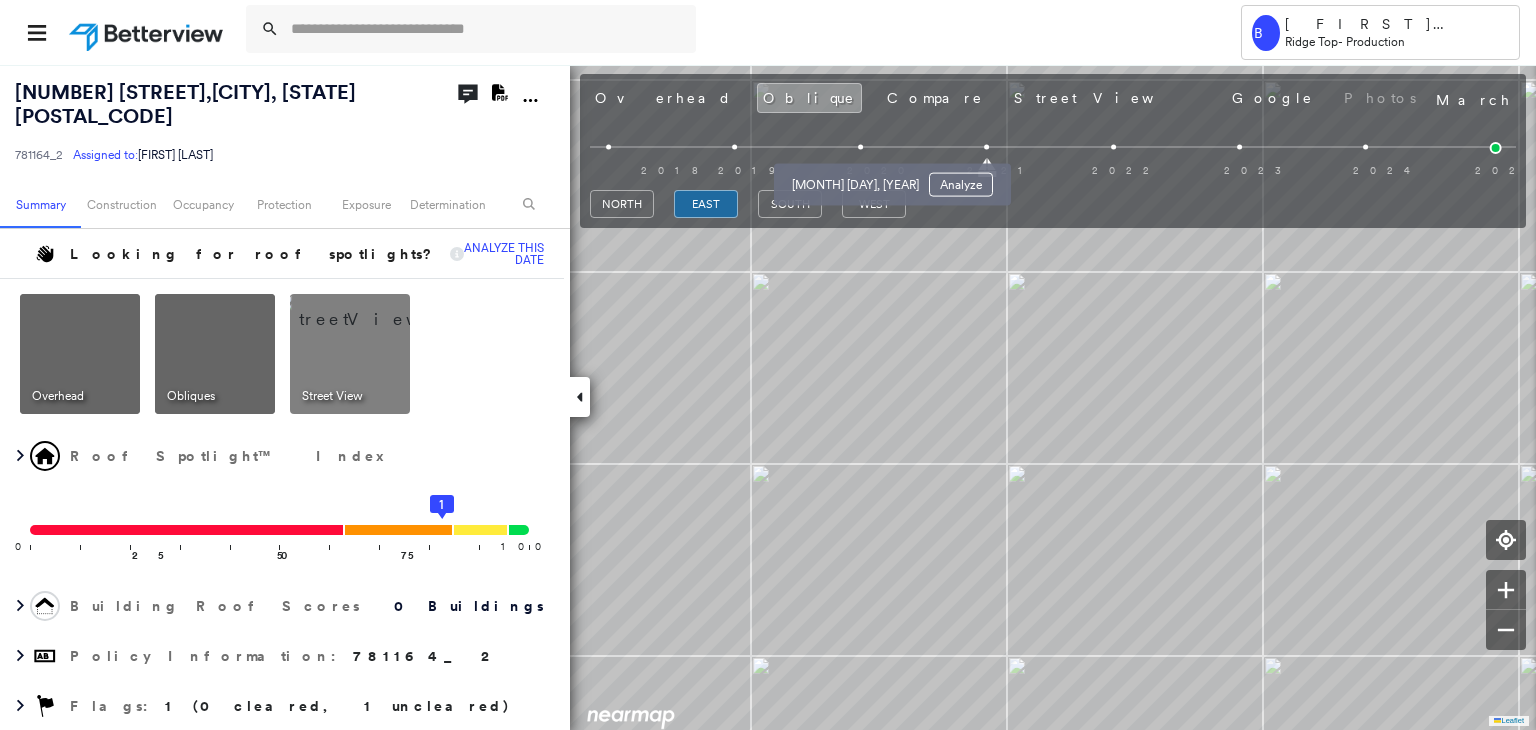 click at bounding box center (860, 147) 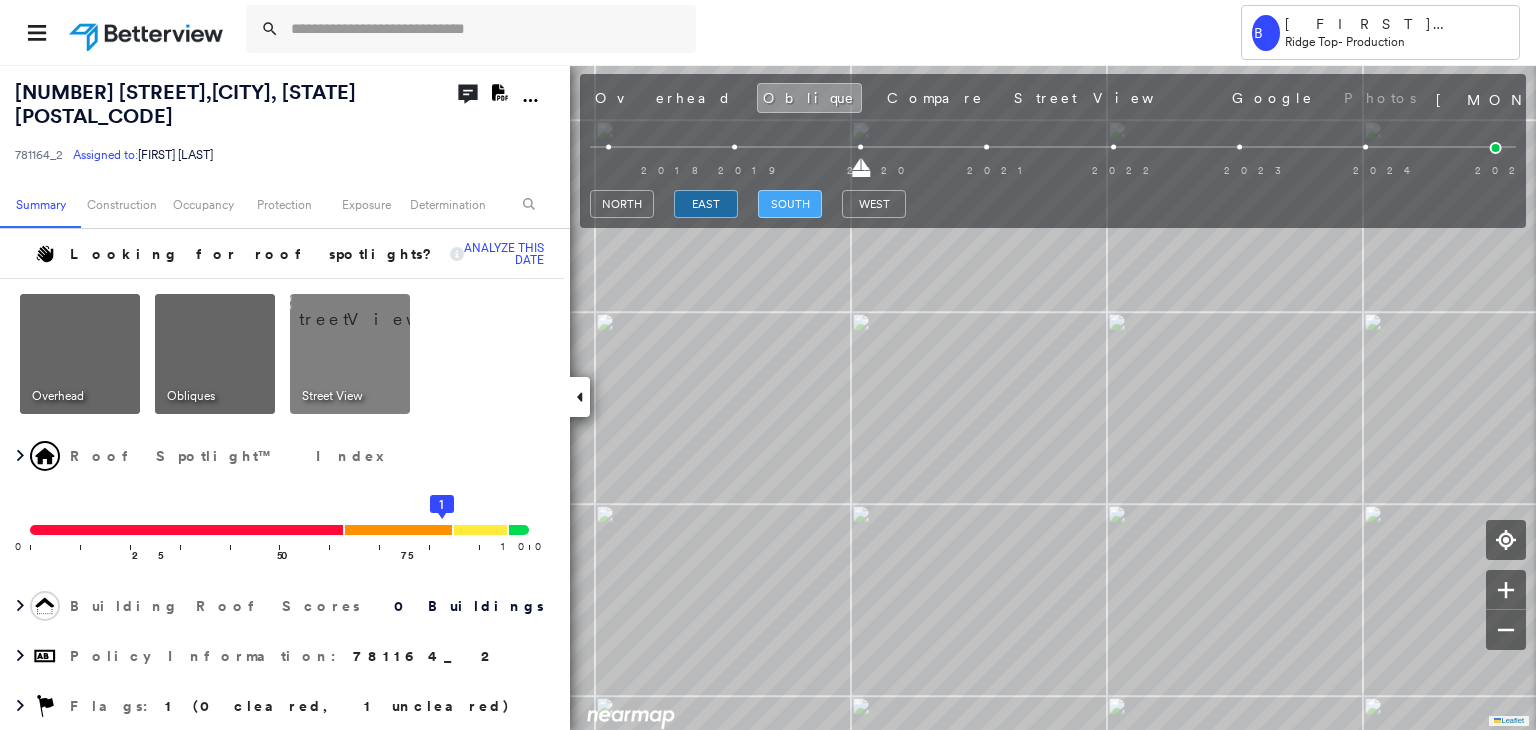 click on "south" at bounding box center (790, 204) 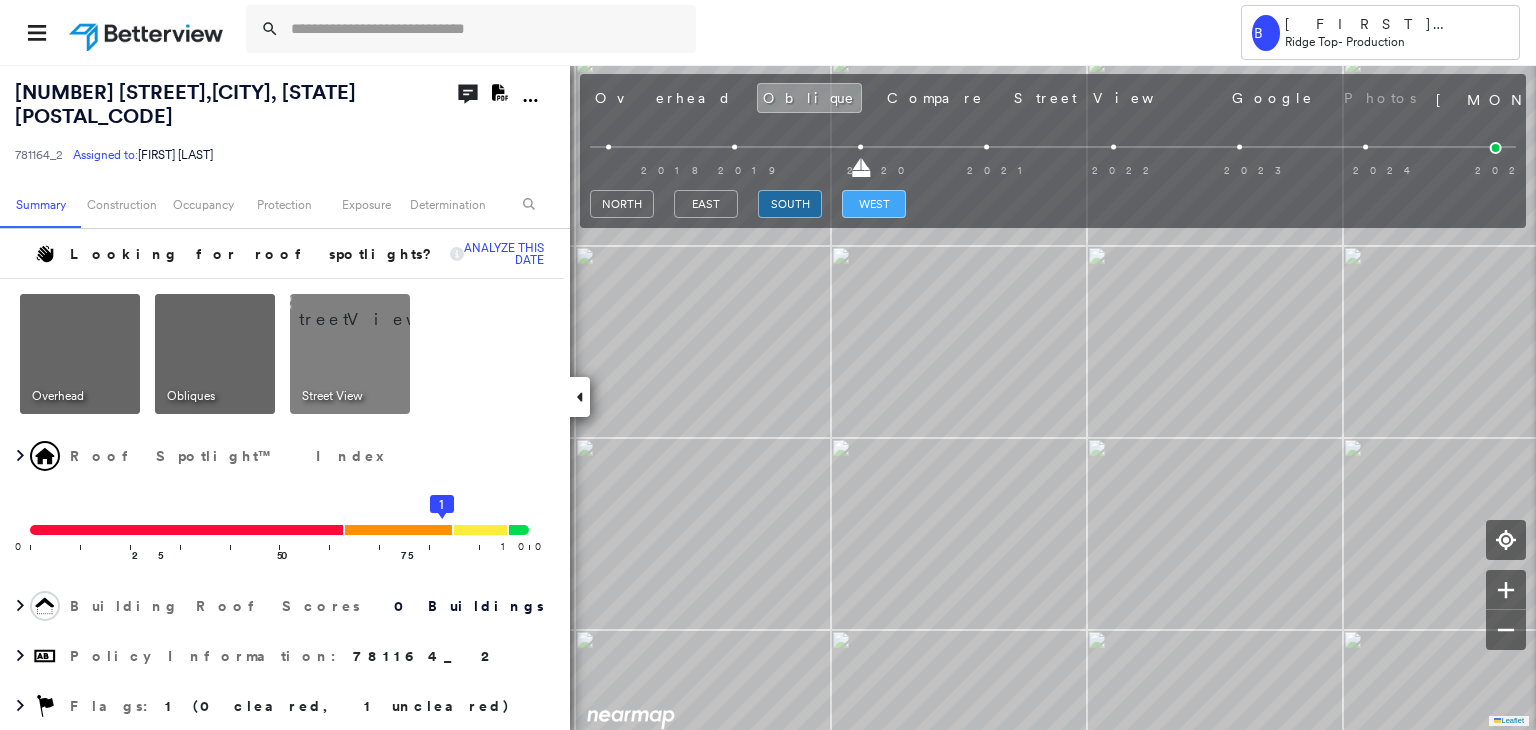 click on "west" at bounding box center (874, 204) 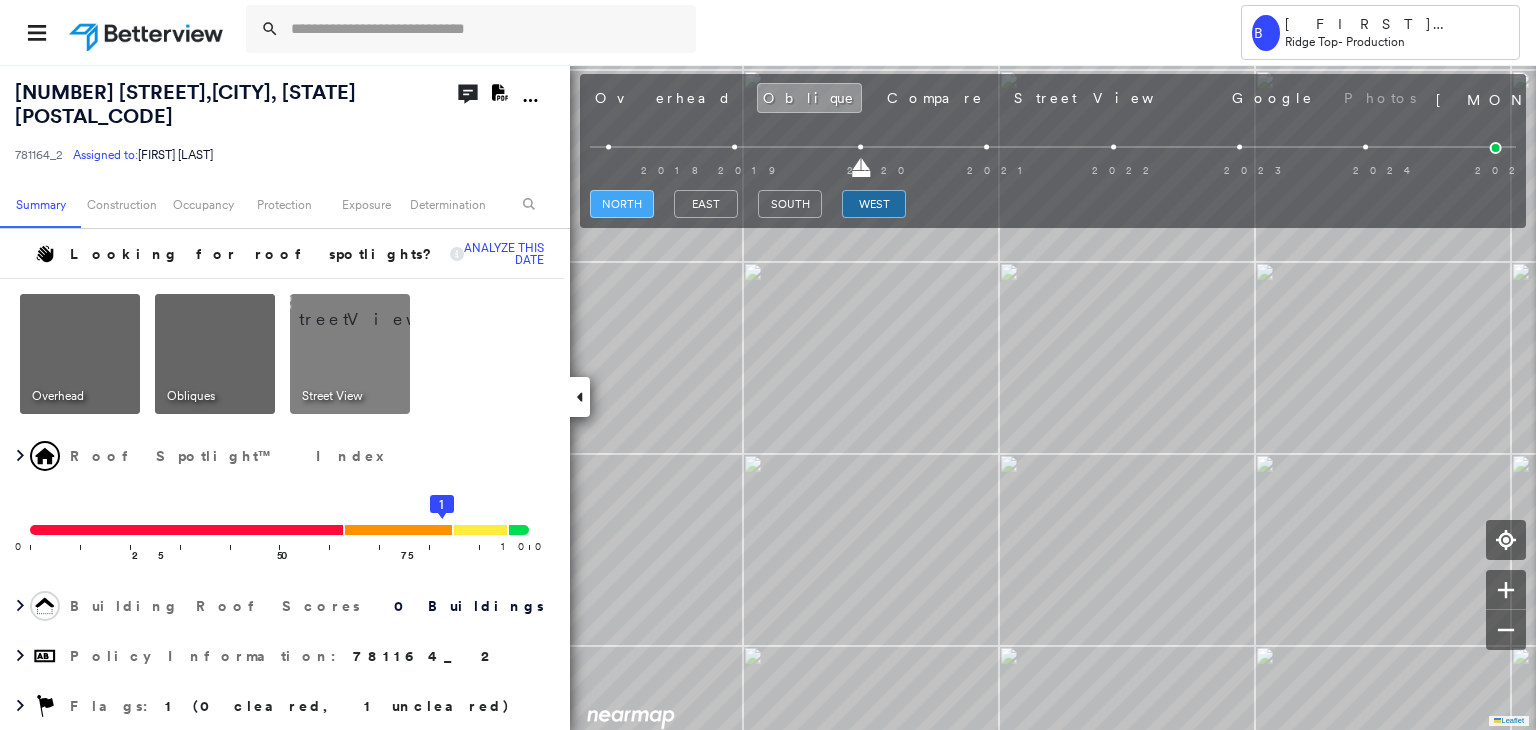 click on "north" at bounding box center [622, 204] 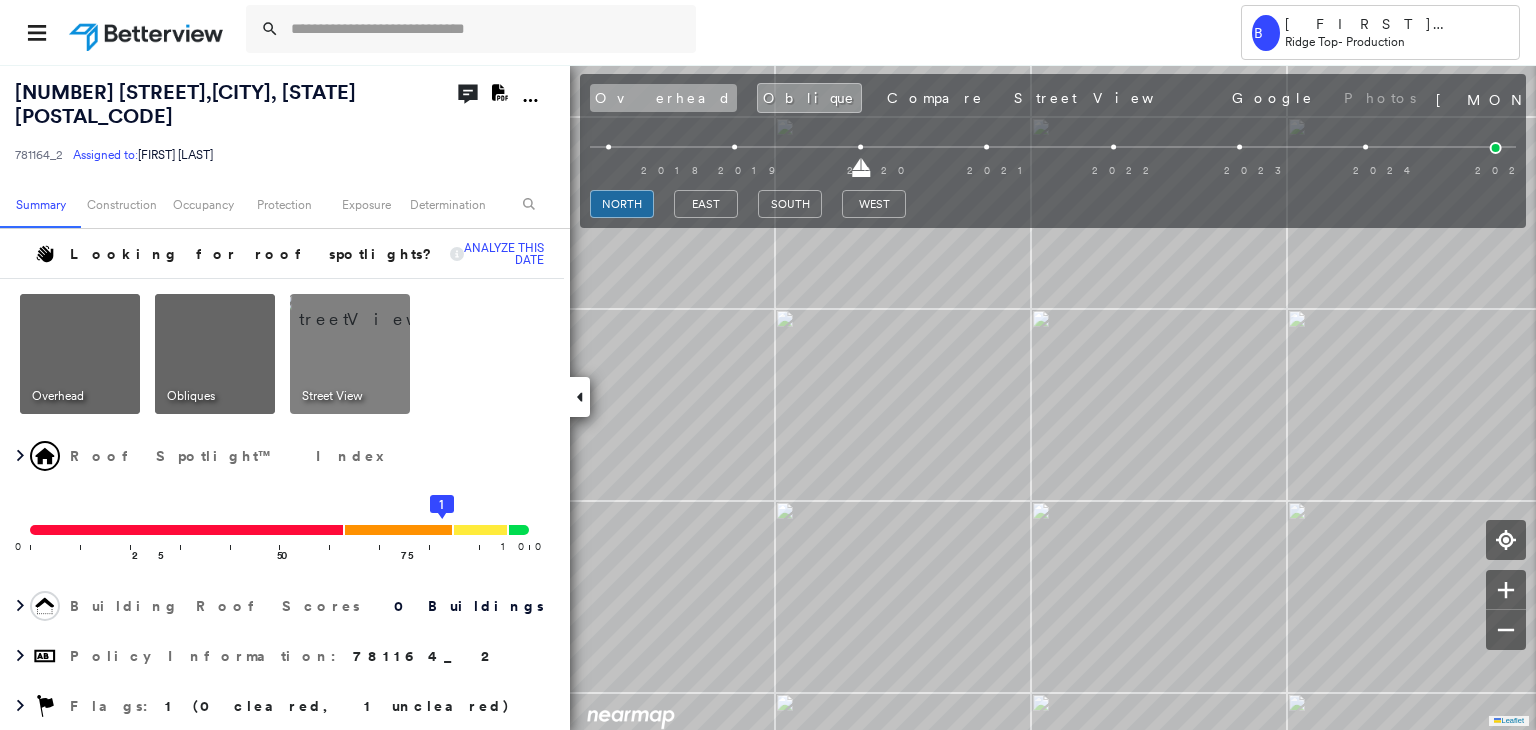 click on "Overhead" at bounding box center [663, 98] 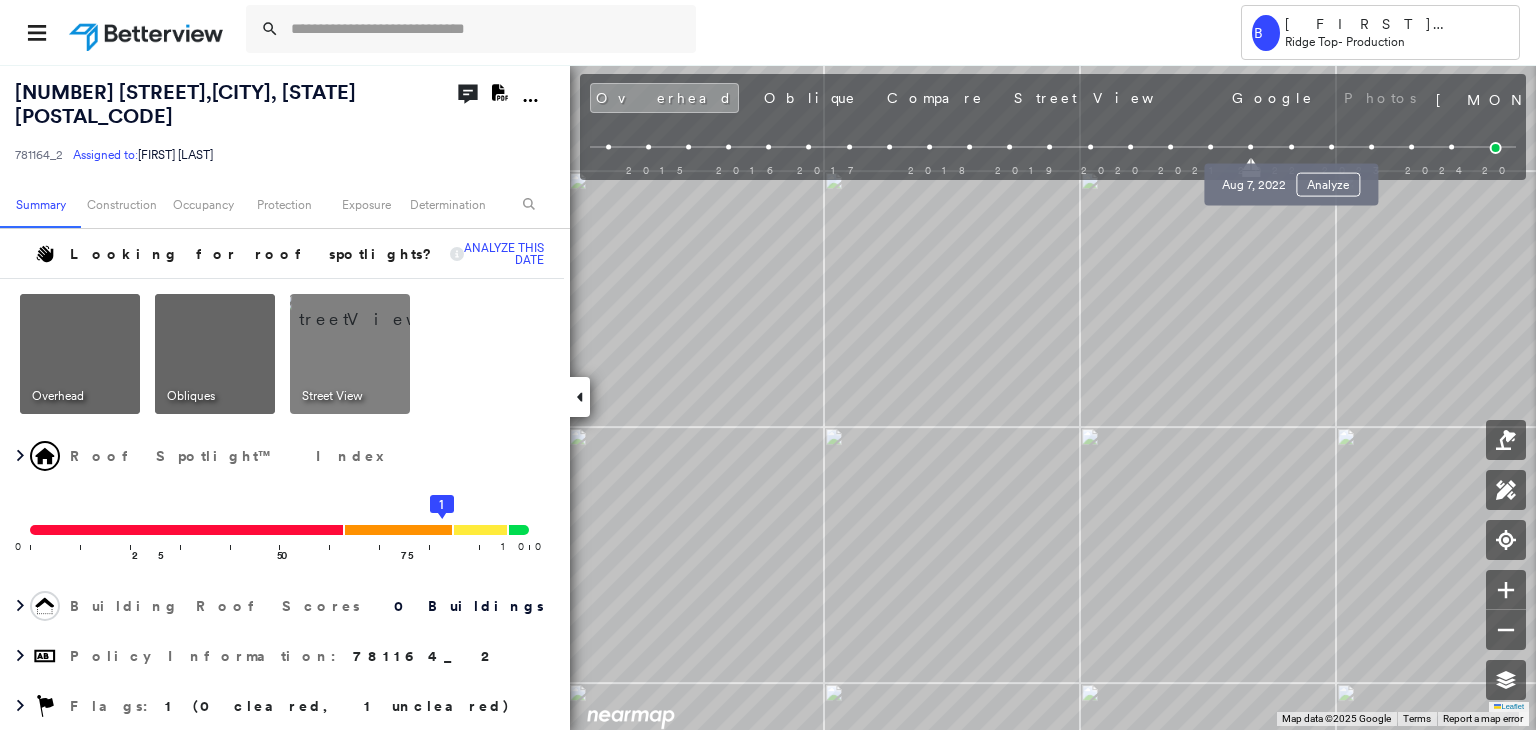 click at bounding box center (1291, 147) 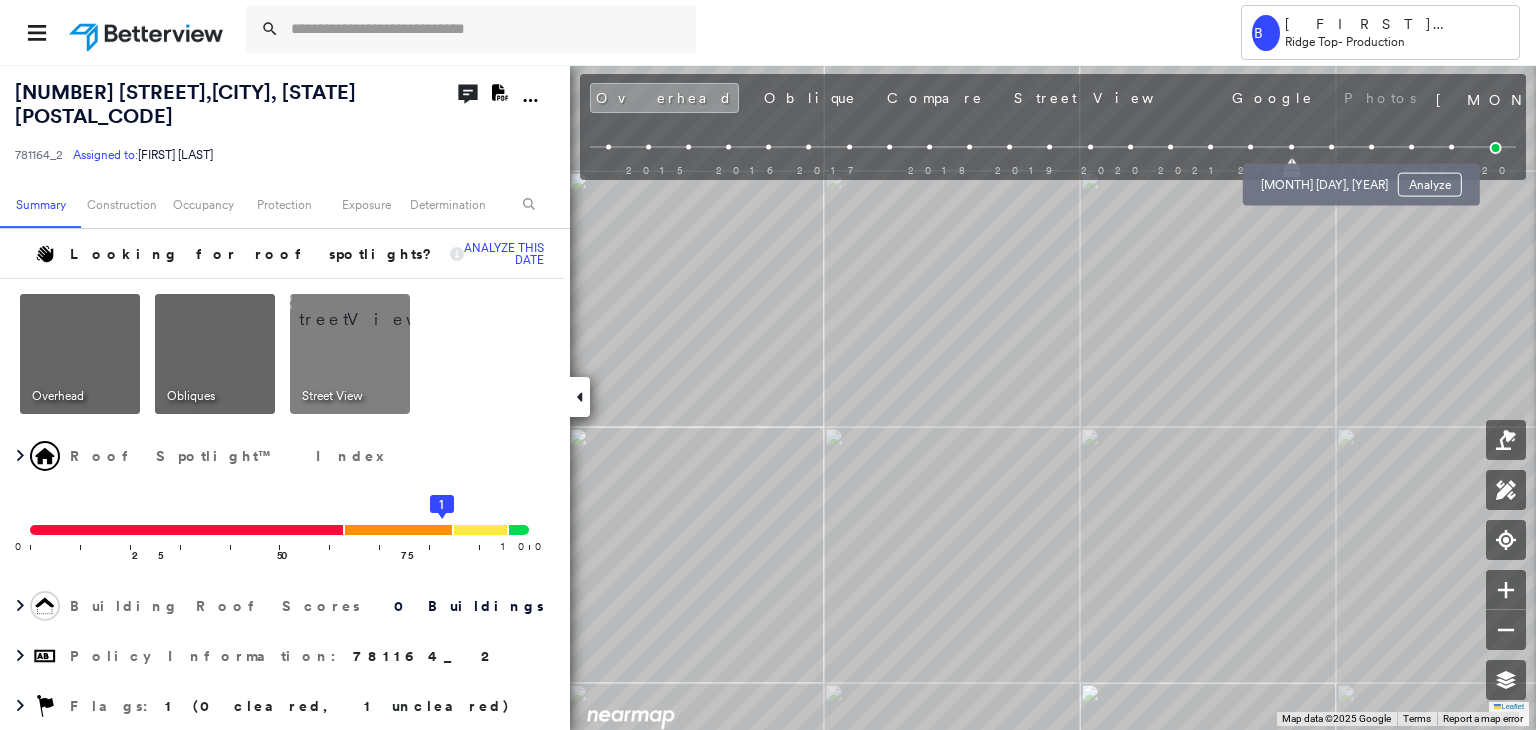 click at bounding box center [1331, 147] 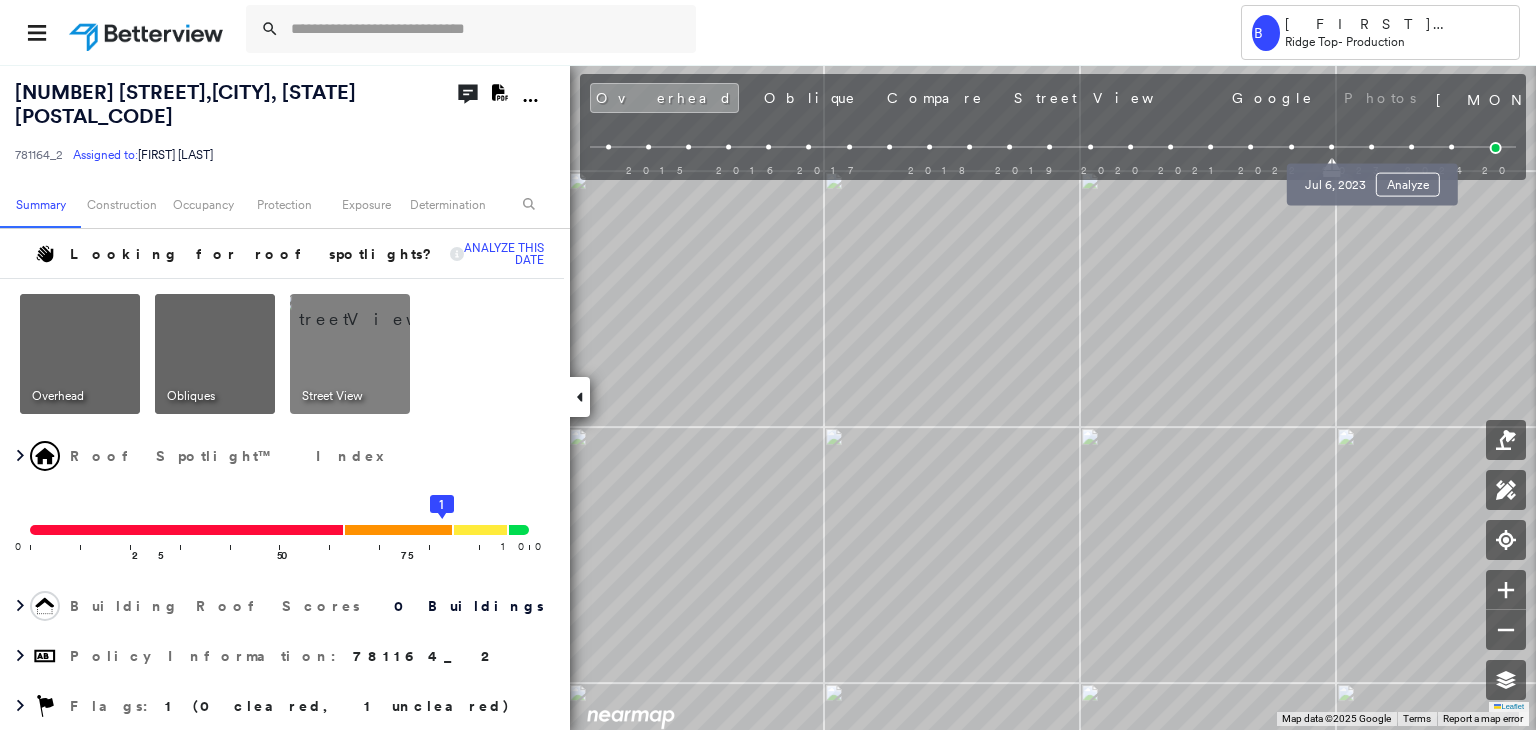 click at bounding box center (1371, 147) 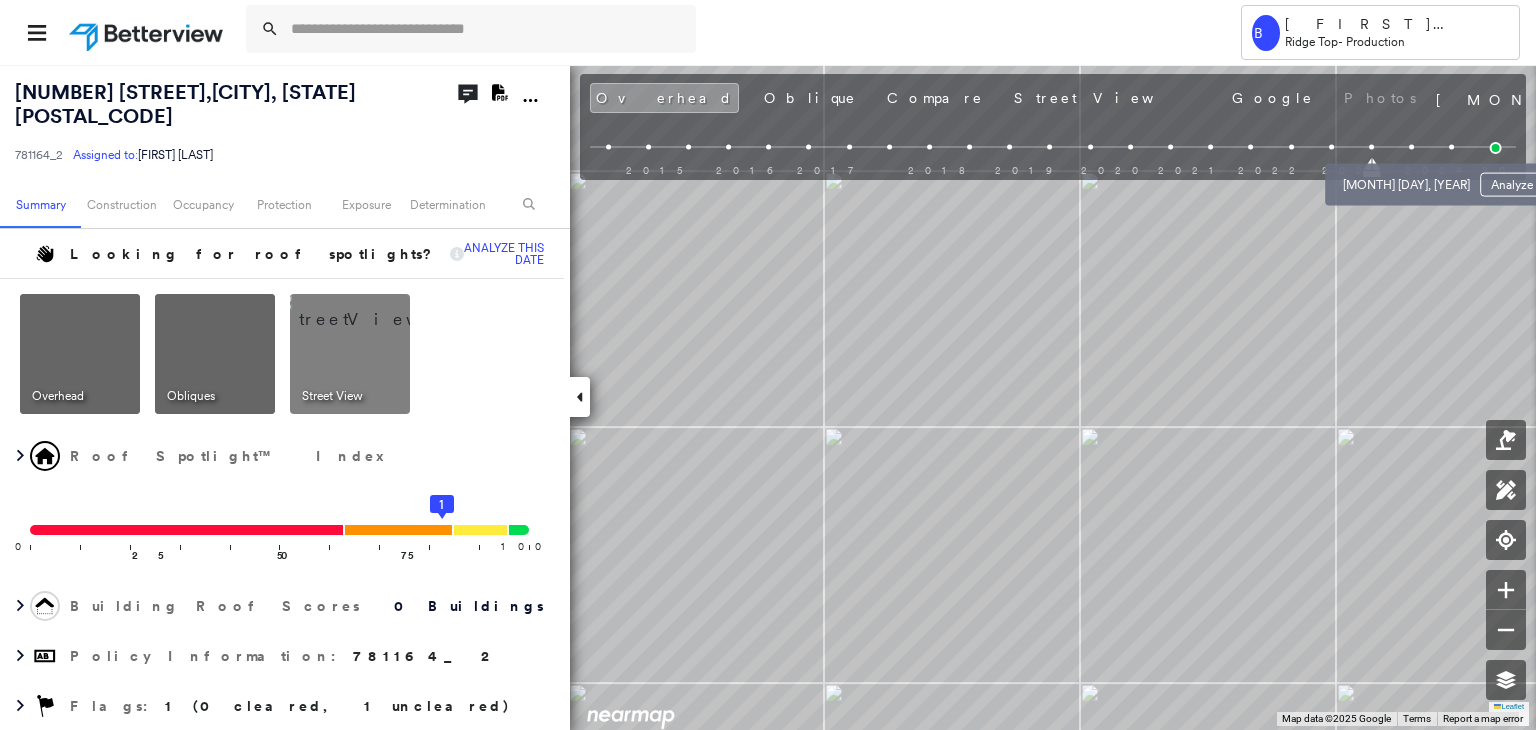 click at bounding box center (1411, 147) 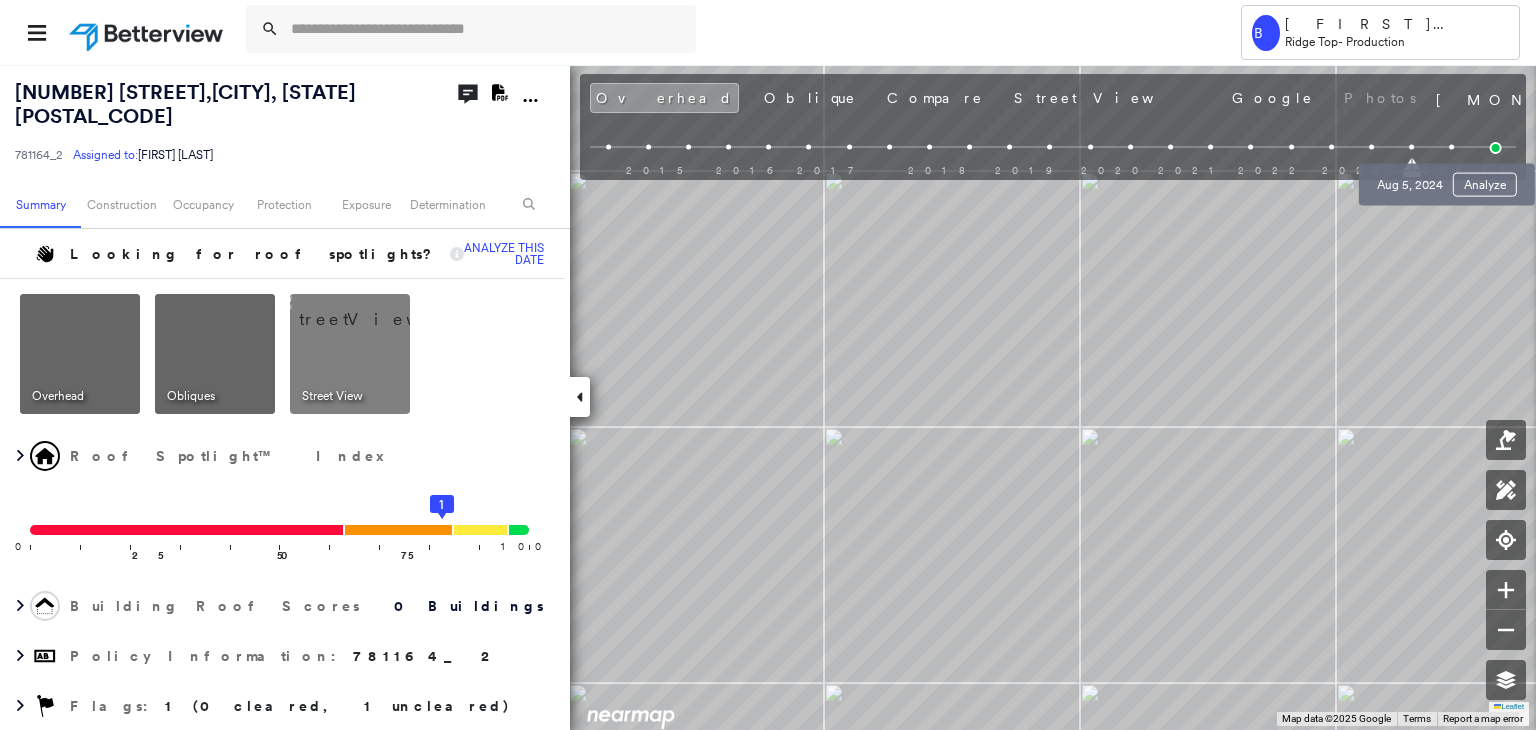 click at bounding box center (1451, 147) 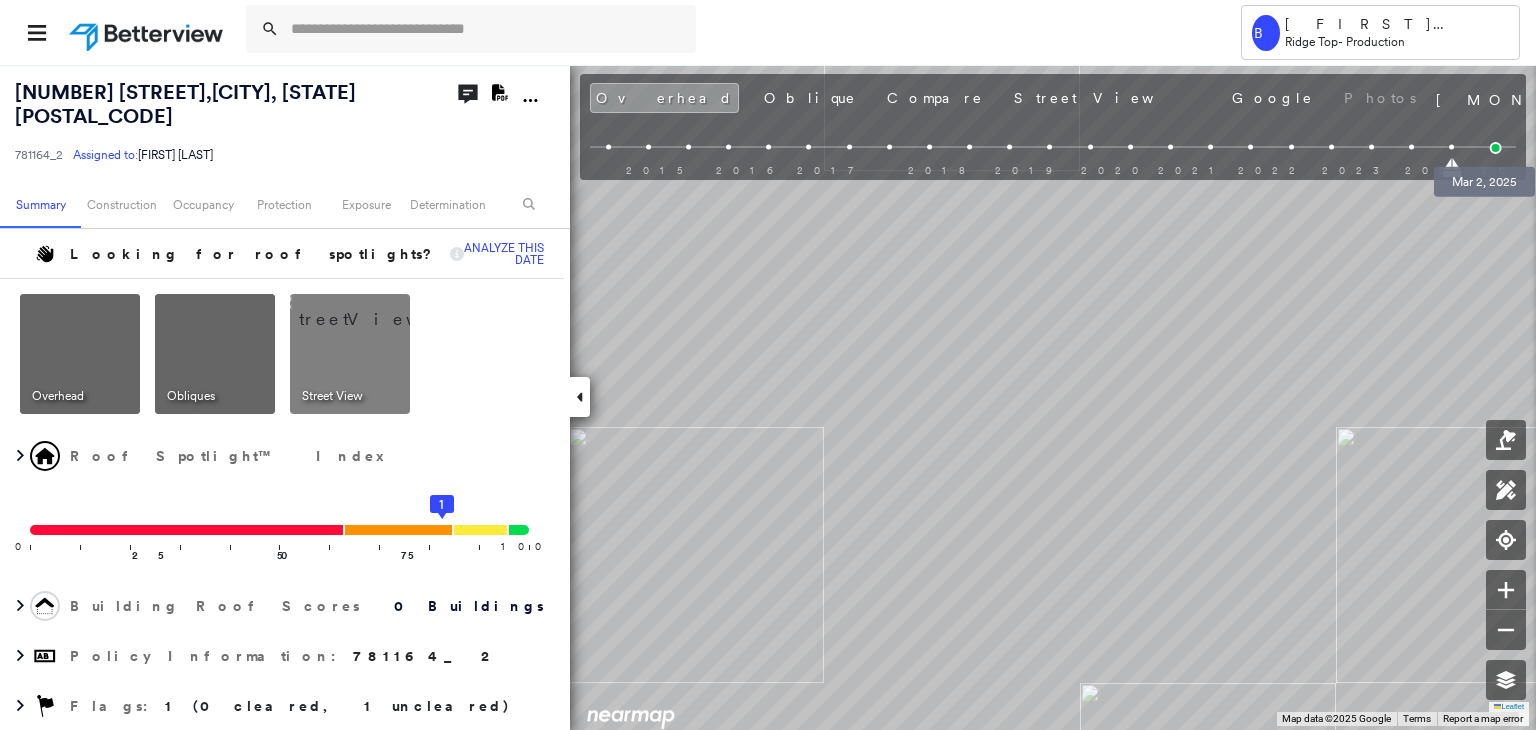 click at bounding box center [1496, 148] 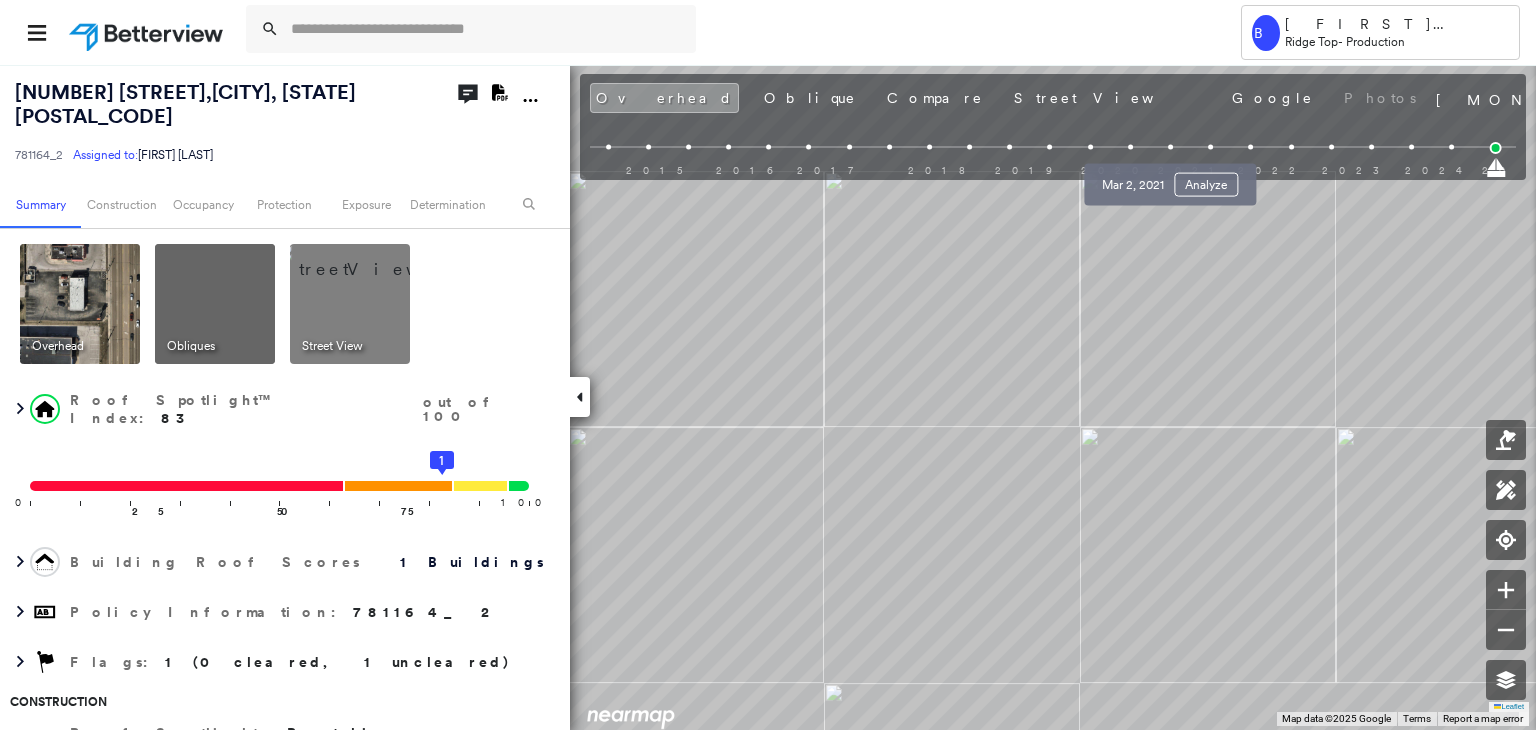 click at bounding box center [1170, 147] 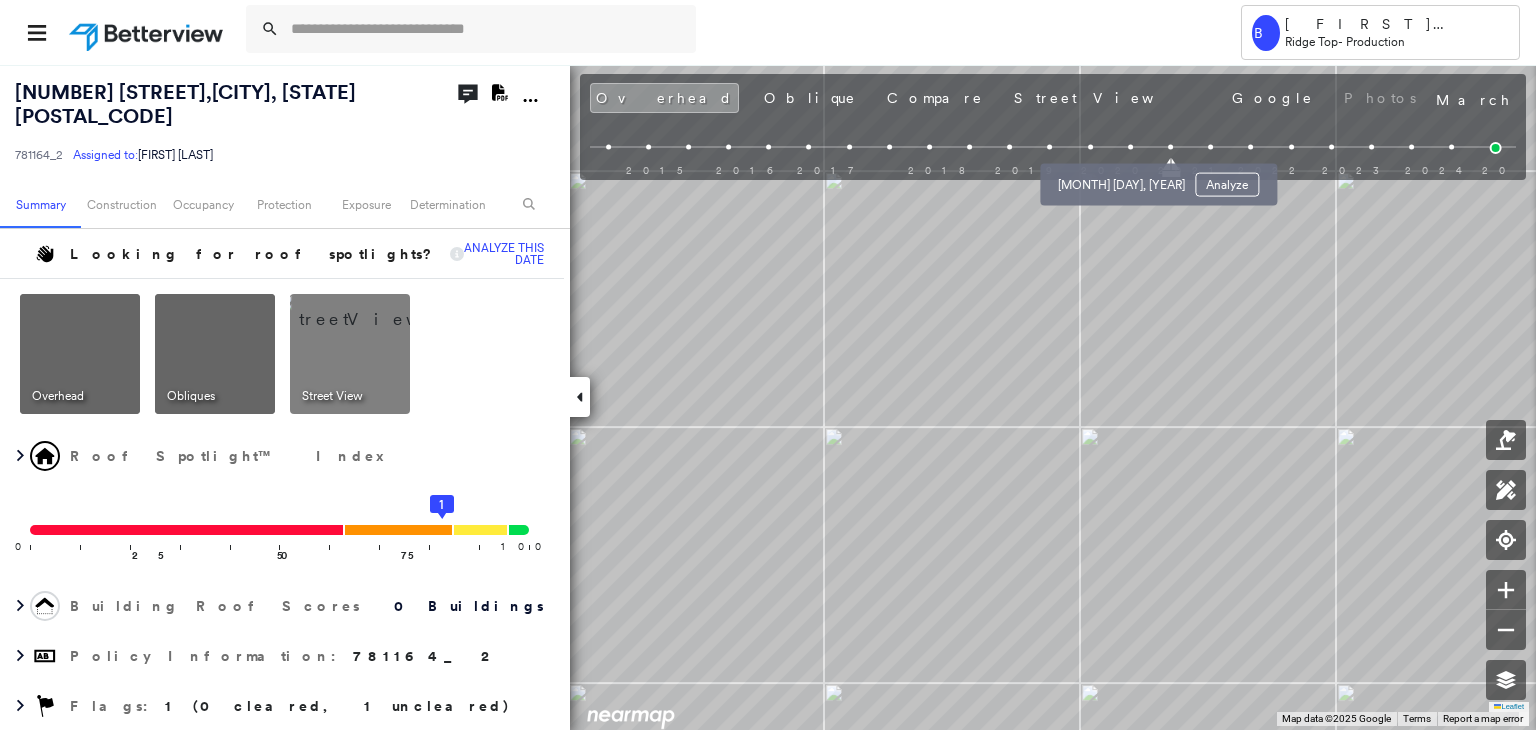 click at bounding box center (1130, 147) 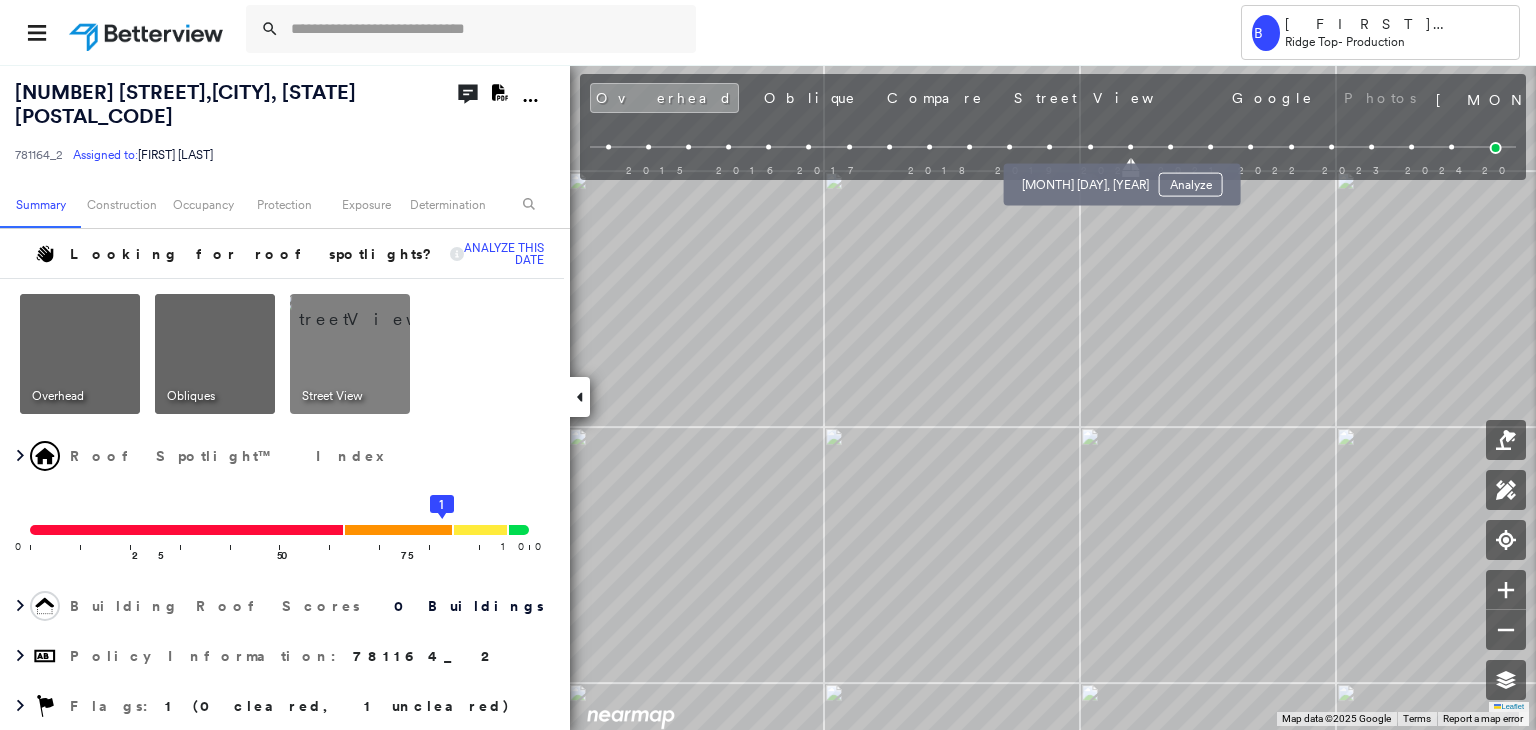 click at bounding box center (1090, 147) 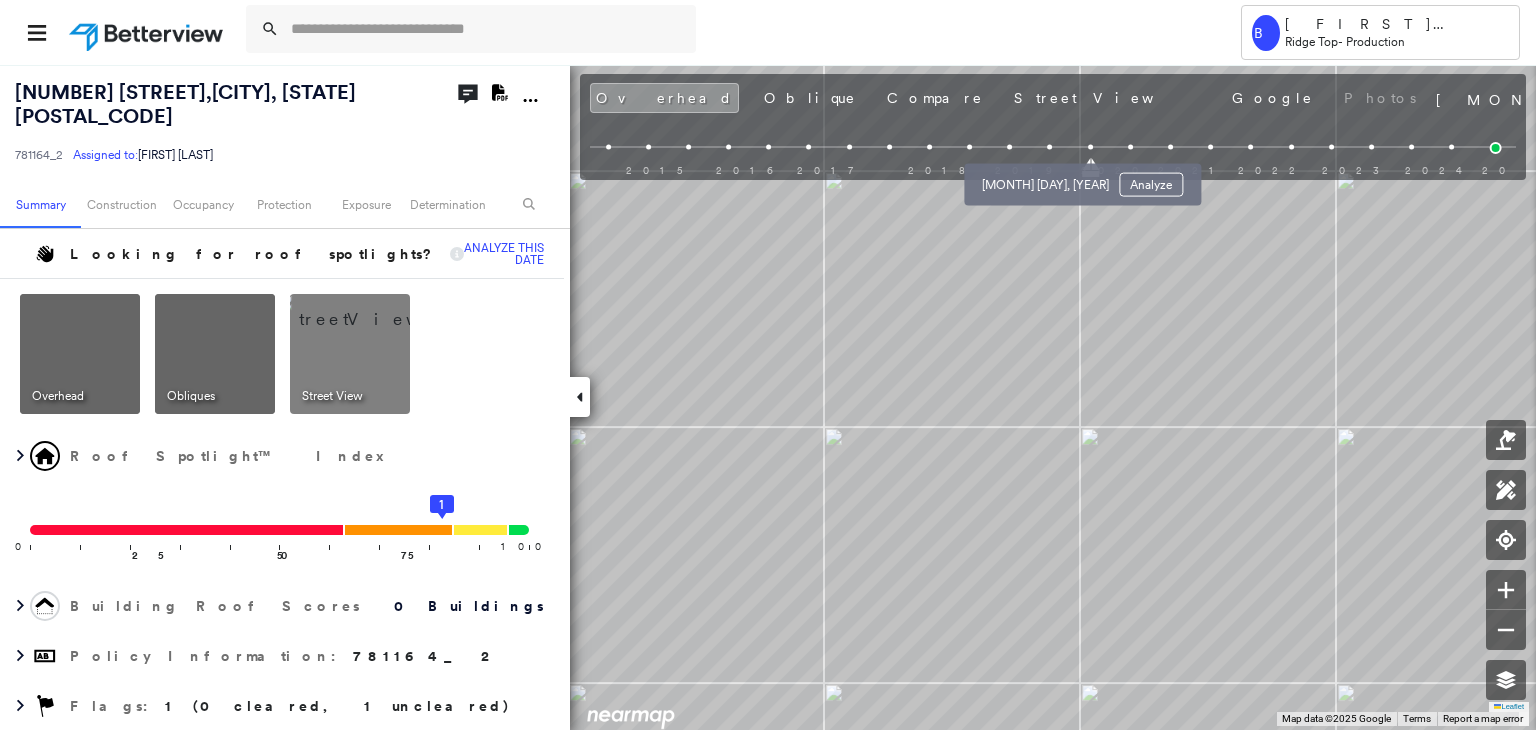 click at bounding box center [1050, 147] 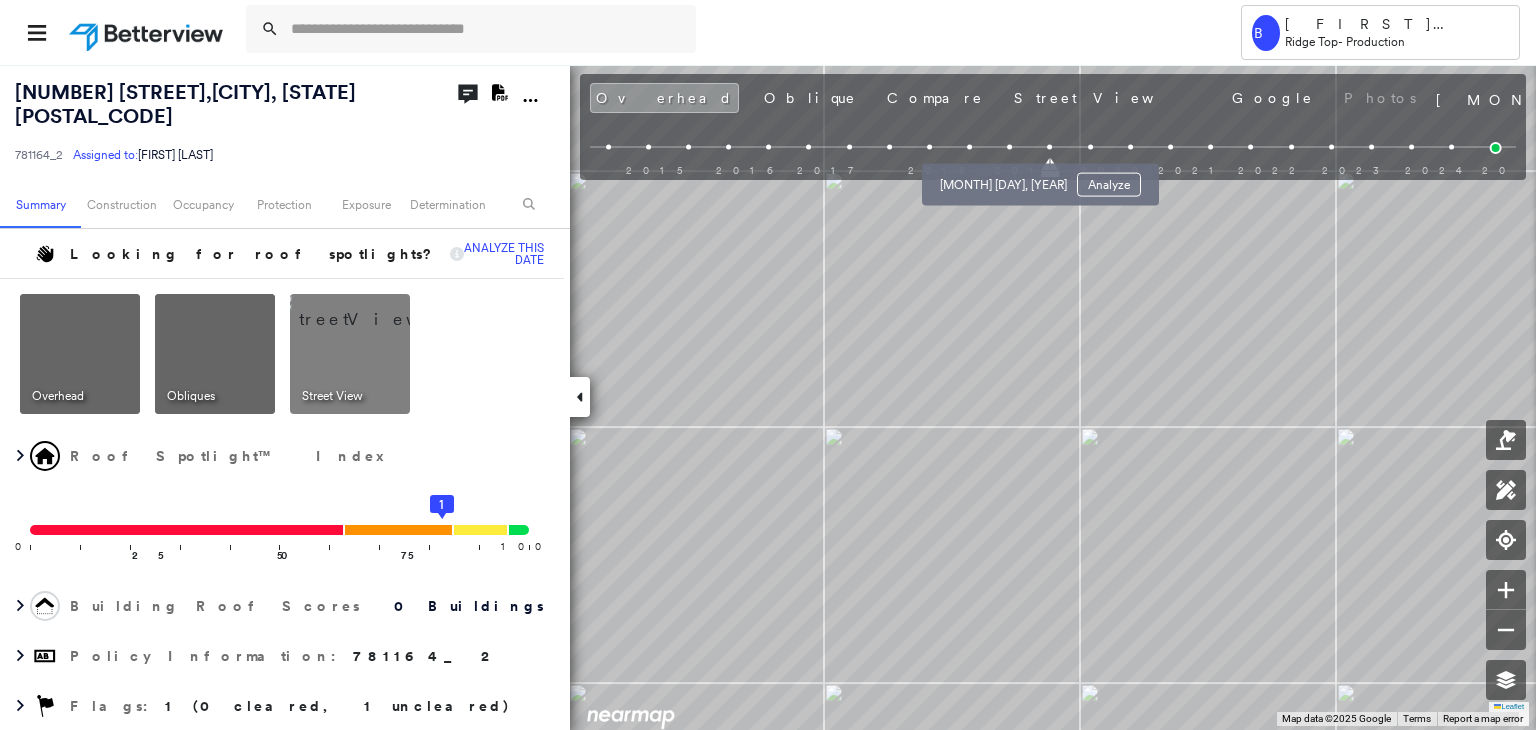 click at bounding box center (1009, 147) 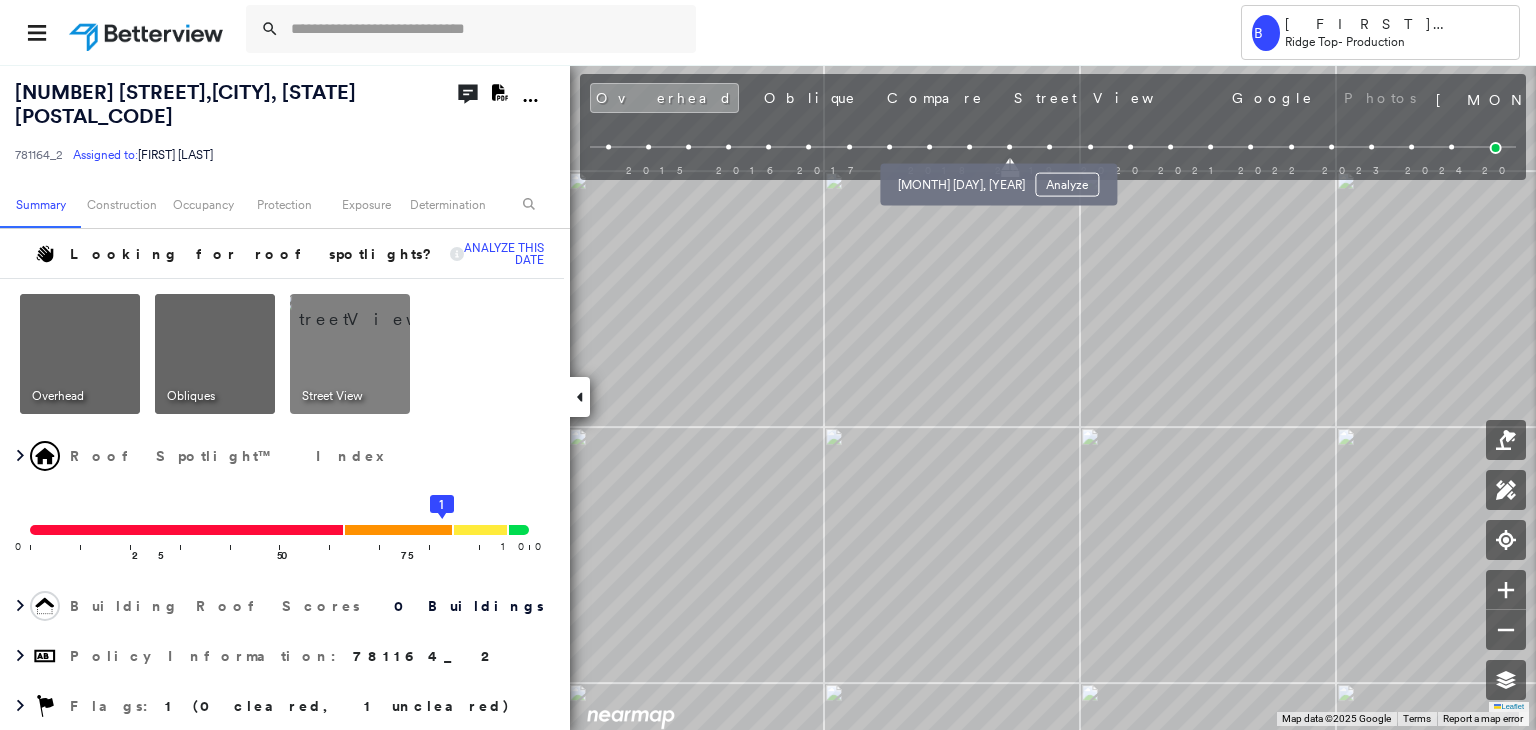 click at bounding box center (969, 147) 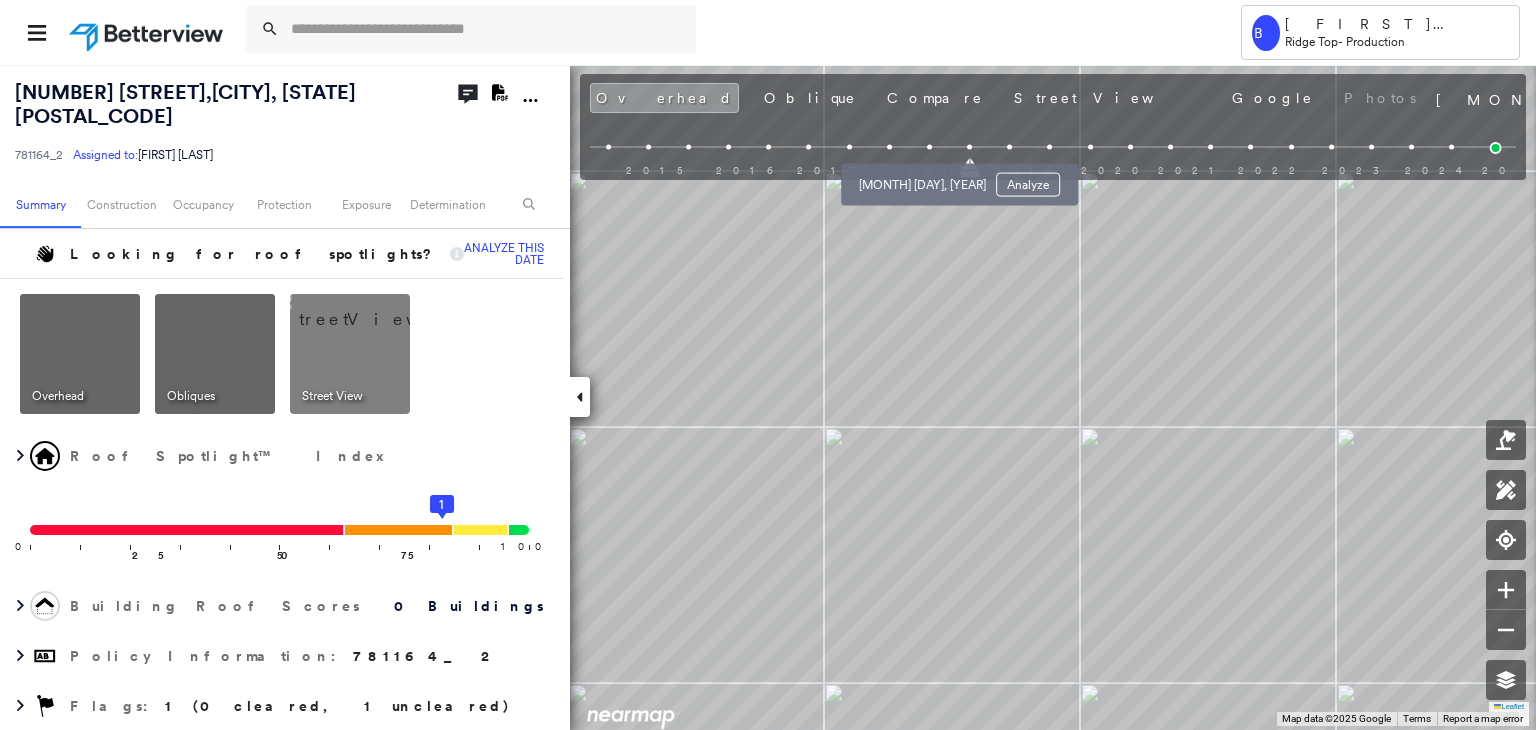 click at bounding box center (929, 147) 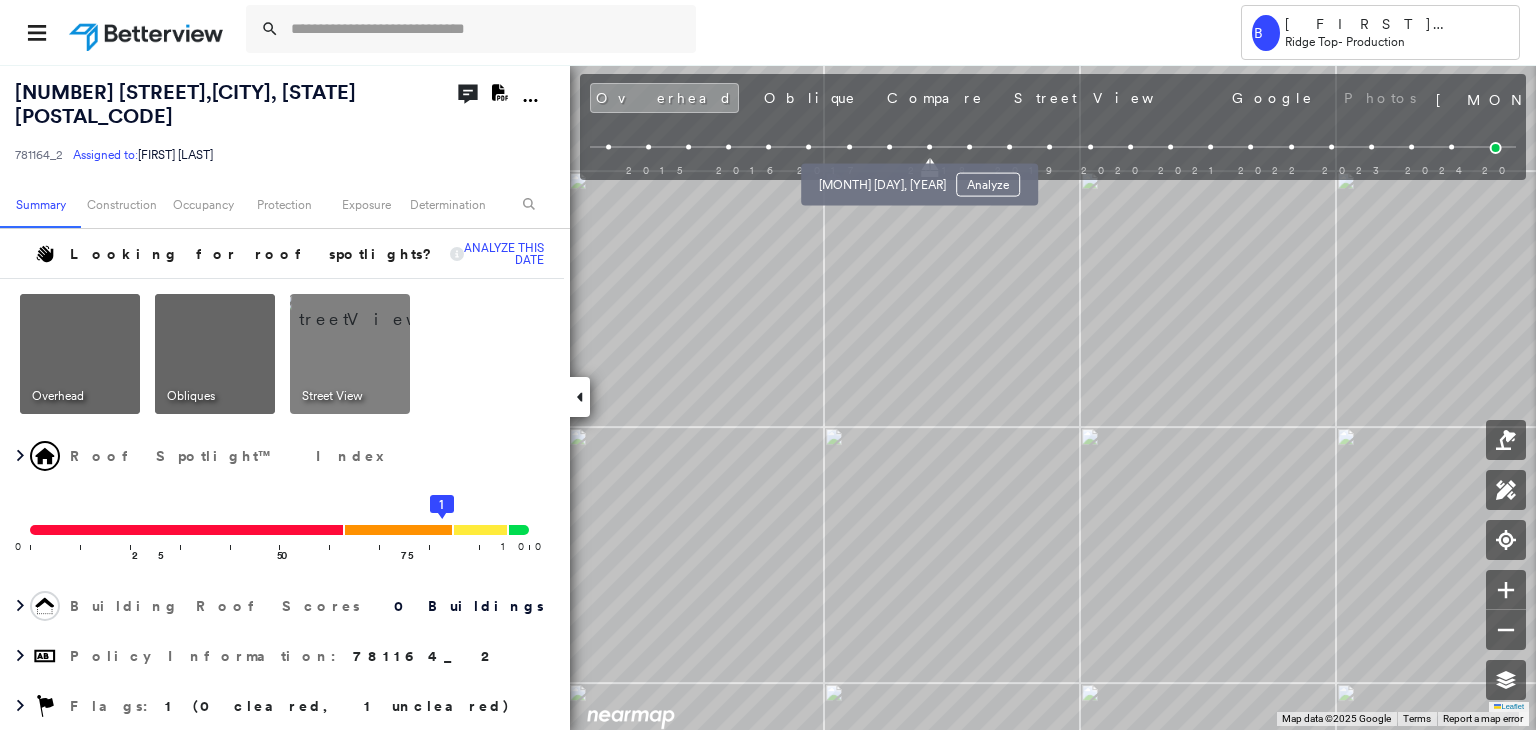 click at bounding box center (889, 147) 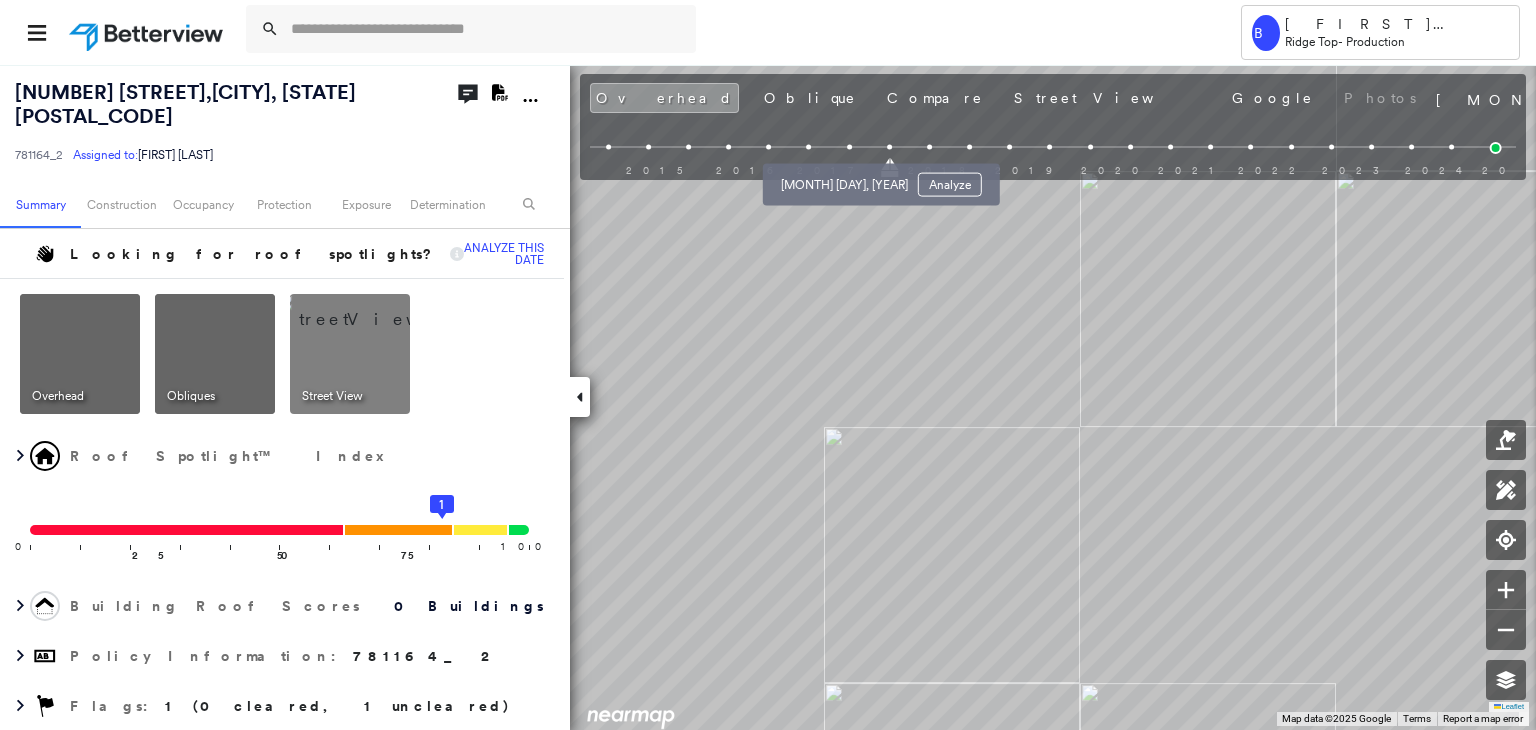 click at bounding box center [849, 147] 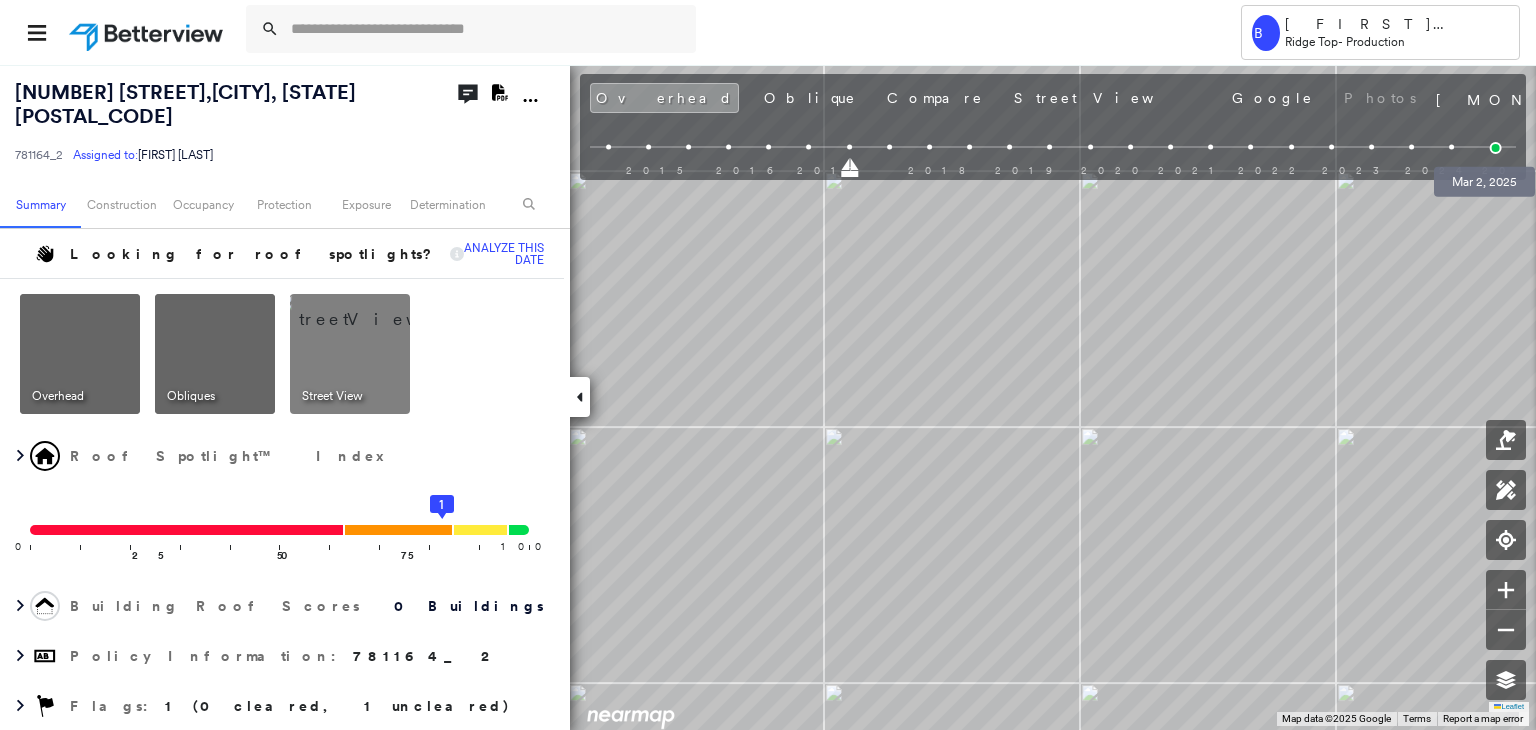 click at bounding box center [1496, 148] 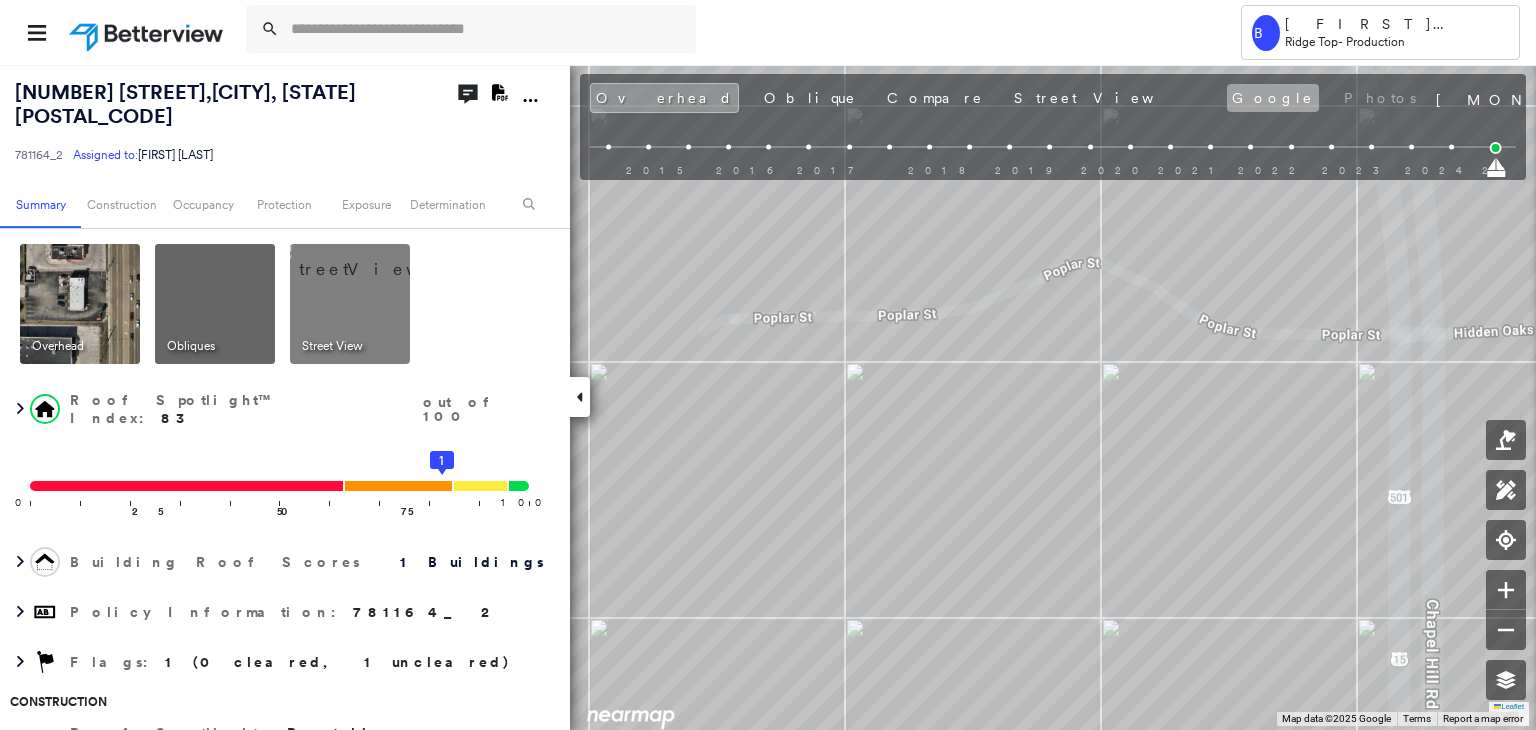click on "Google" at bounding box center [1273, 98] 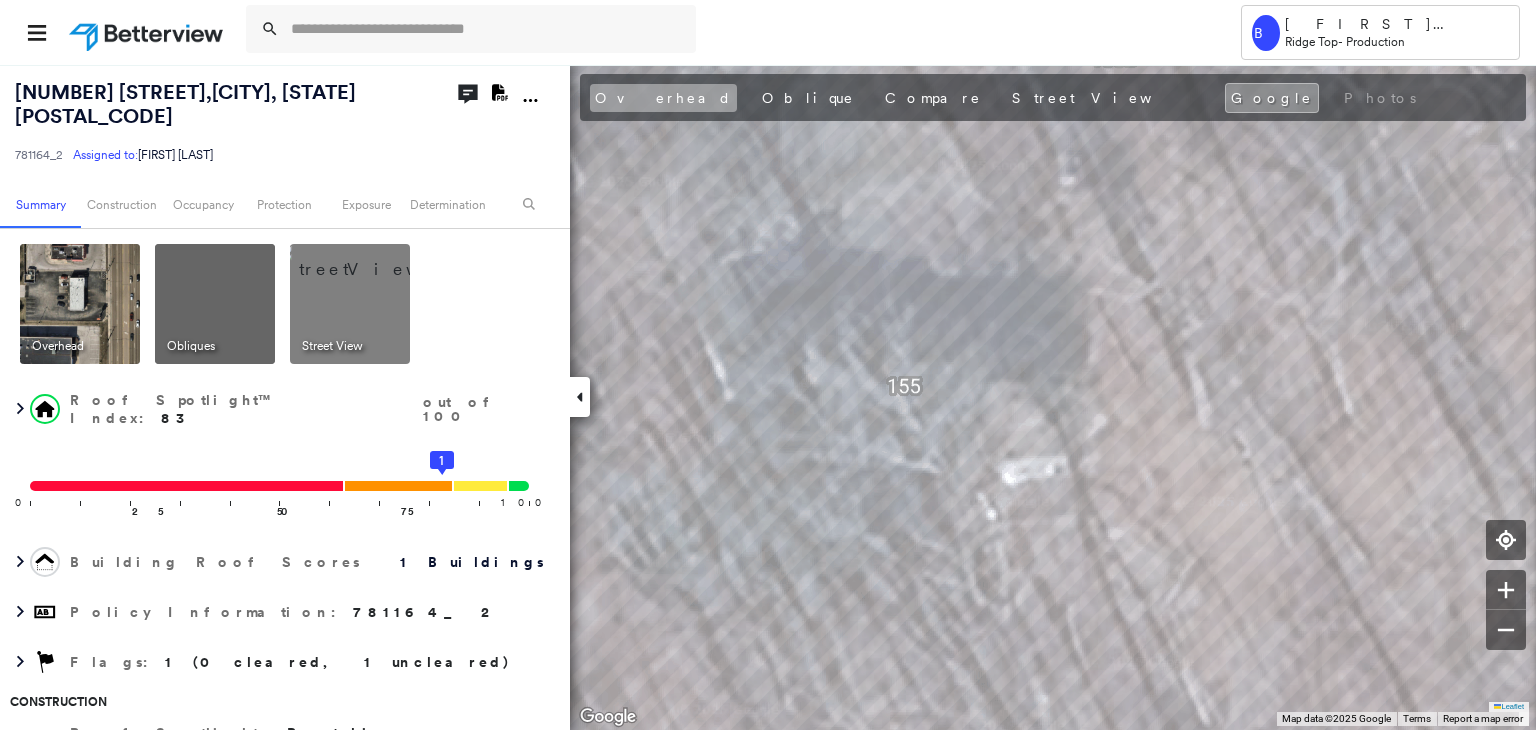 click on "Overhead" at bounding box center [663, 98] 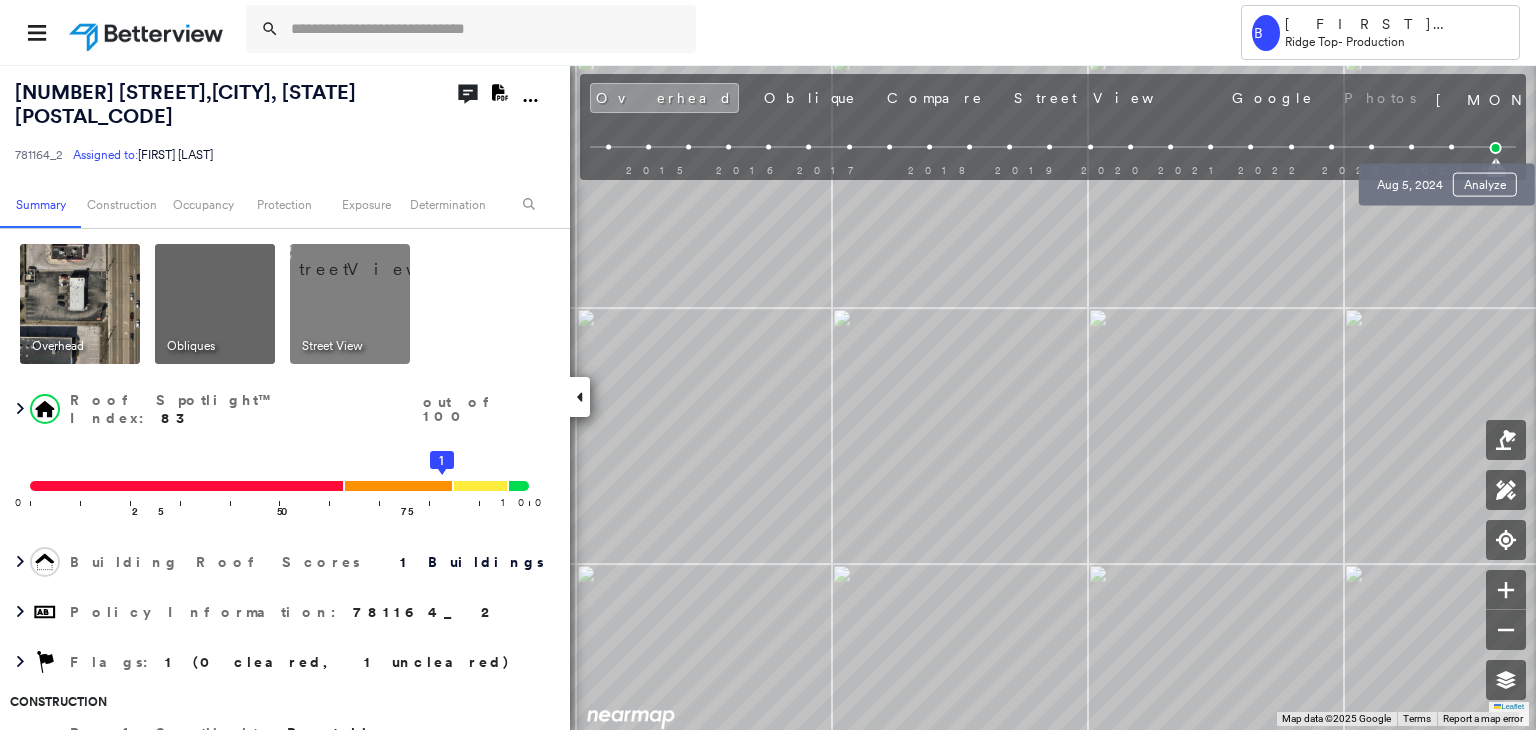 click at bounding box center [1451, 147] 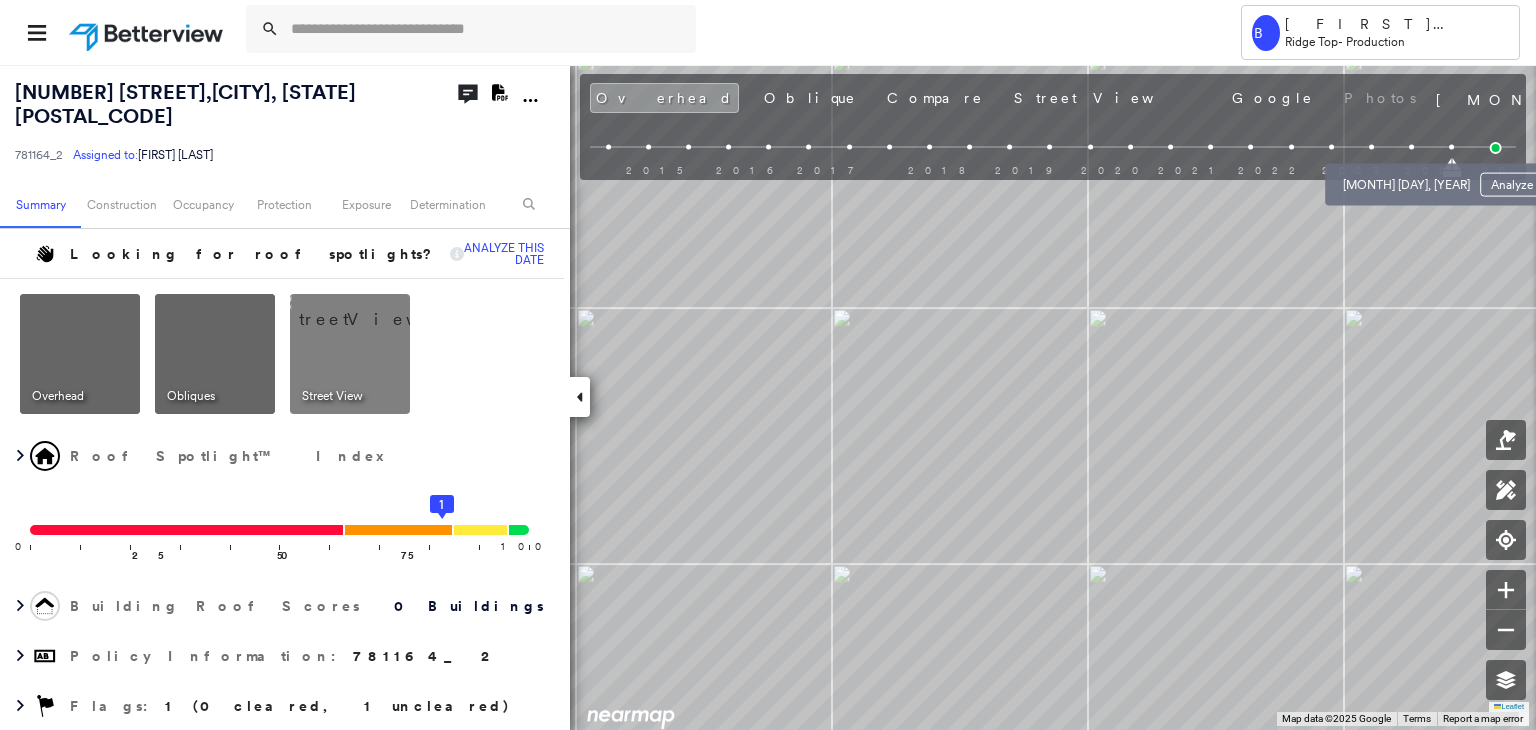 click at bounding box center (1411, 147) 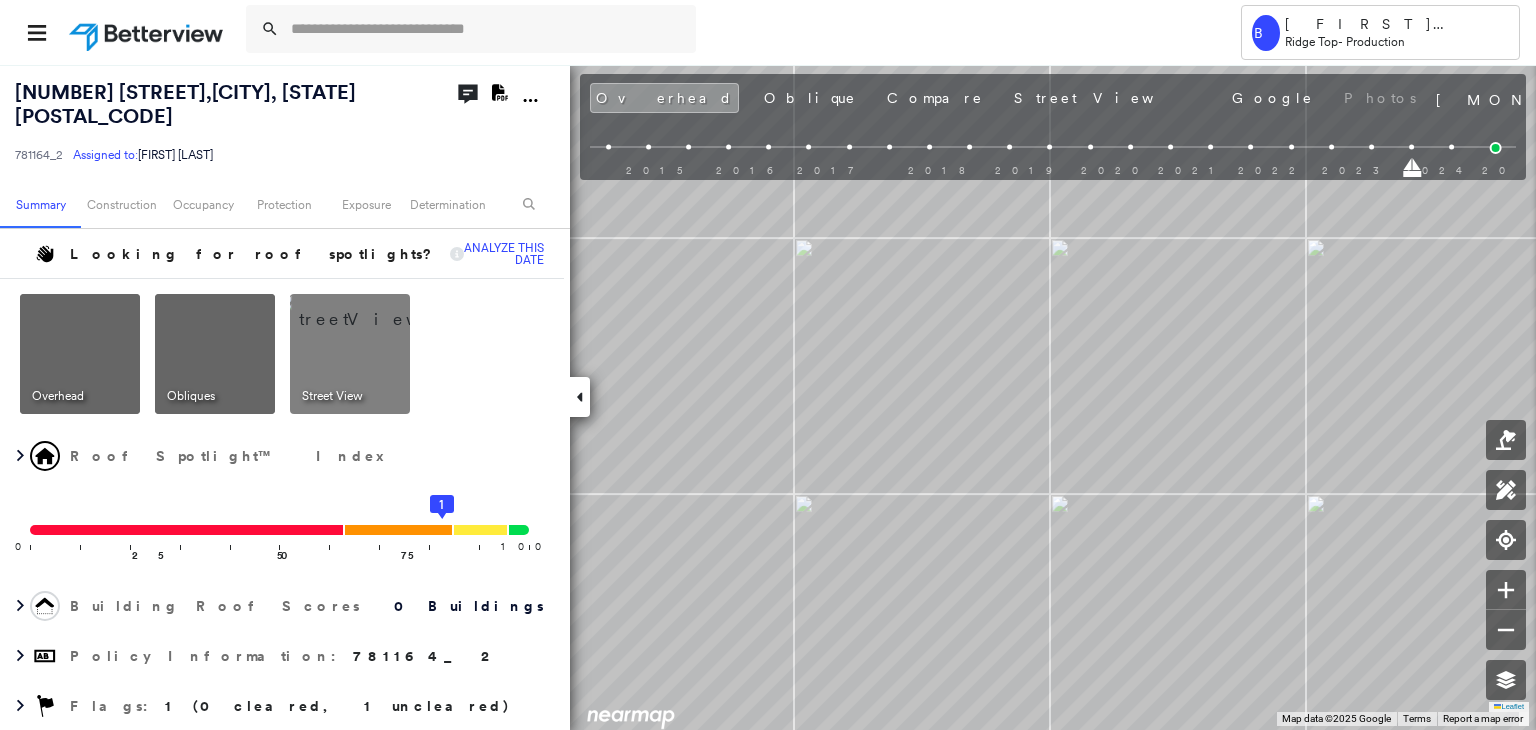 click at bounding box center (1371, 147) 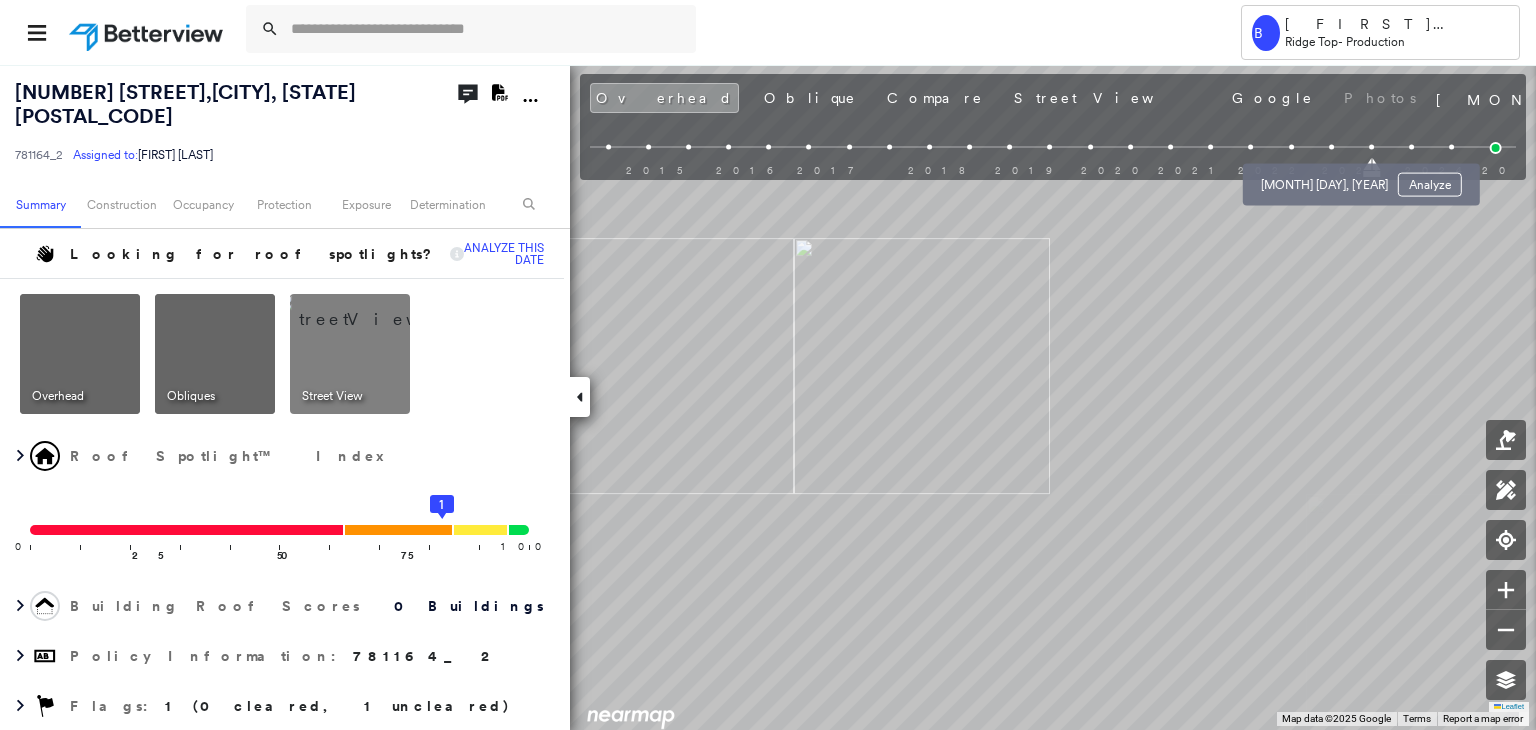 click at bounding box center (1331, 147) 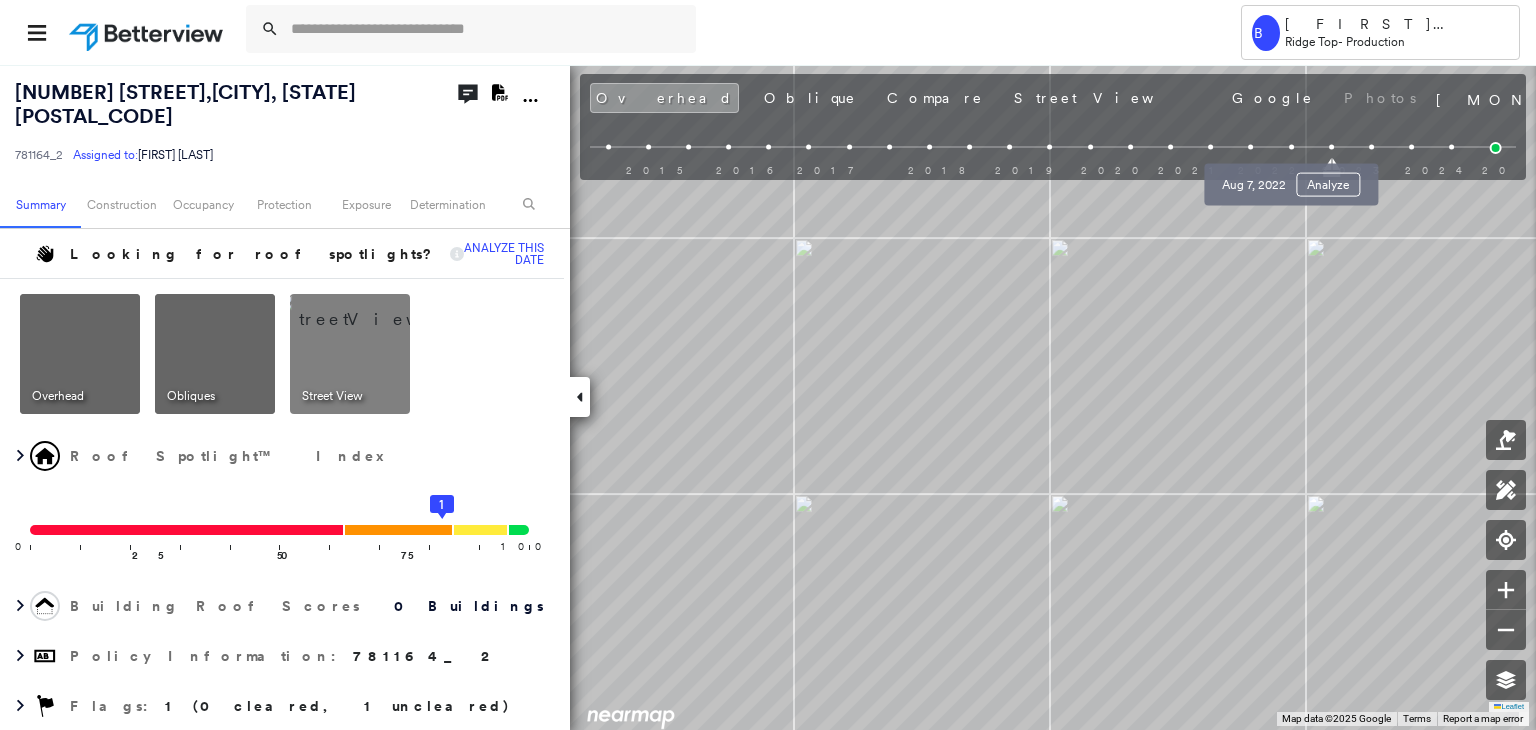 click at bounding box center (1291, 147) 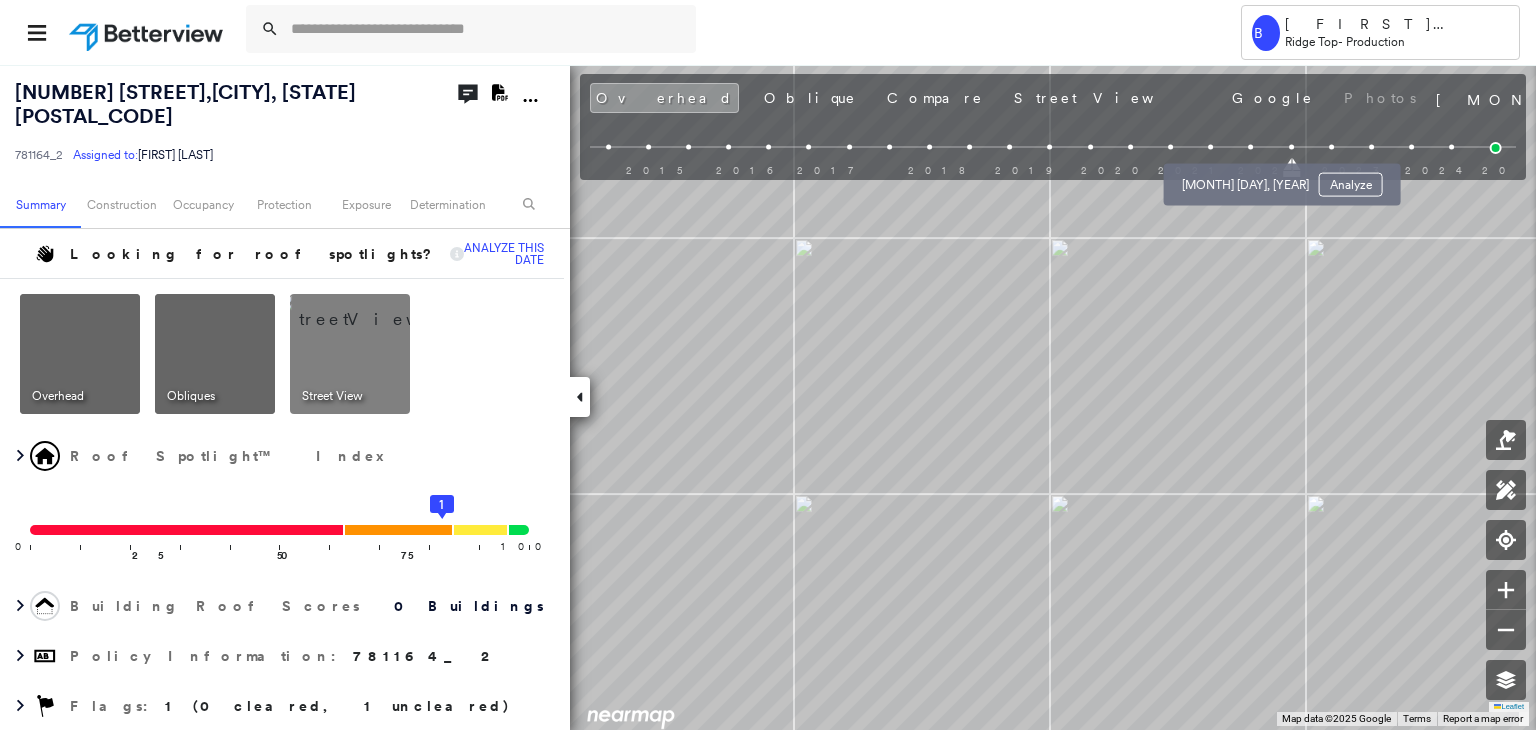 click at bounding box center [1251, 147] 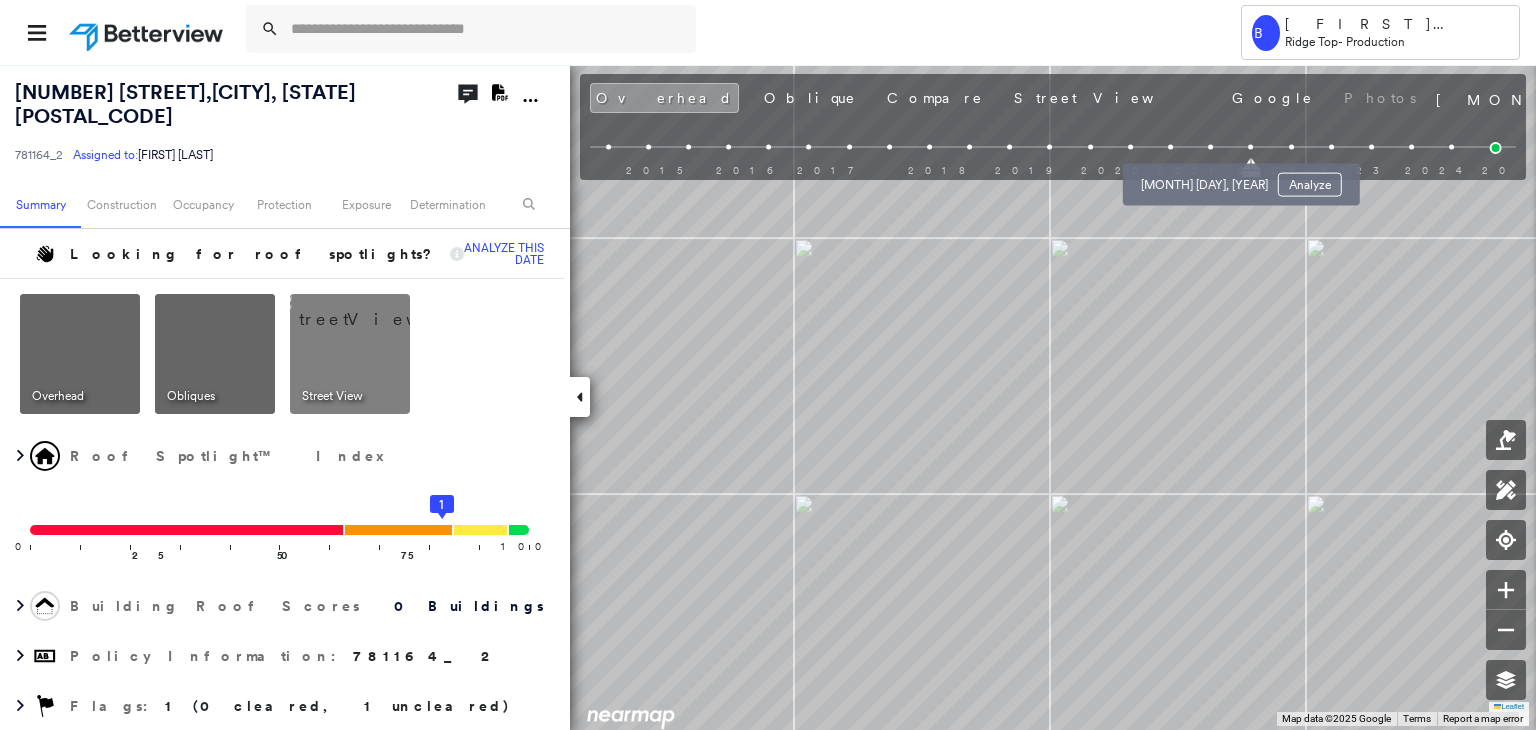 click at bounding box center [1210, 147] 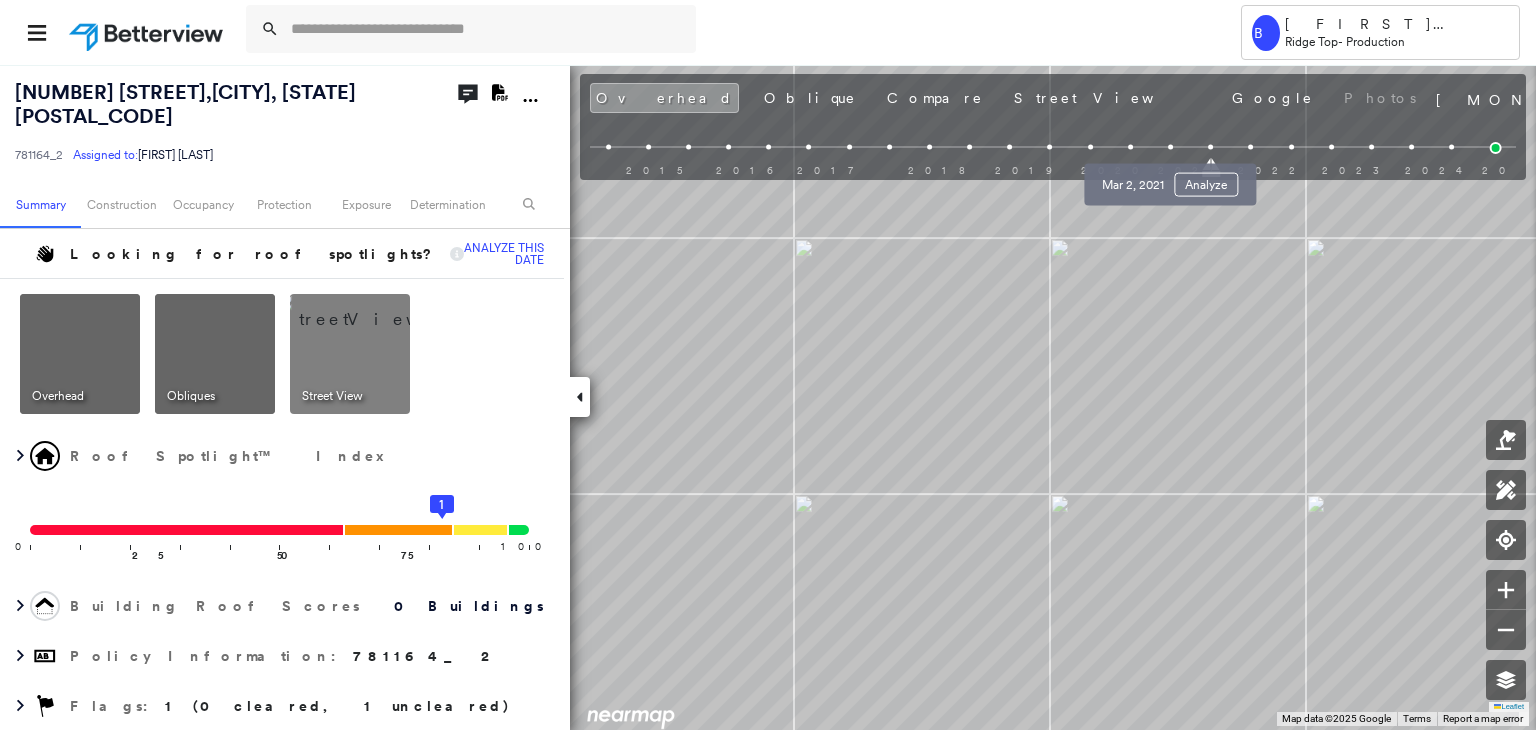 click at bounding box center [1170, 147] 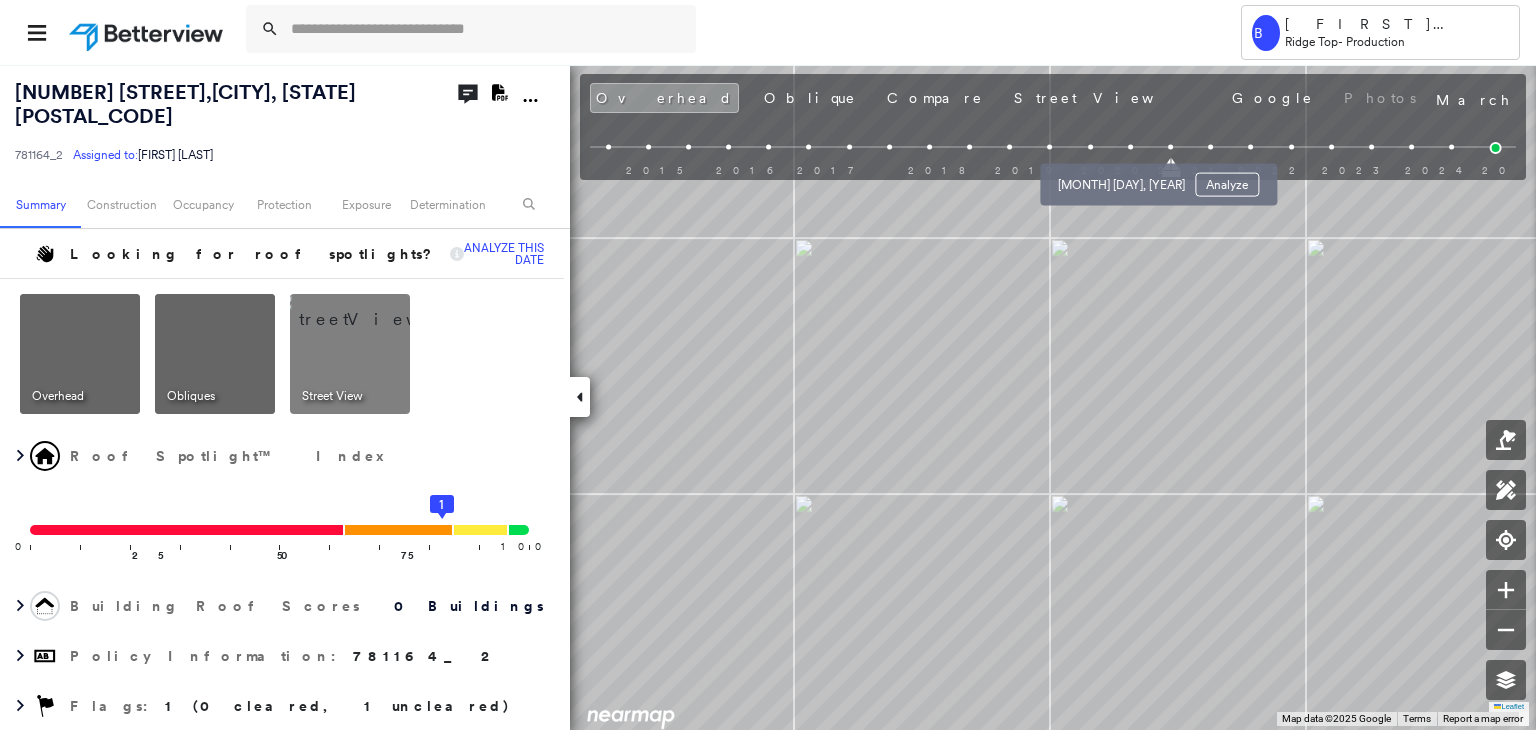 click at bounding box center [1130, 147] 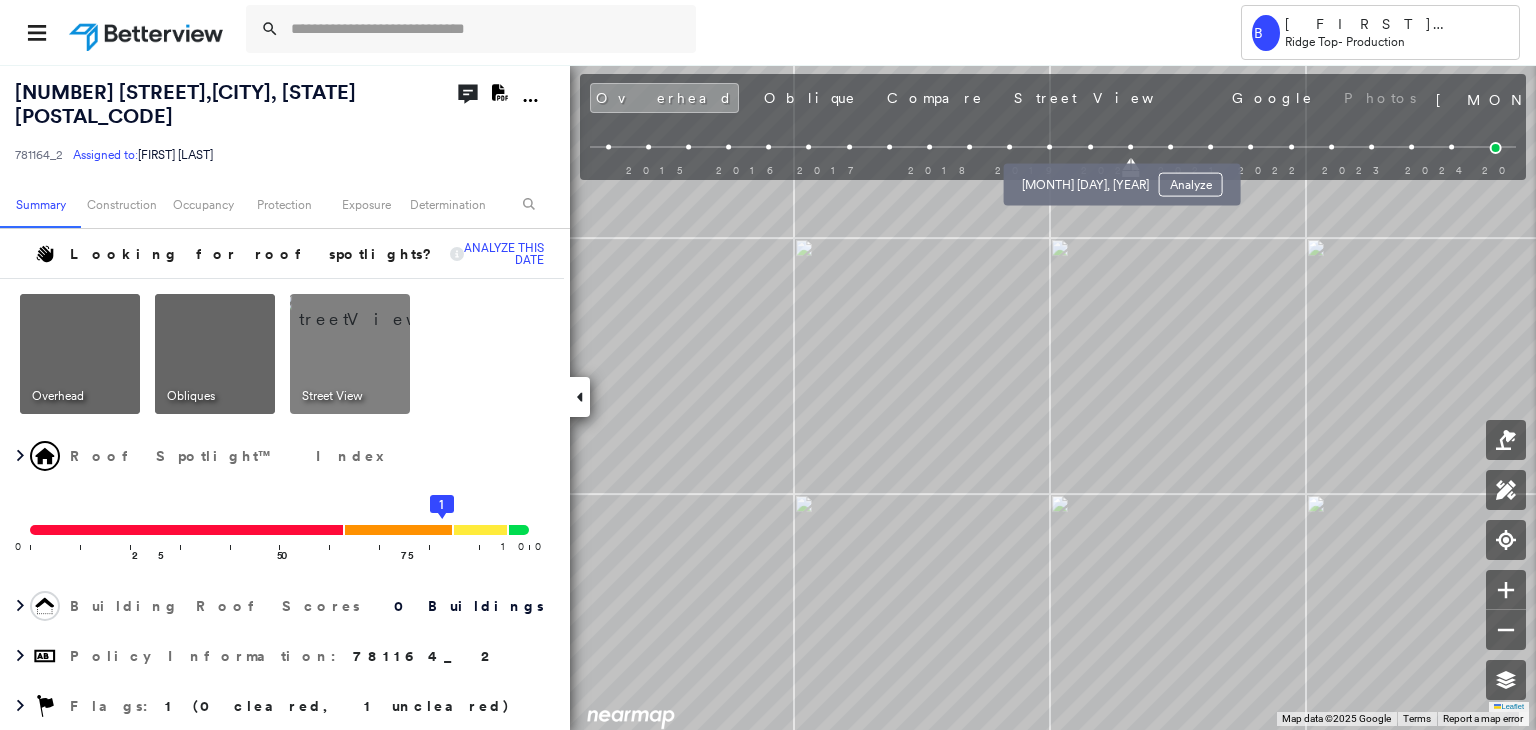 click at bounding box center (1090, 147) 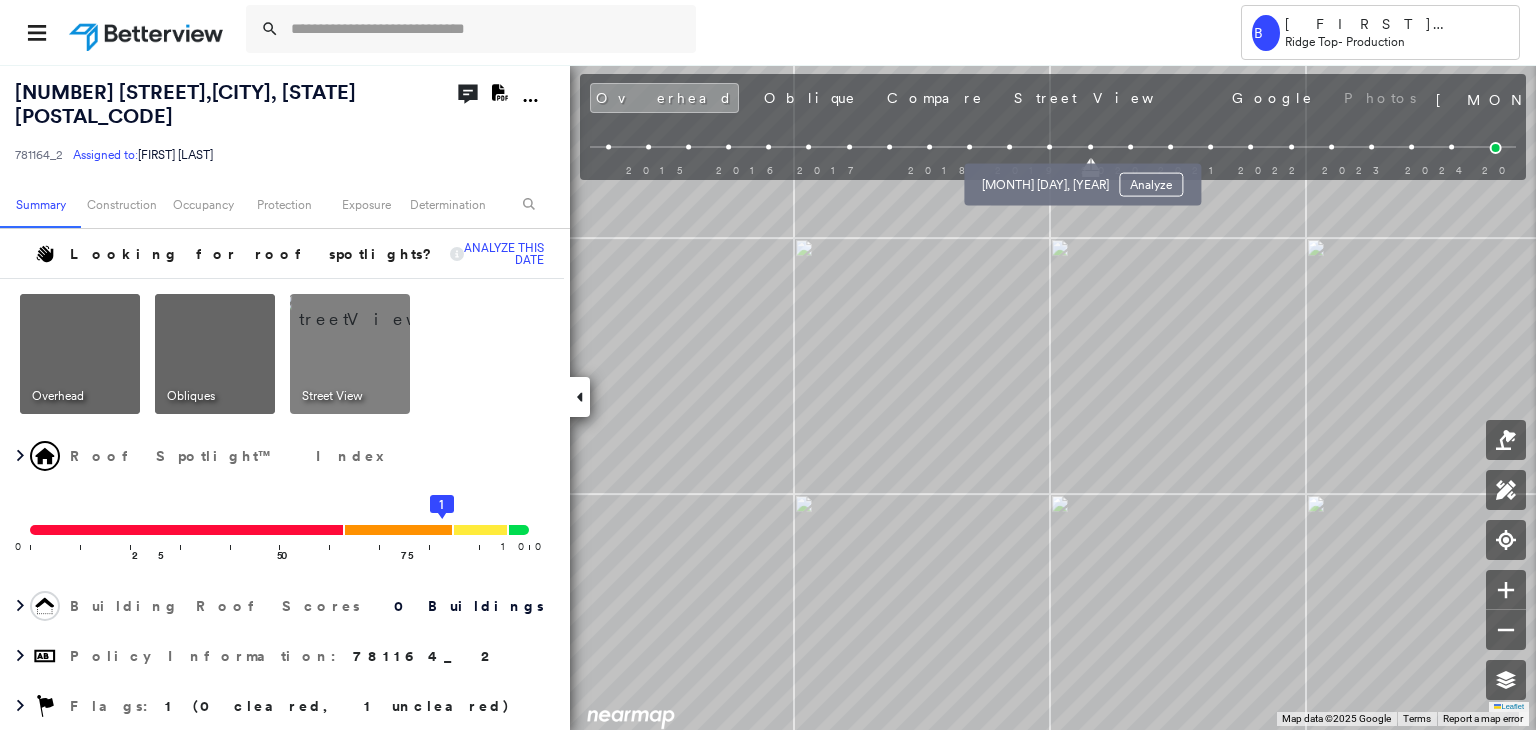click at bounding box center [1050, 147] 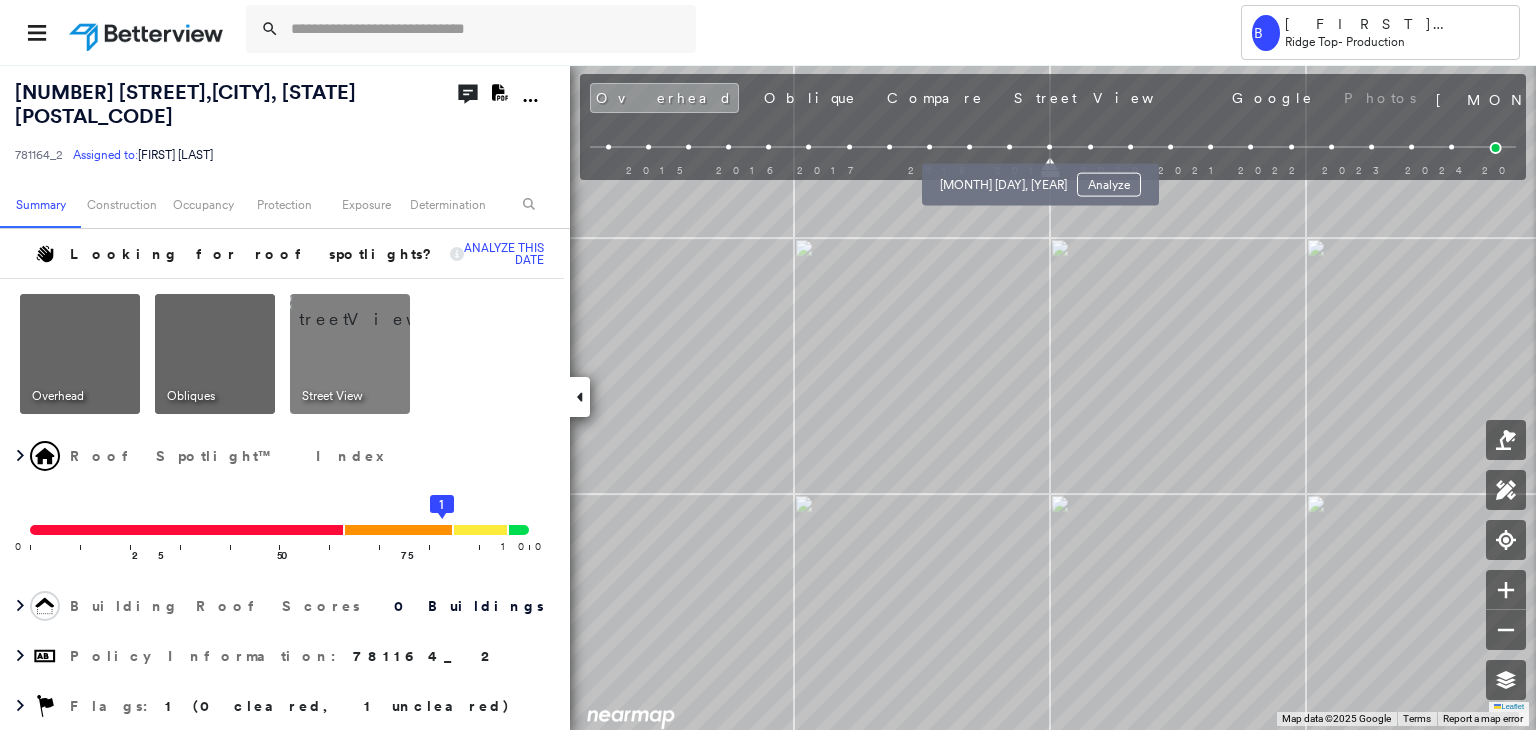 click at bounding box center (1009, 147) 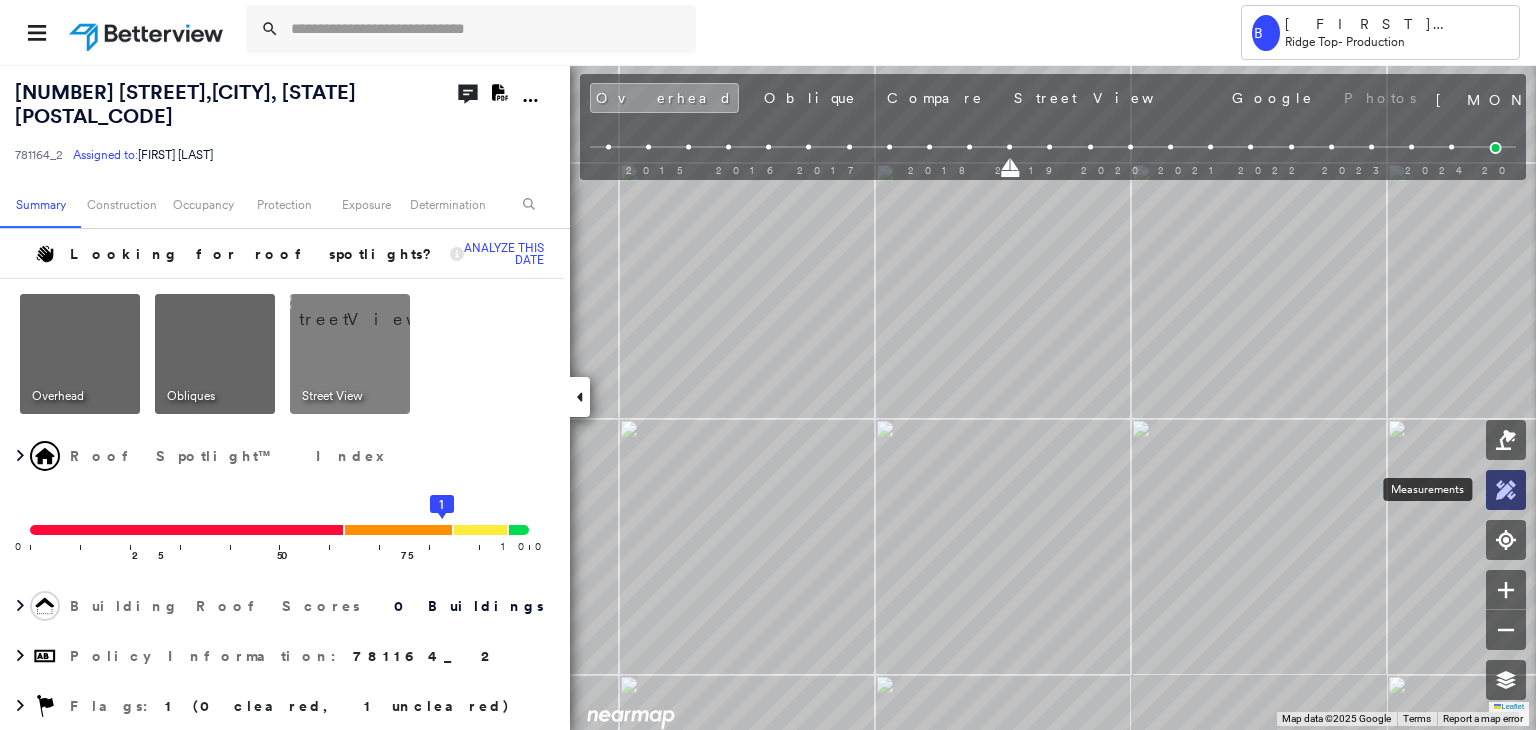 click 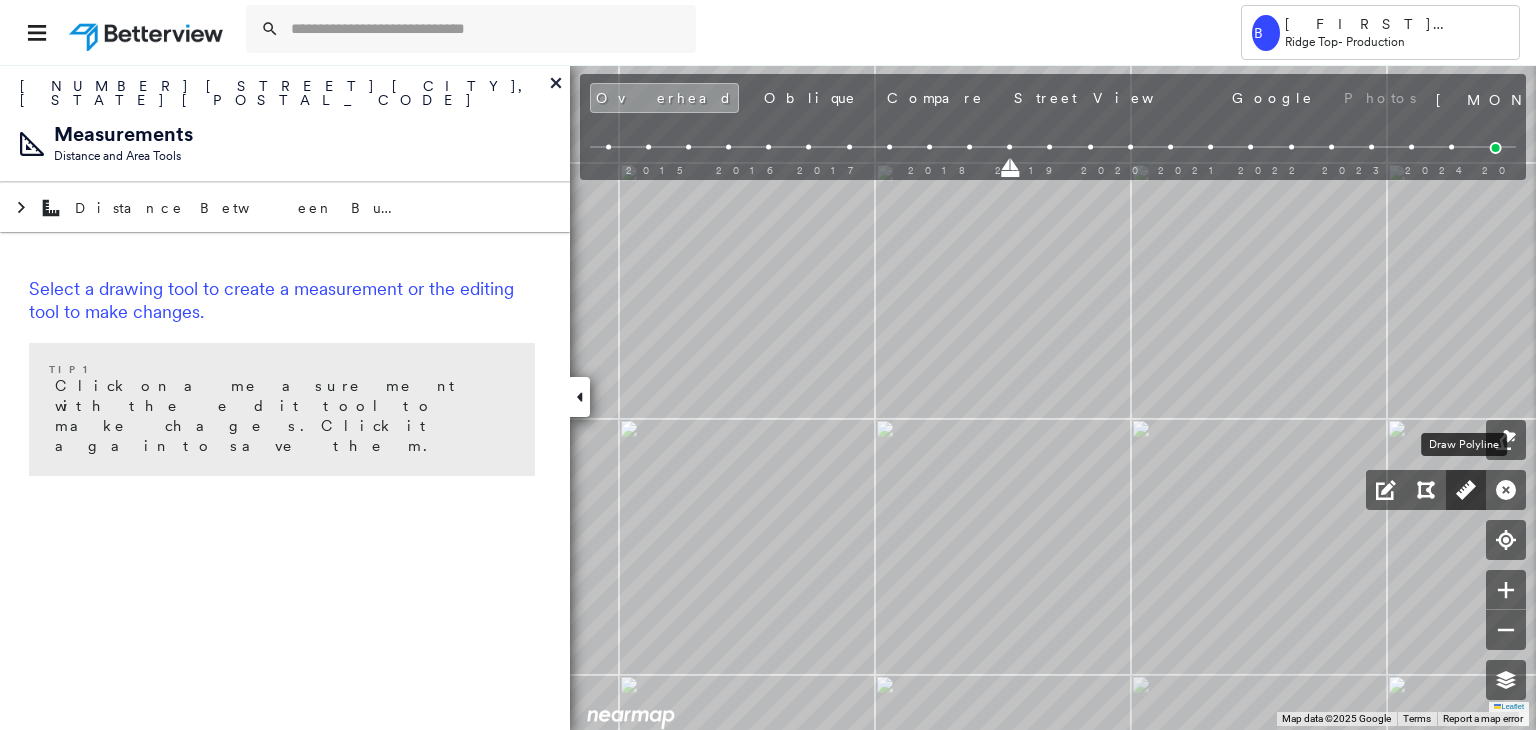 click 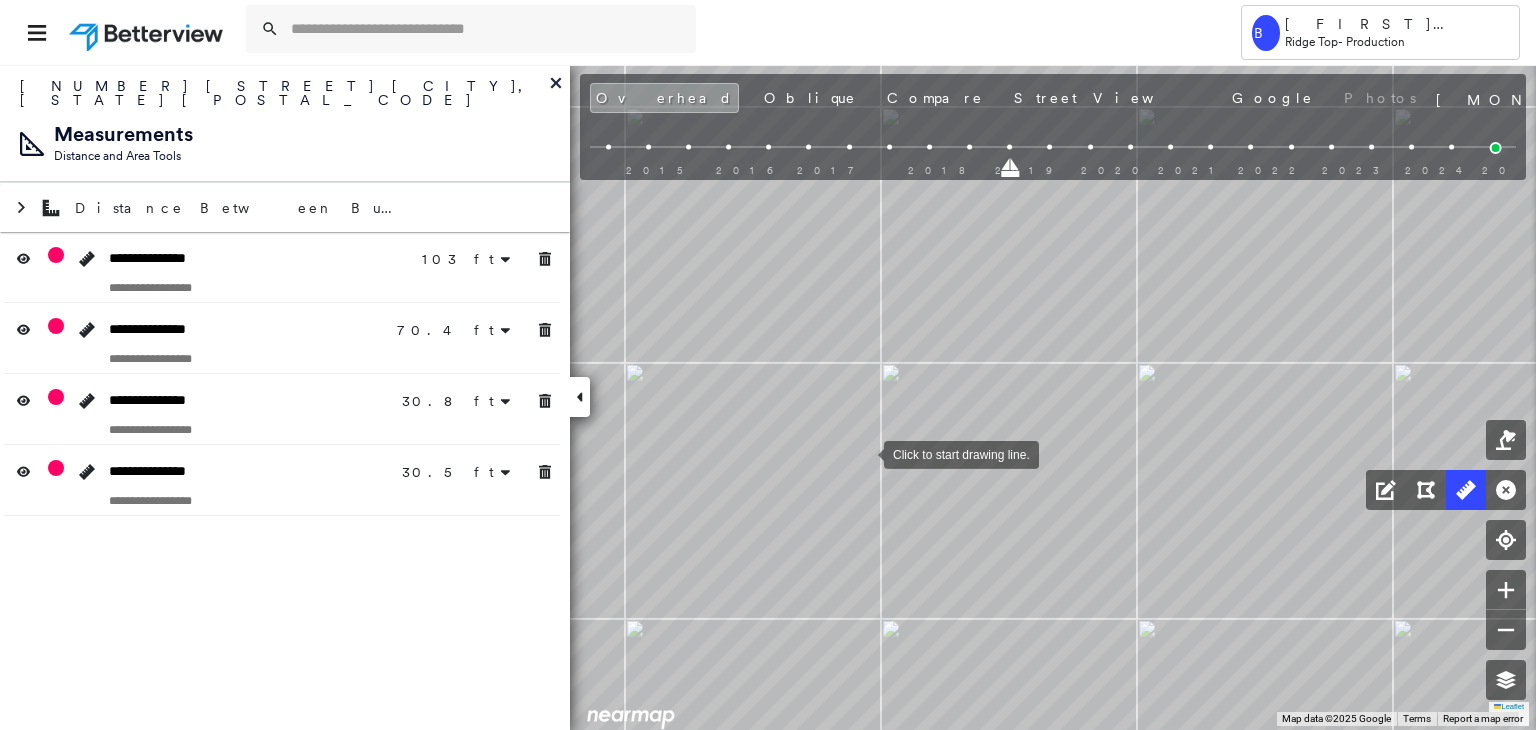 click at bounding box center (864, 453) 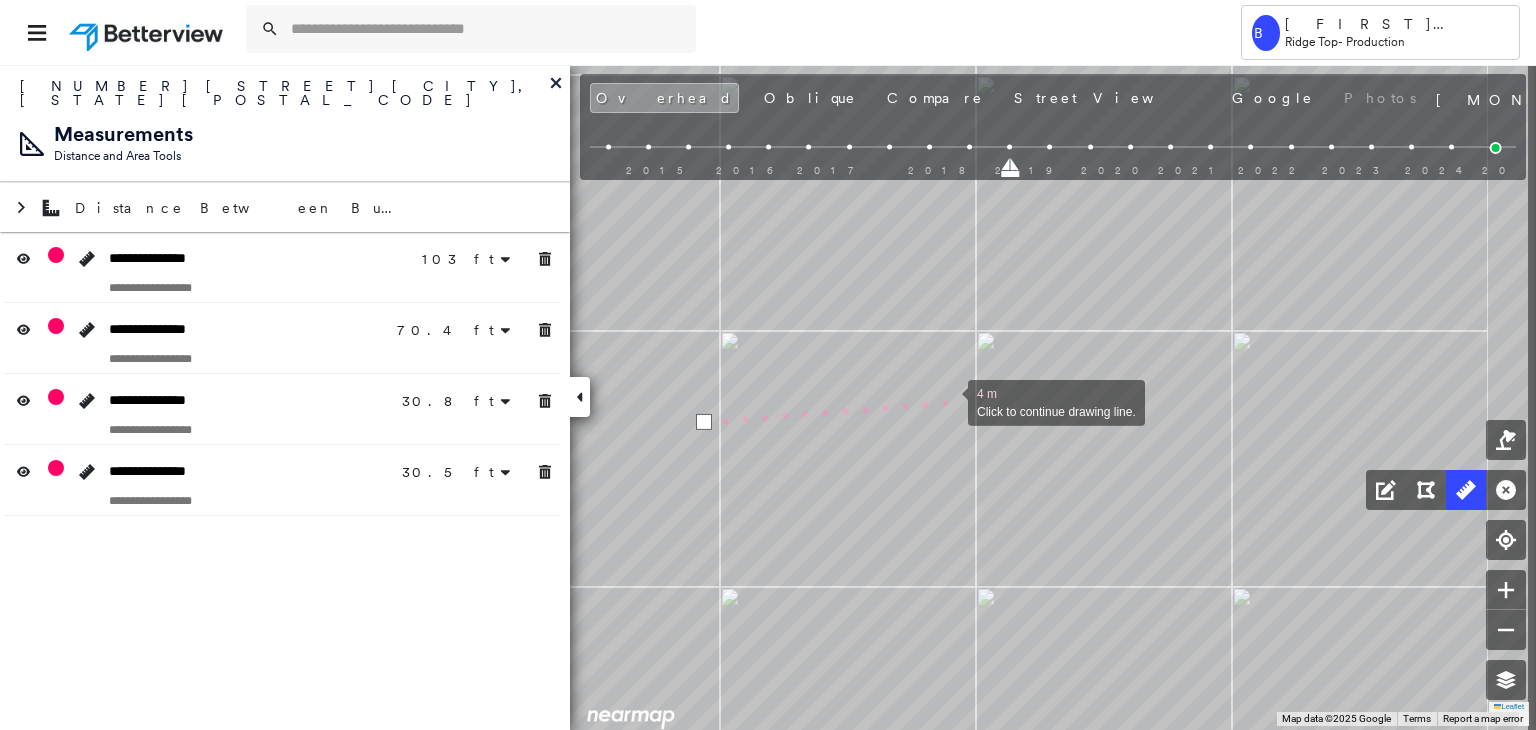 drag, startPoint x: 1110, startPoint y: 433, endPoint x: 949, endPoint y: 401, distance: 164.14932 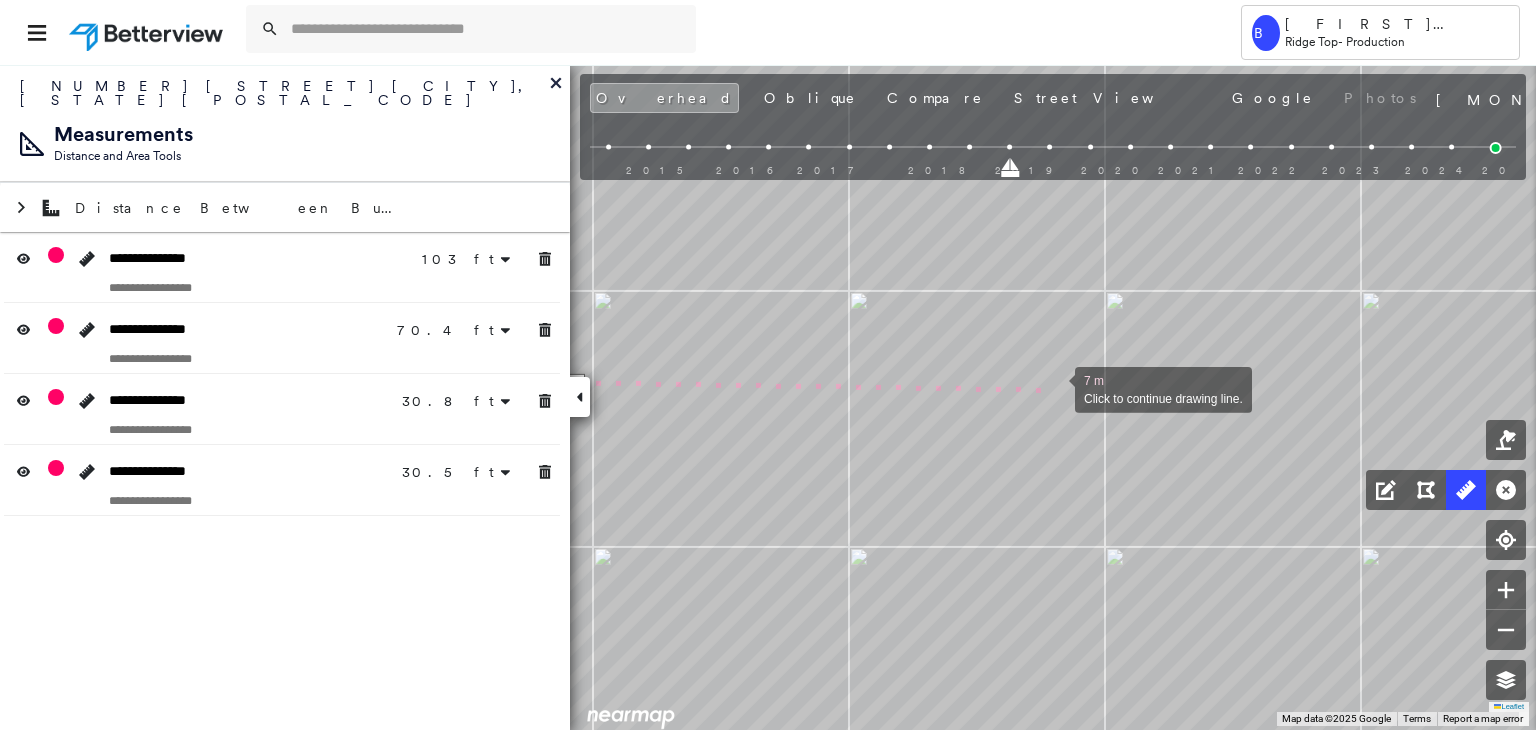 drag, startPoint x: 1183, startPoint y: 429, endPoint x: 1055, endPoint y: 389, distance: 134.10443 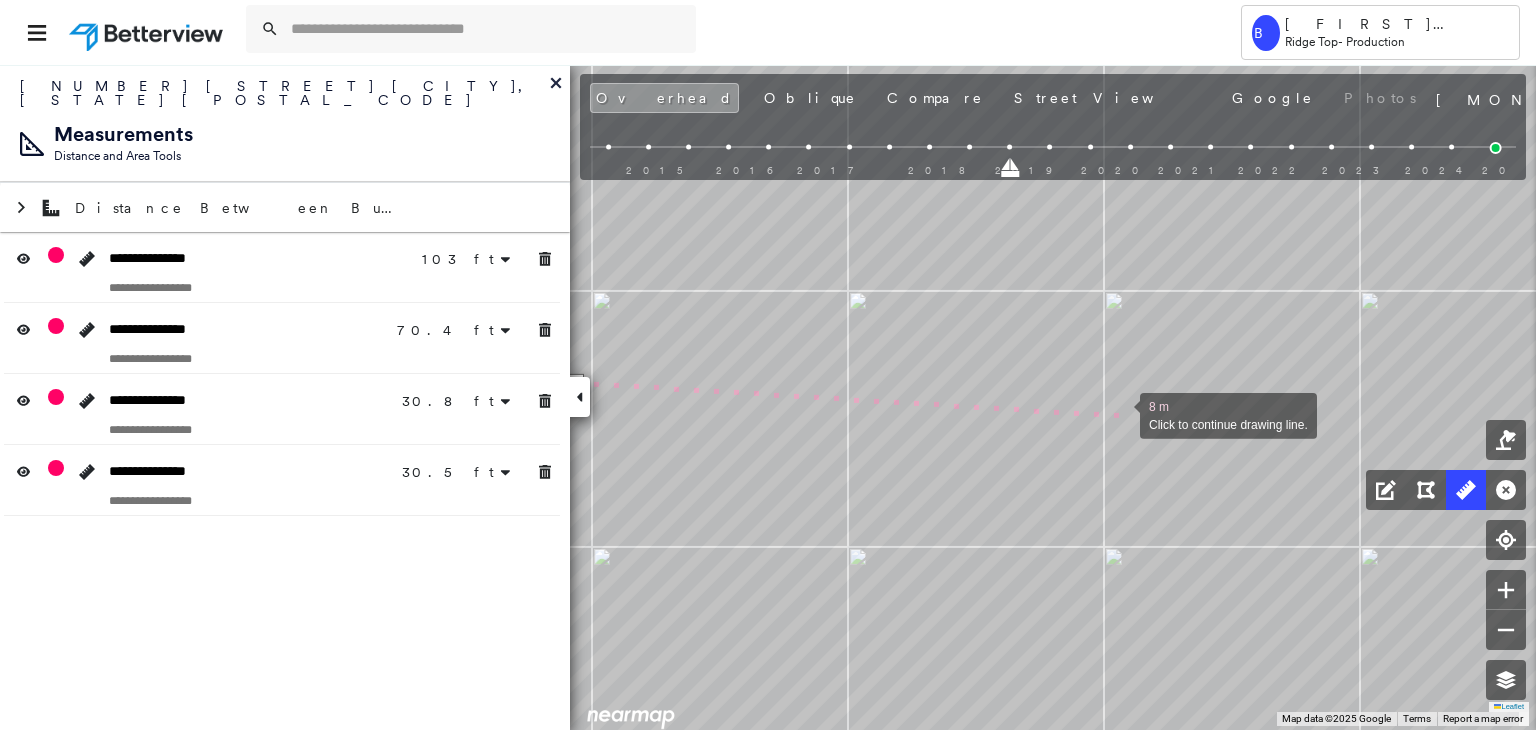 click at bounding box center [1120, 414] 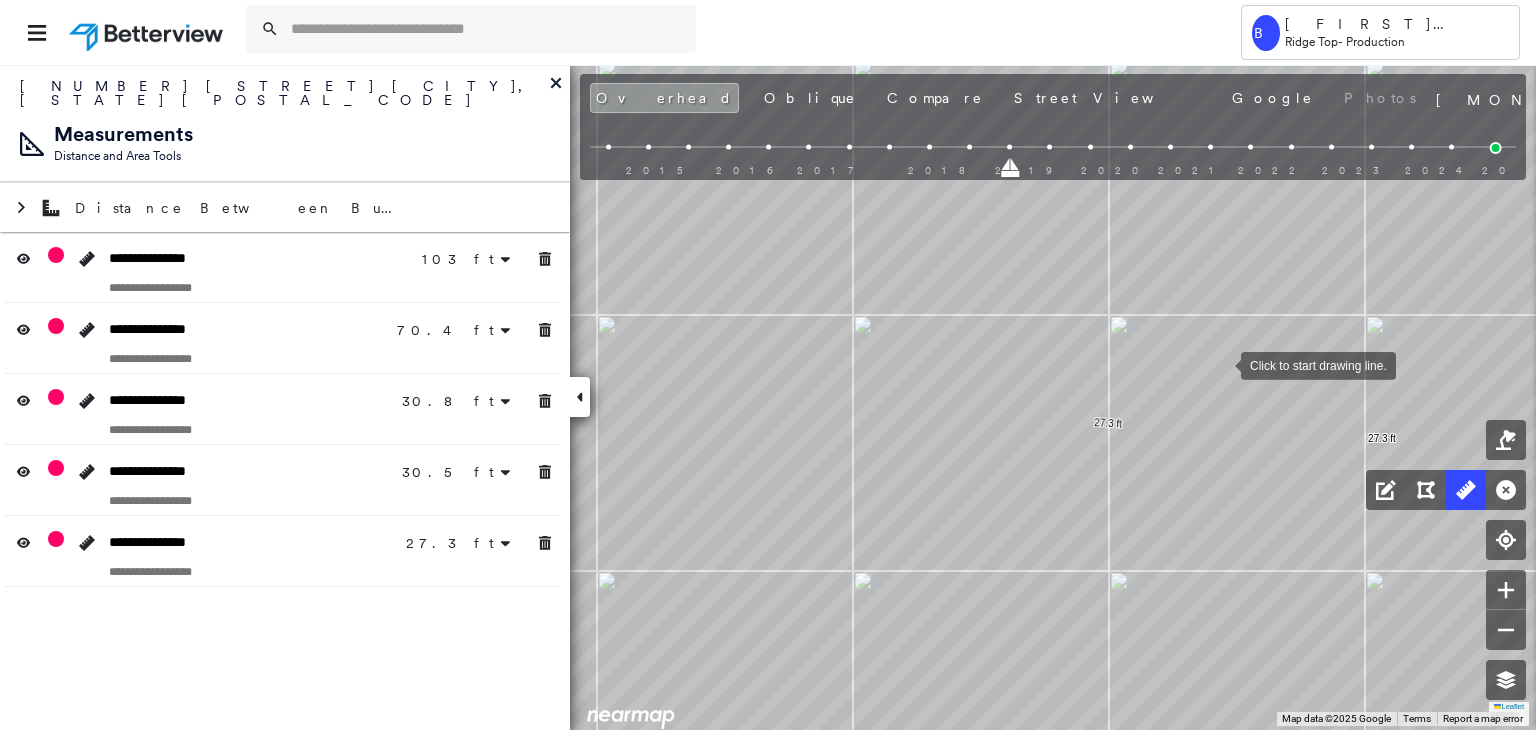 click on "[NUMBER] ft [NUMBER] ft [NUMBER] ft [NUMBER] ft [NUMBER] ft [NUMBER] ft [NUMBER] ft [NUMBER] ft [NUMBER] ft [NUMBER] ft [NUMBER] ft Click to start drawing line." at bounding box center [-1032, 343] 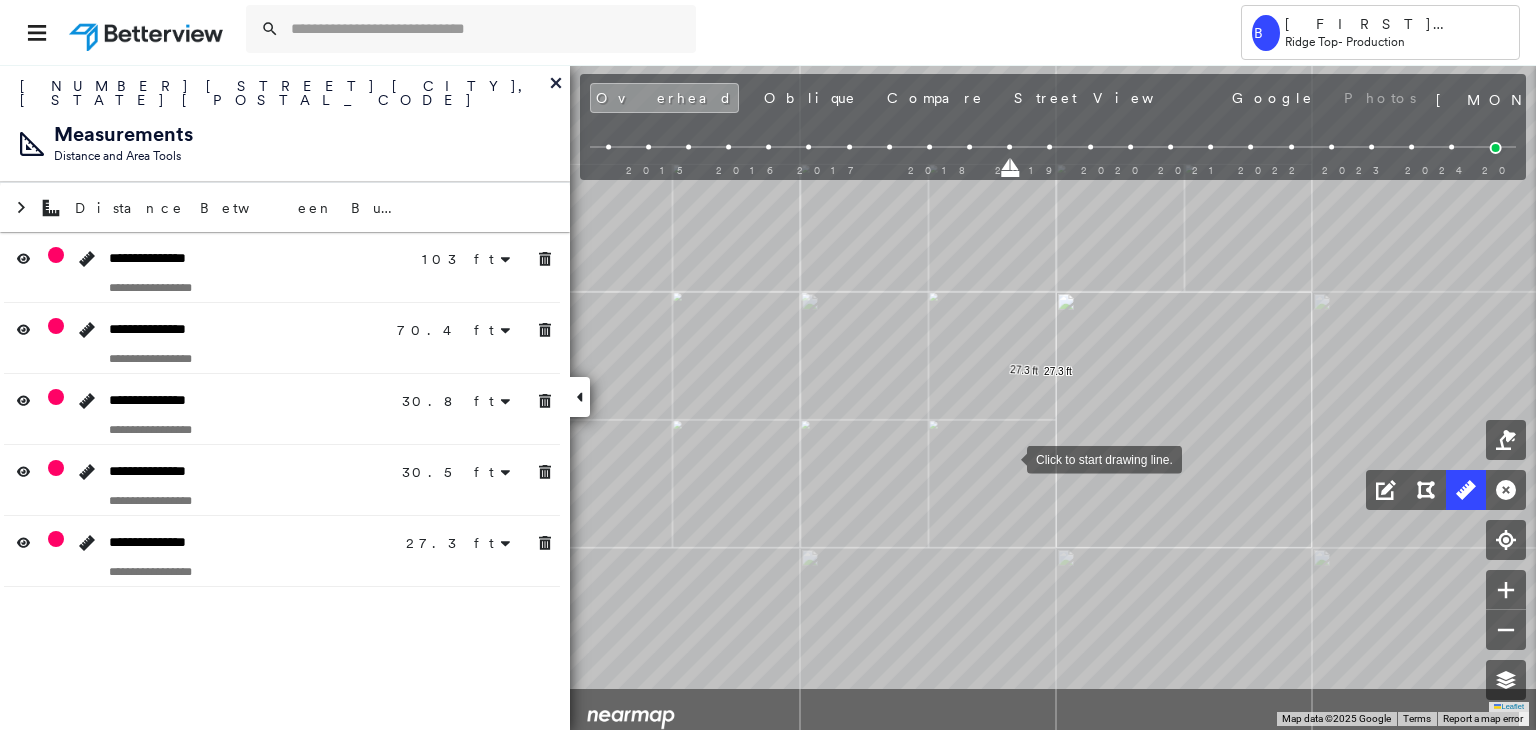 drag, startPoint x: 1021, startPoint y: 567, endPoint x: 1008, endPoint y: 459, distance: 108.779594 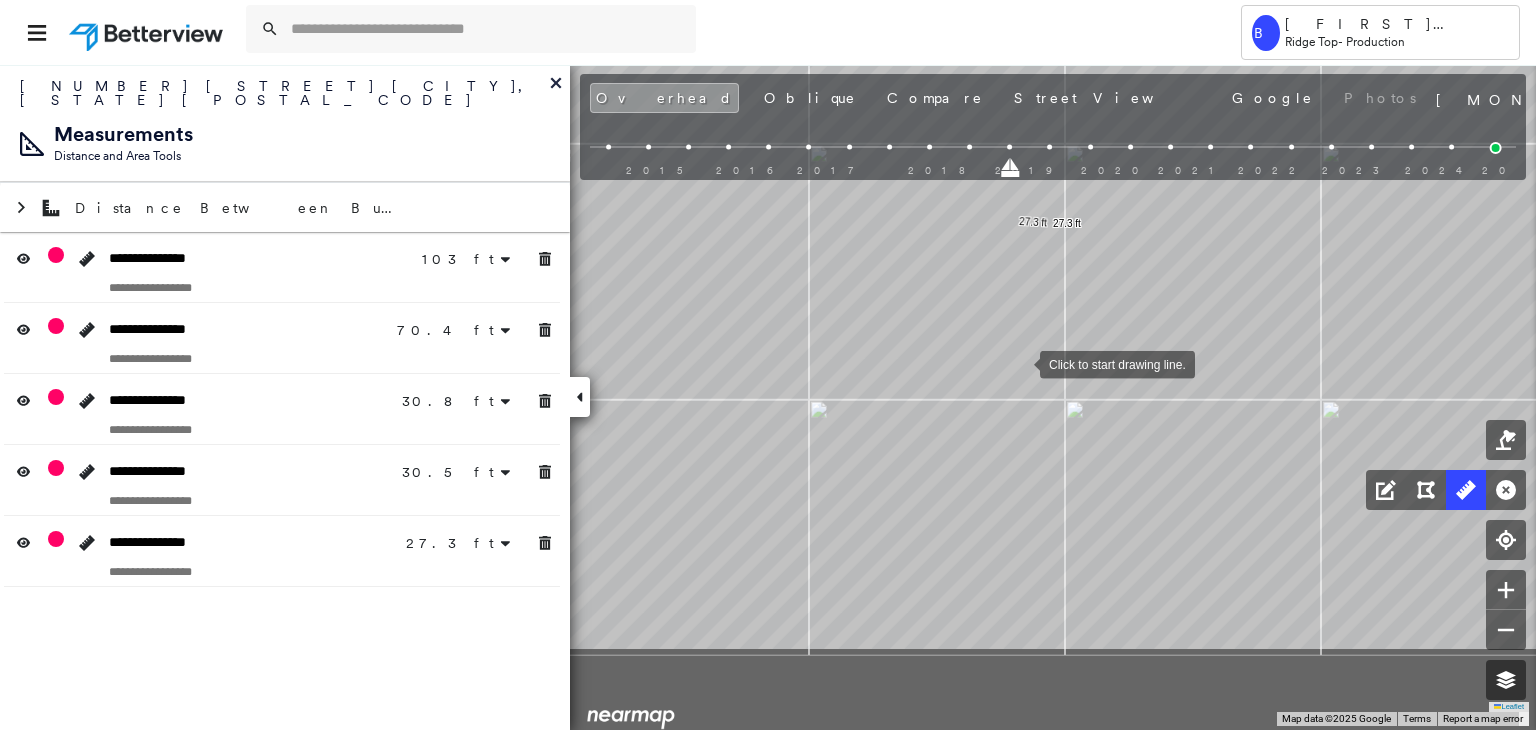 drag, startPoint x: 1011, startPoint y: 513, endPoint x: 1020, endPoint y: 365, distance: 148.27339 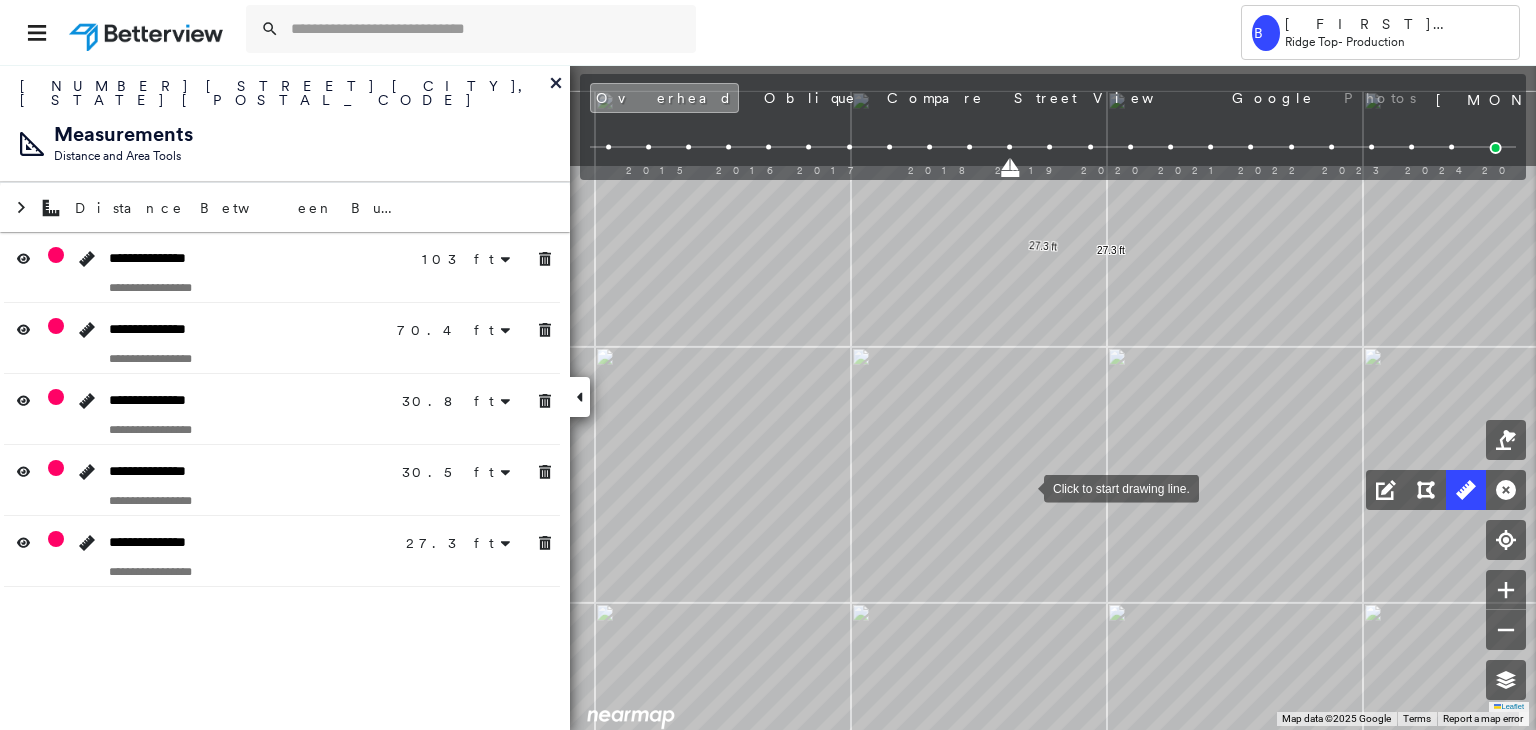 drag, startPoint x: 1024, startPoint y: 349, endPoint x: 1025, endPoint y: 506, distance: 157.00319 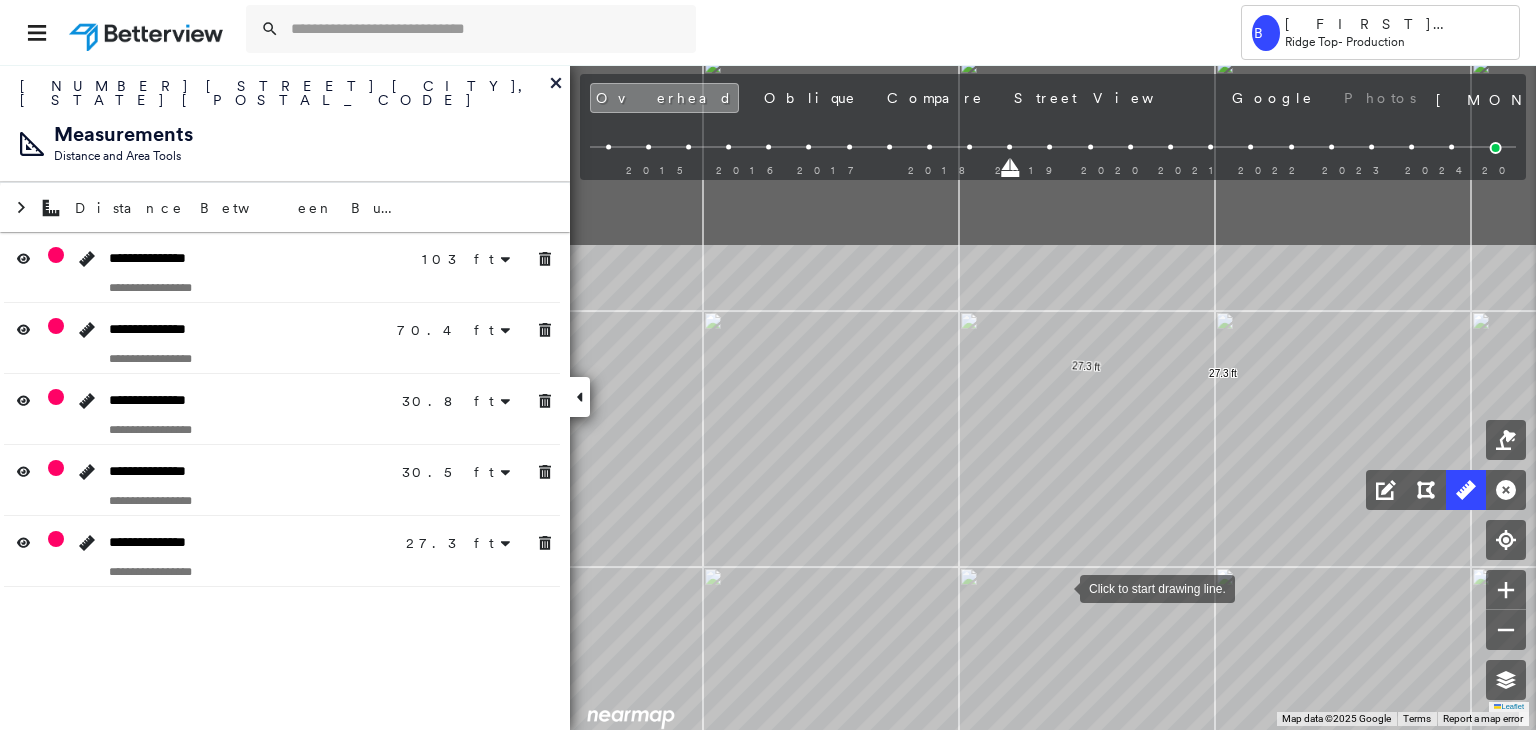 drag, startPoint x: 1036, startPoint y: 337, endPoint x: 1059, endPoint y: 595, distance: 259.02316 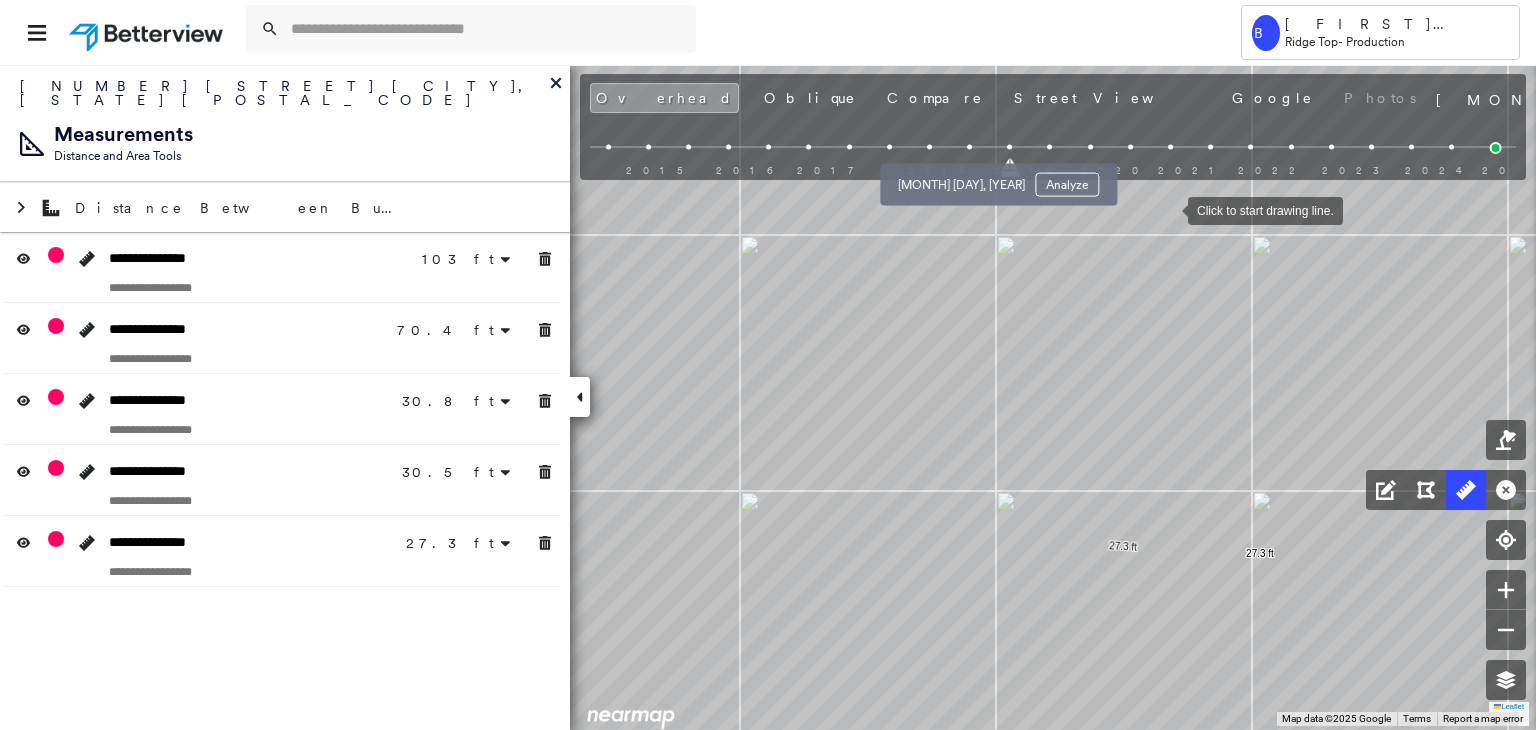click at bounding box center [969, 147] 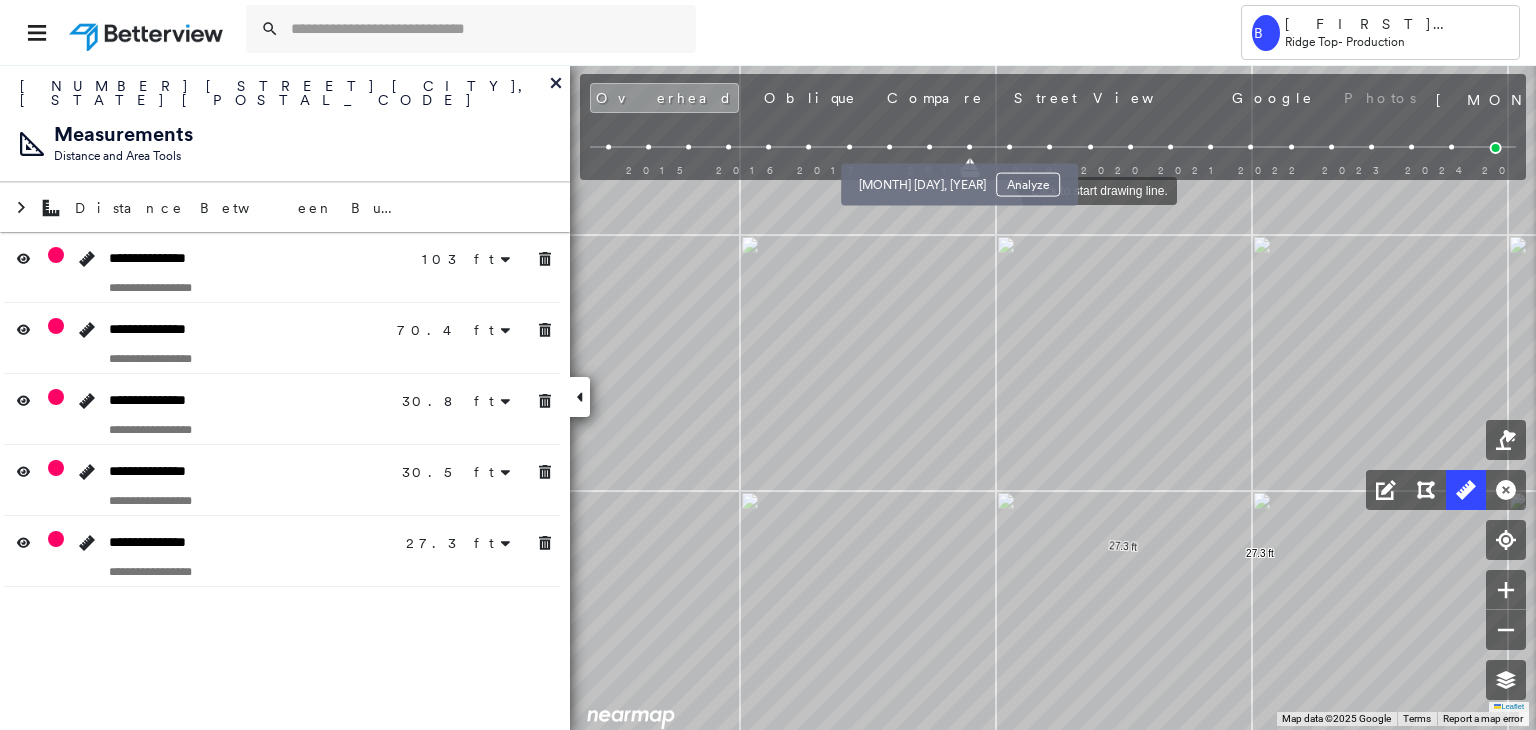 click at bounding box center (929, 147) 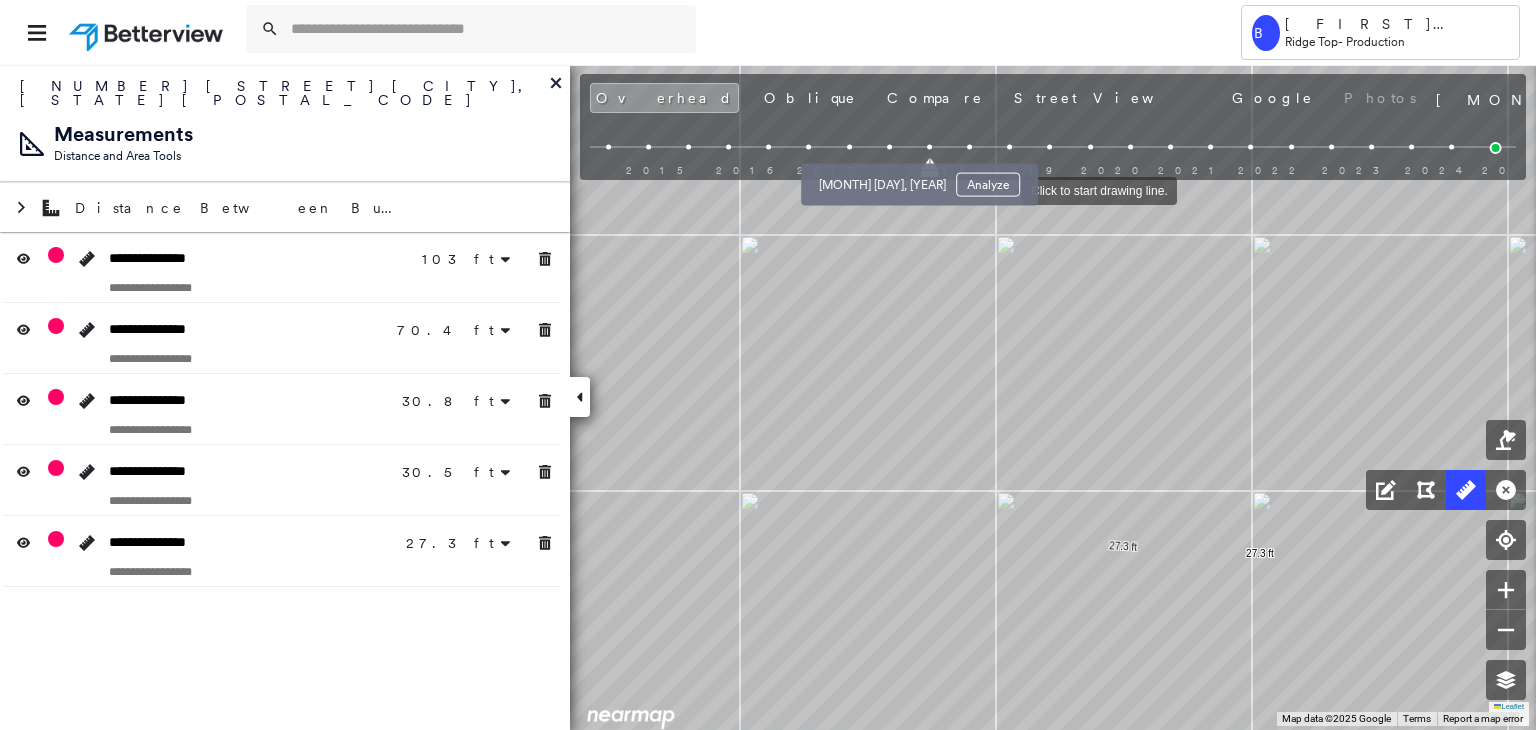 click at bounding box center (889, 147) 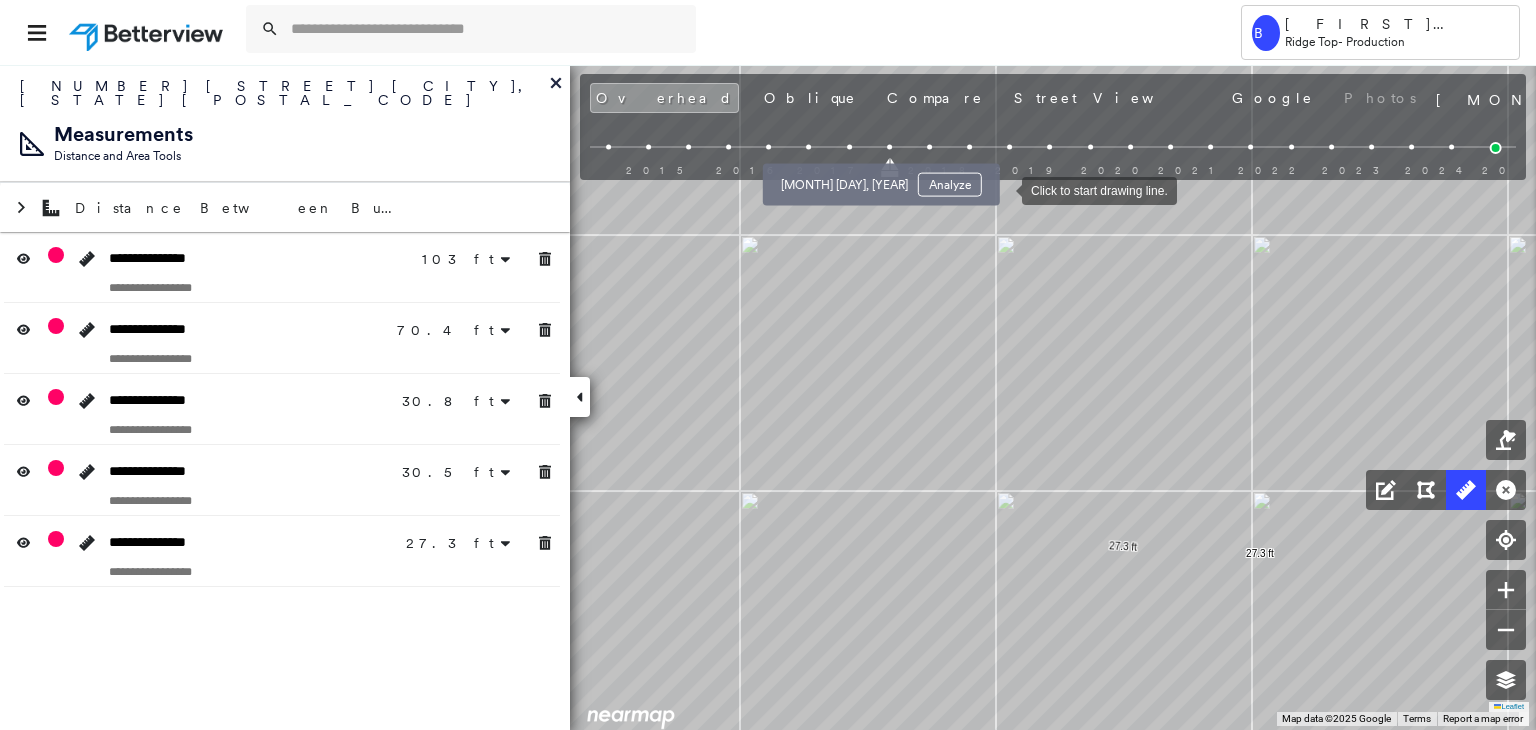 click at bounding box center [849, 147] 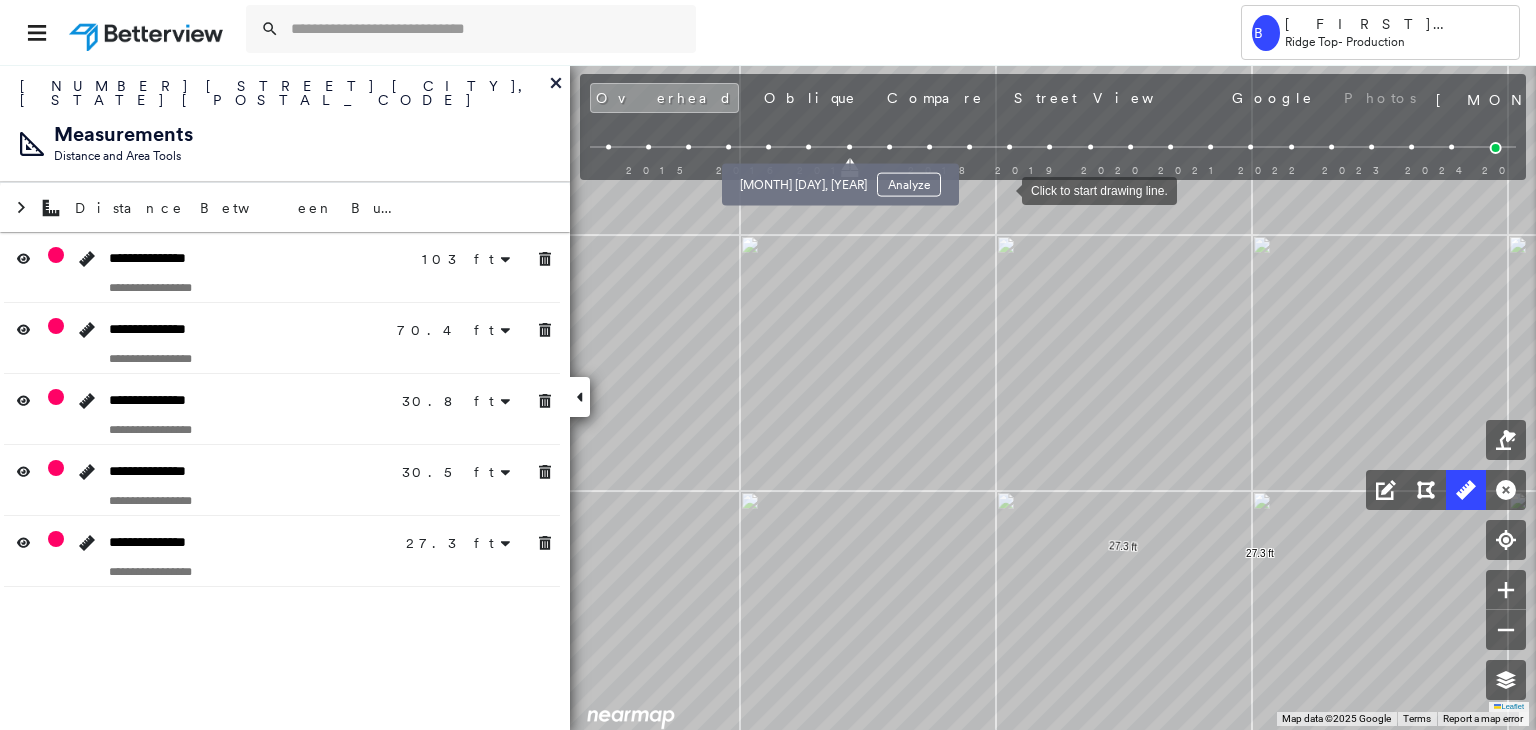 click at bounding box center [809, 147] 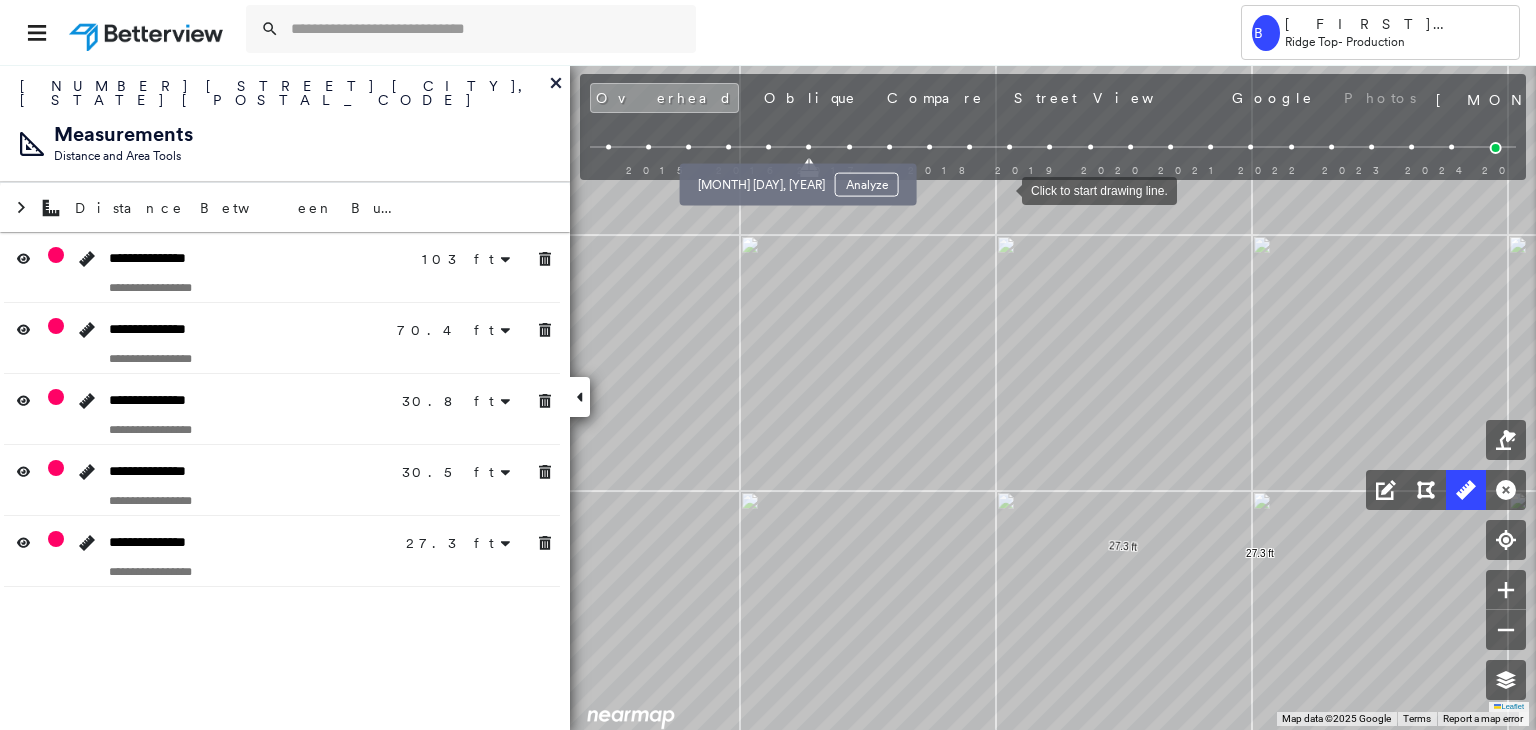 click at bounding box center (768, 147) 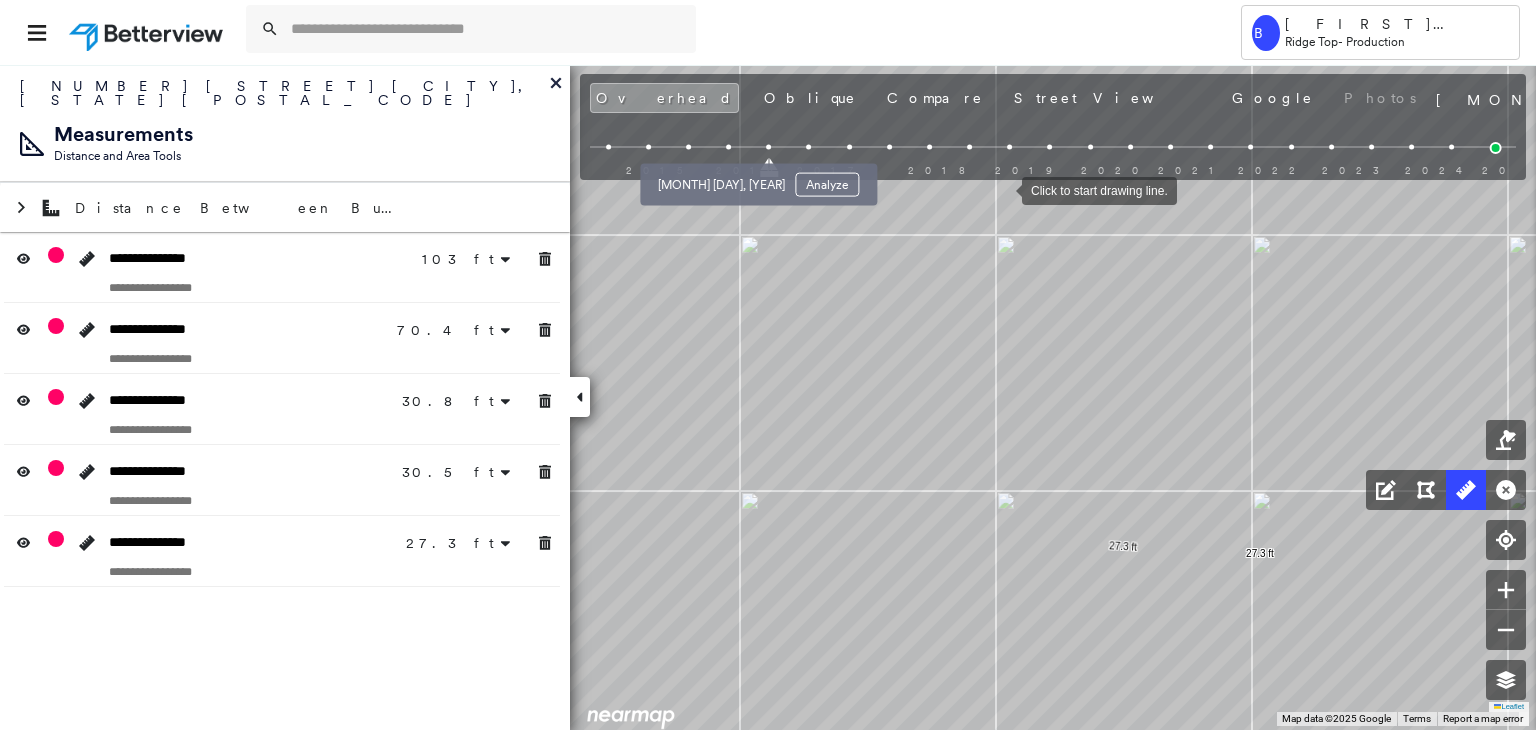 click at bounding box center [728, 147] 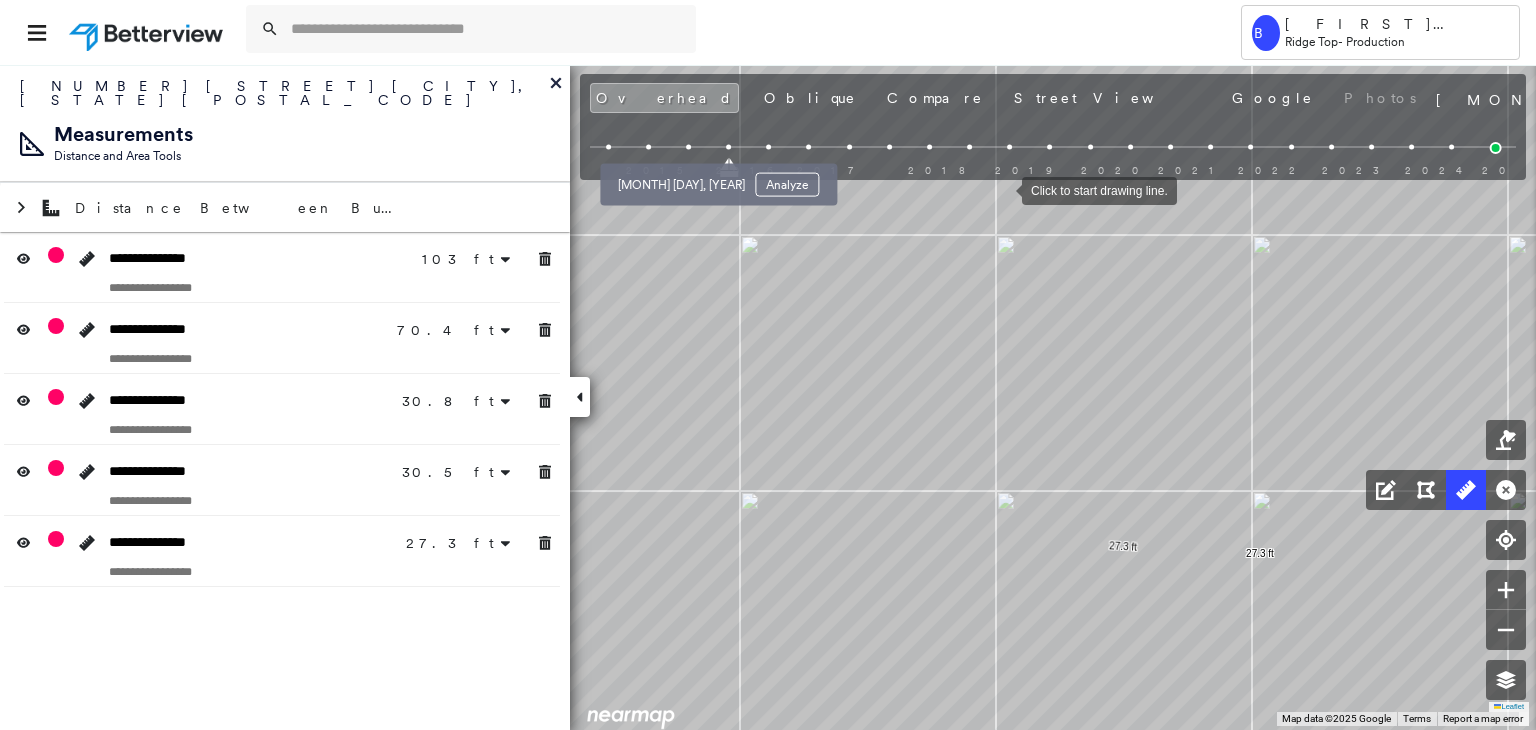 click at bounding box center [688, 147] 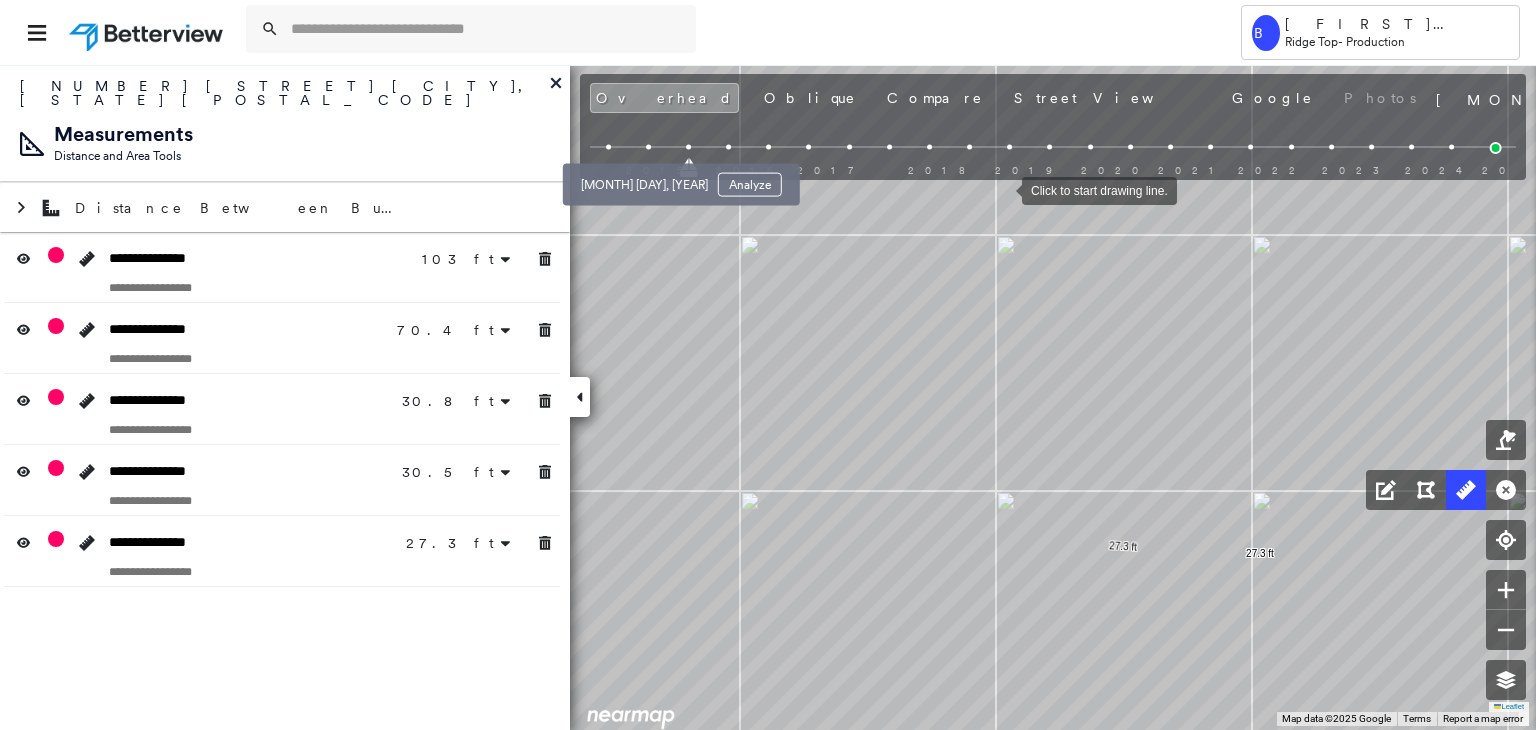 click at bounding box center [648, 147] 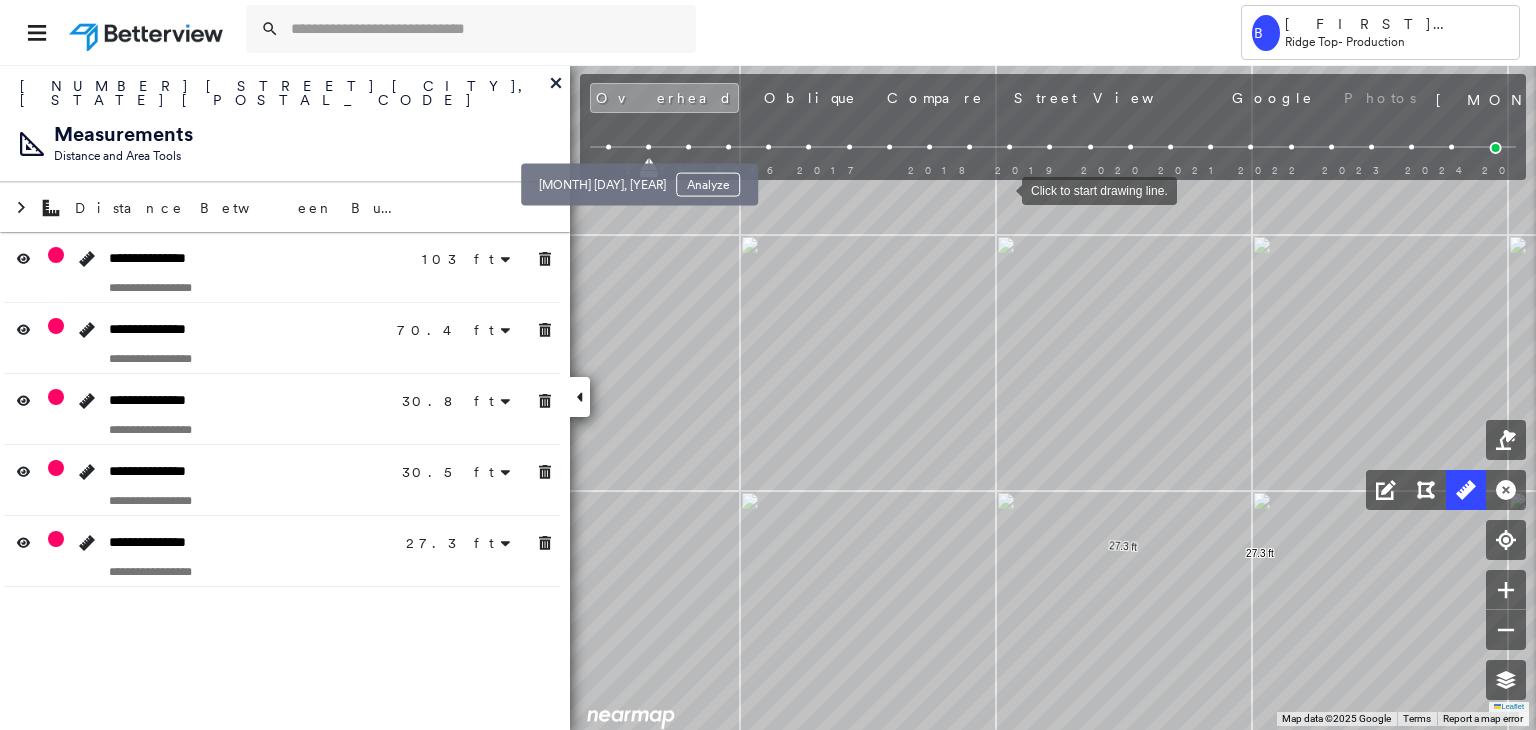 click at bounding box center [608, 147] 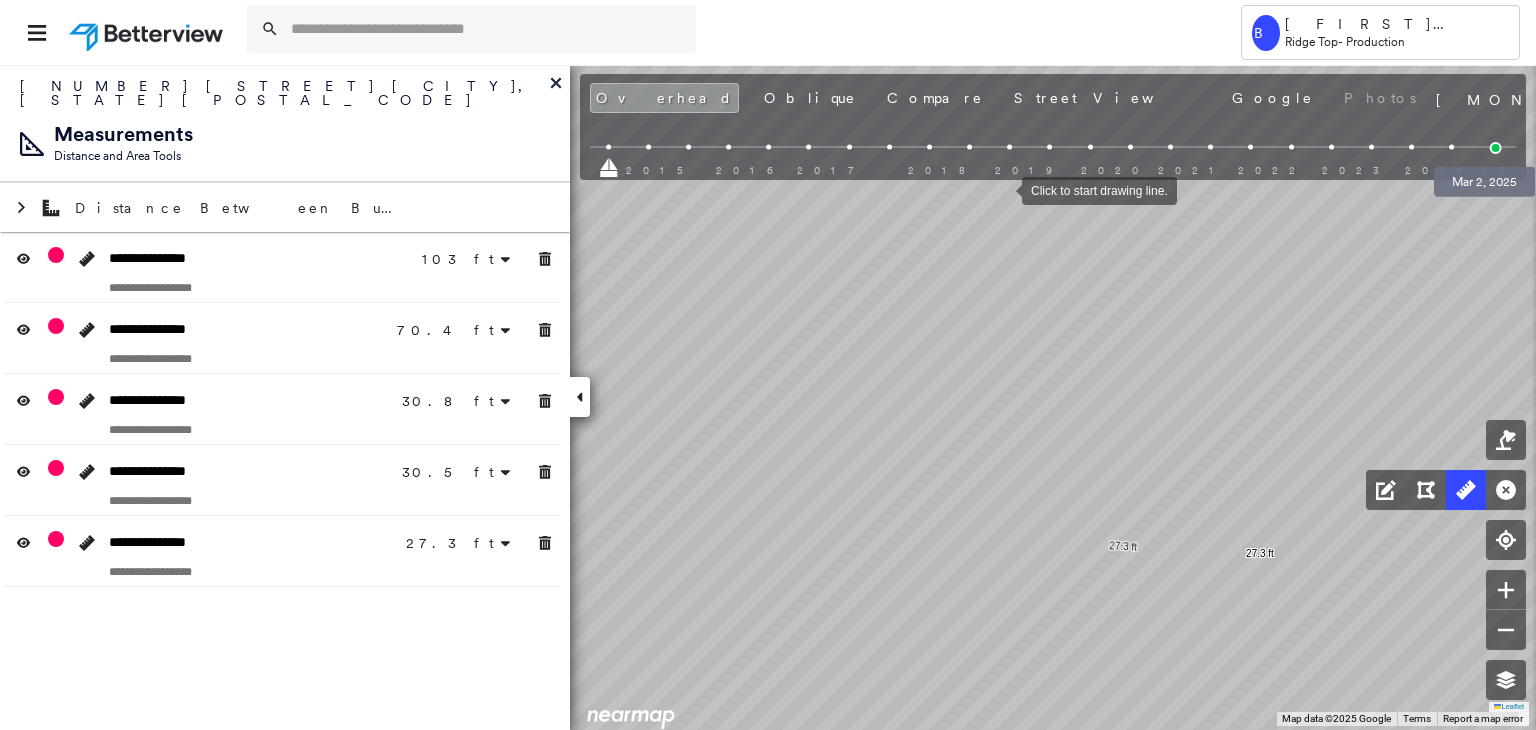 click at bounding box center [1496, 148] 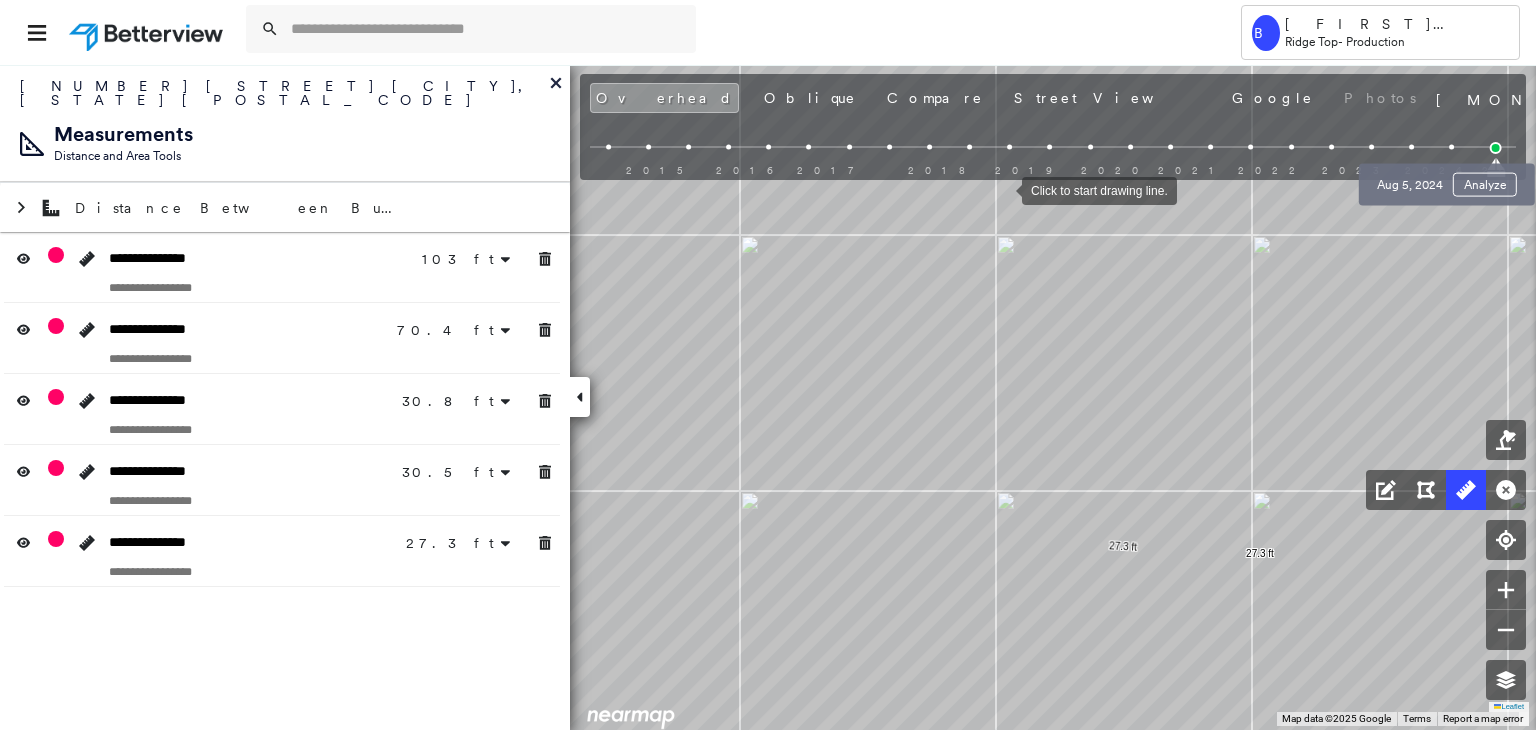click at bounding box center [1451, 147] 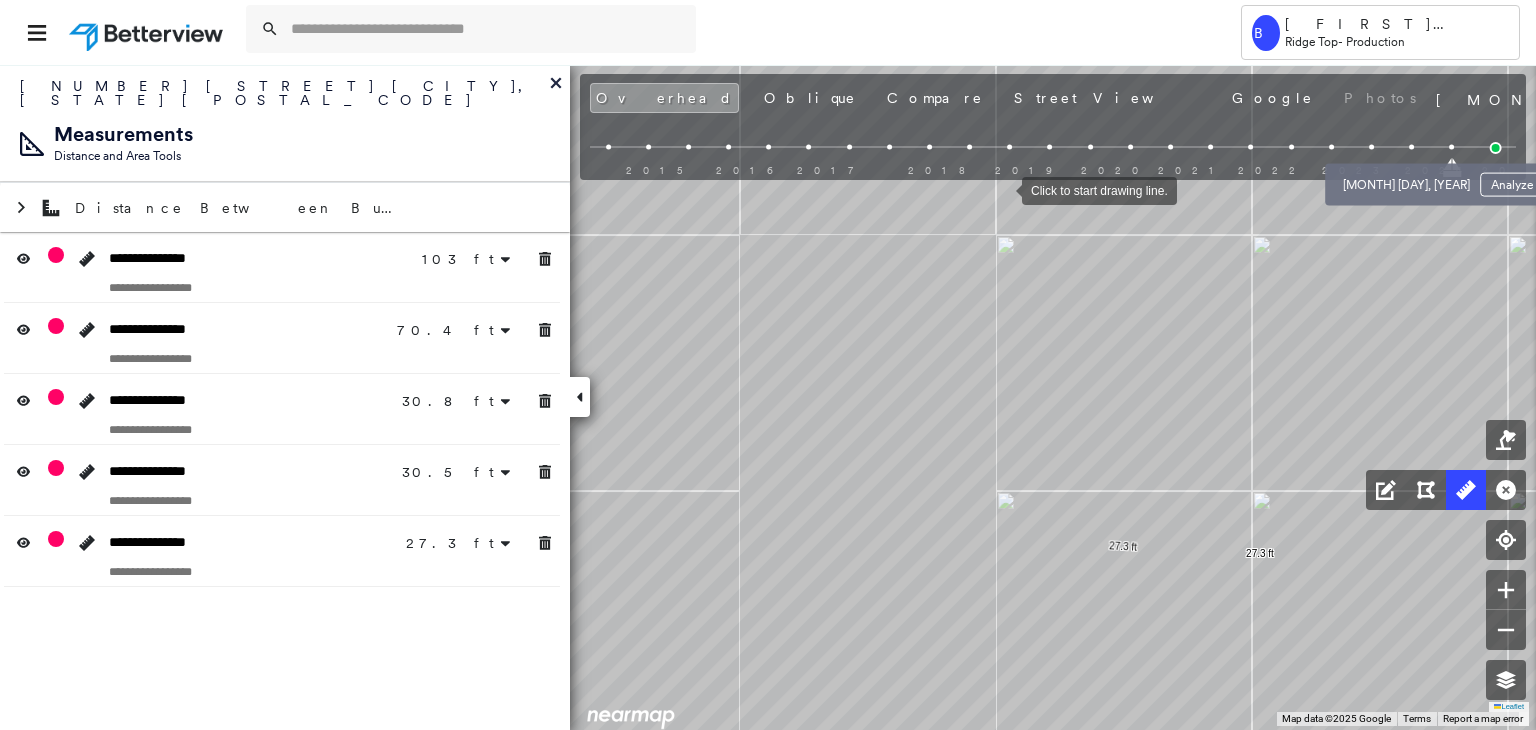 click at bounding box center (1411, 147) 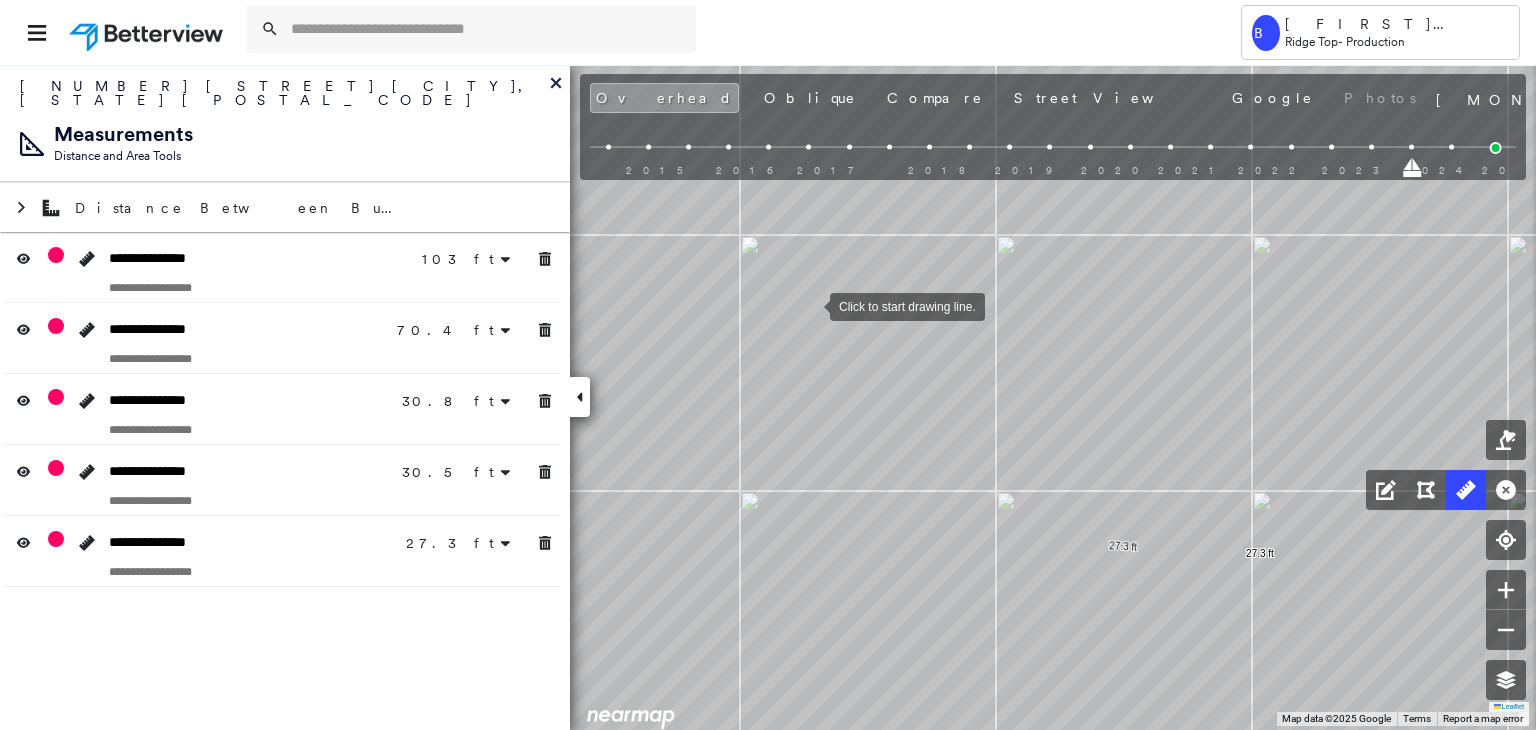 click at bounding box center (810, 305) 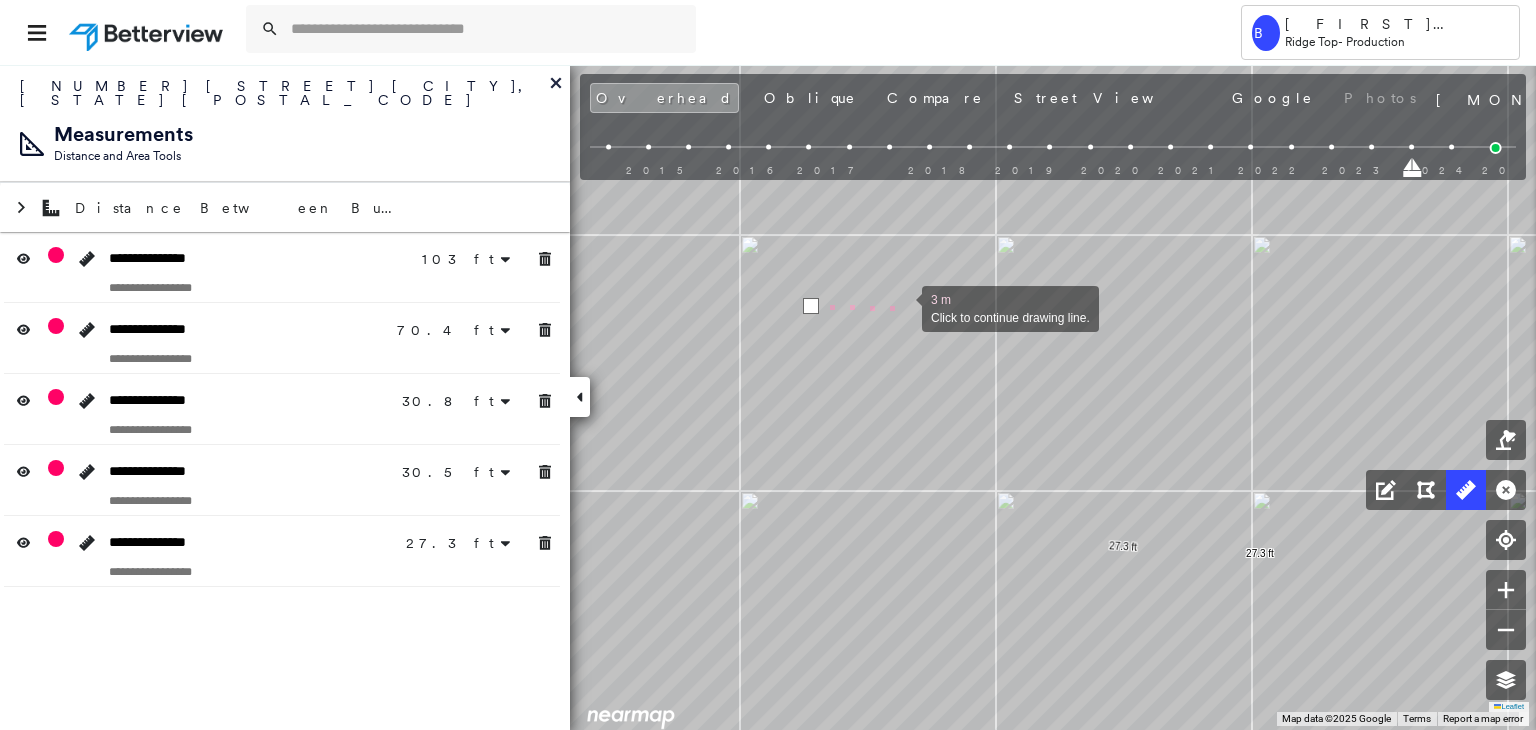 click at bounding box center (902, 307) 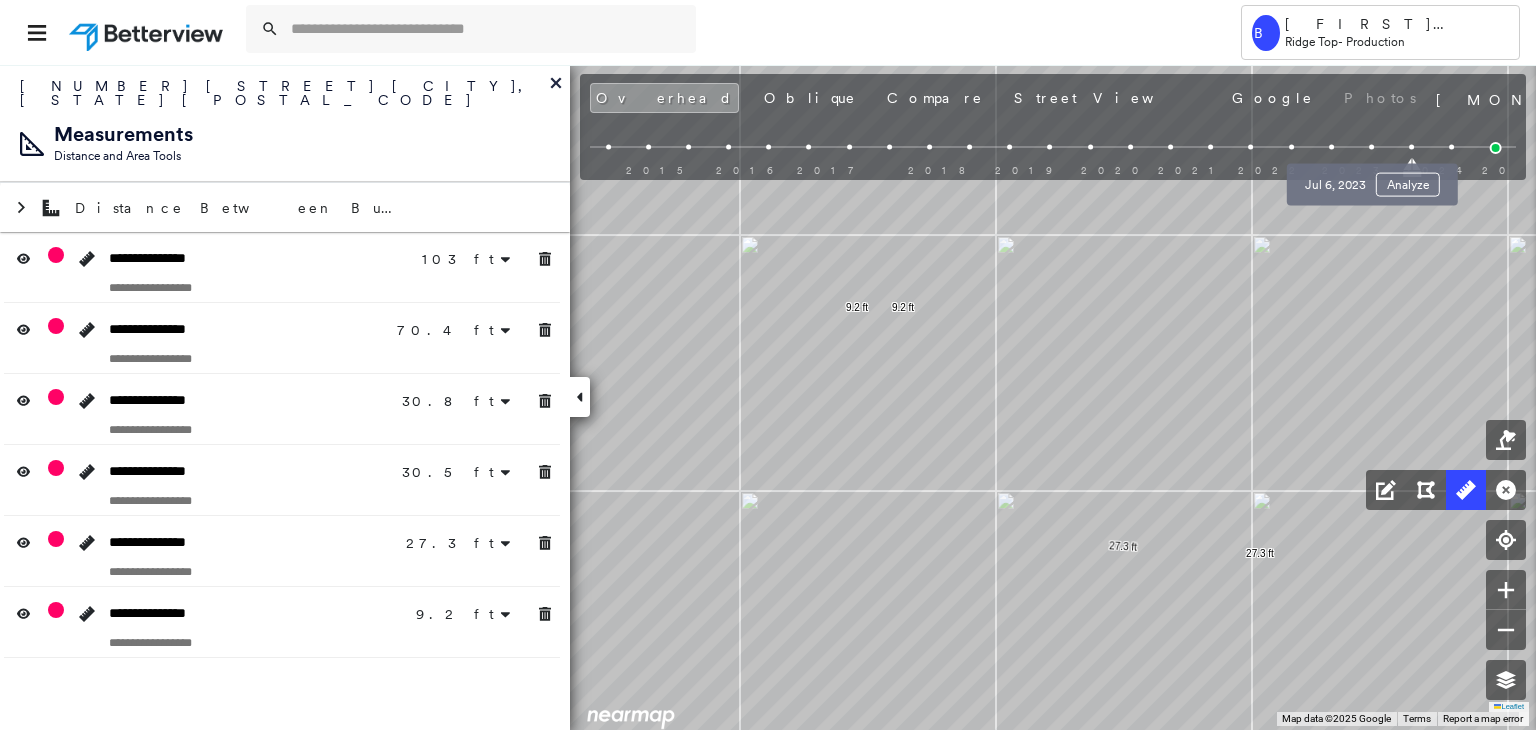 click at bounding box center (1371, 147) 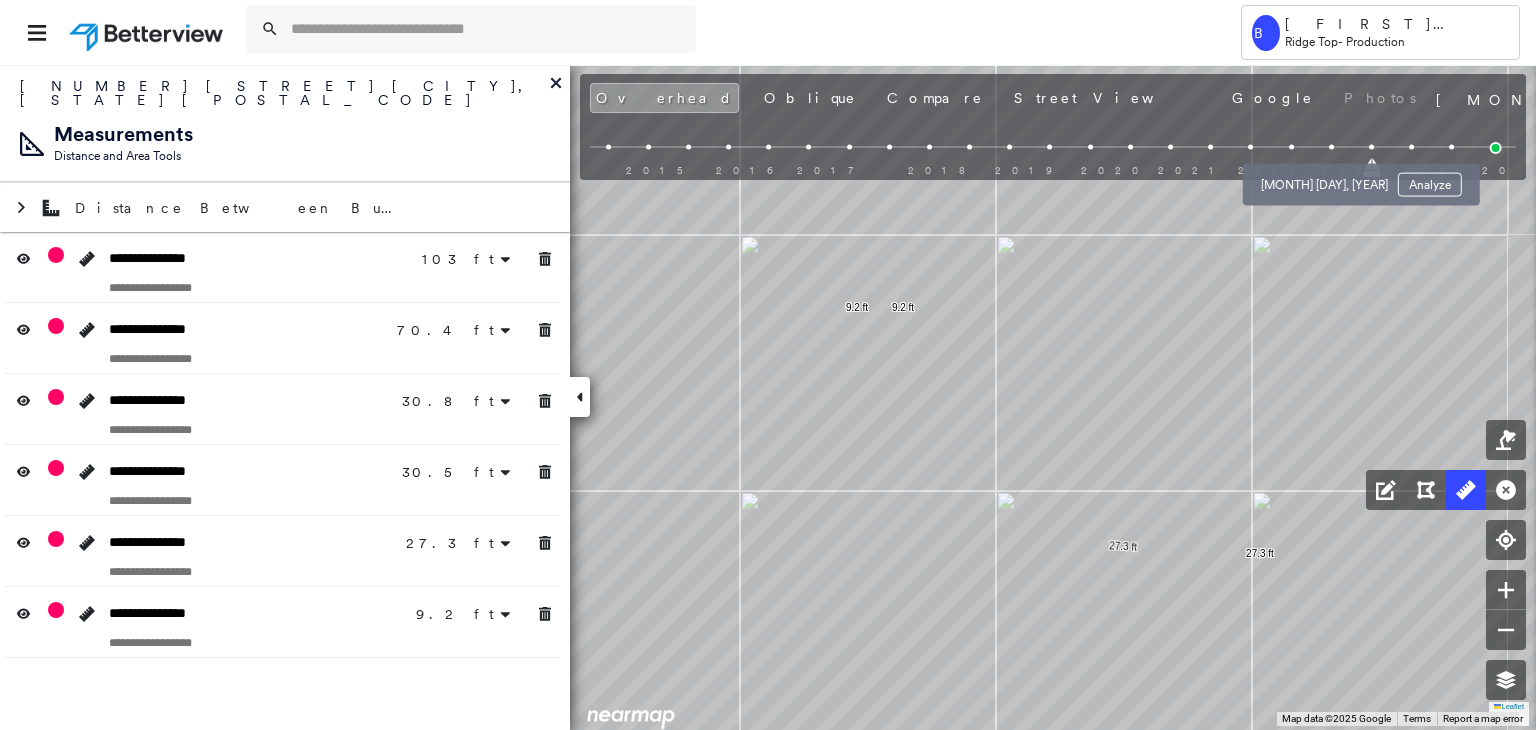 click at bounding box center [1331, 147] 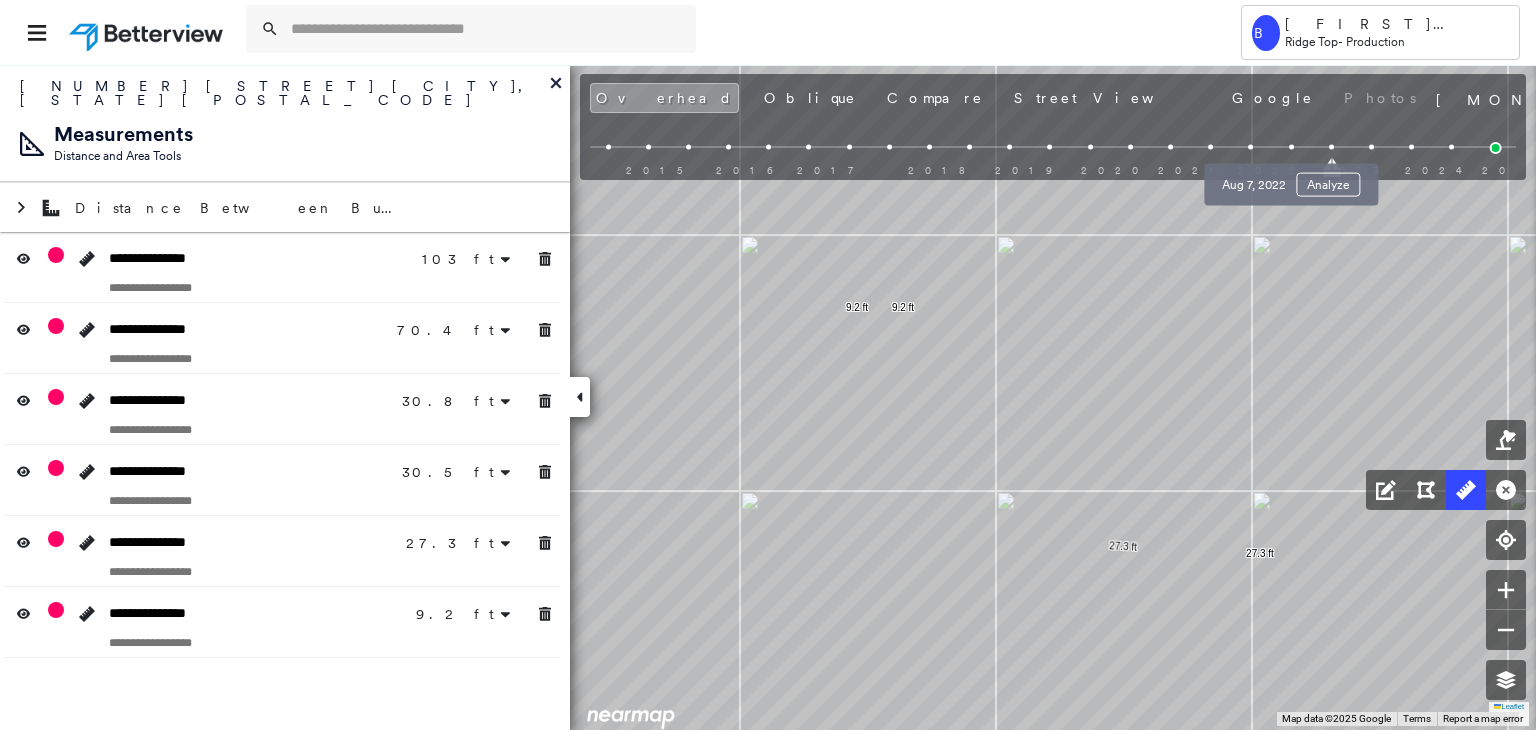 click at bounding box center (1291, 147) 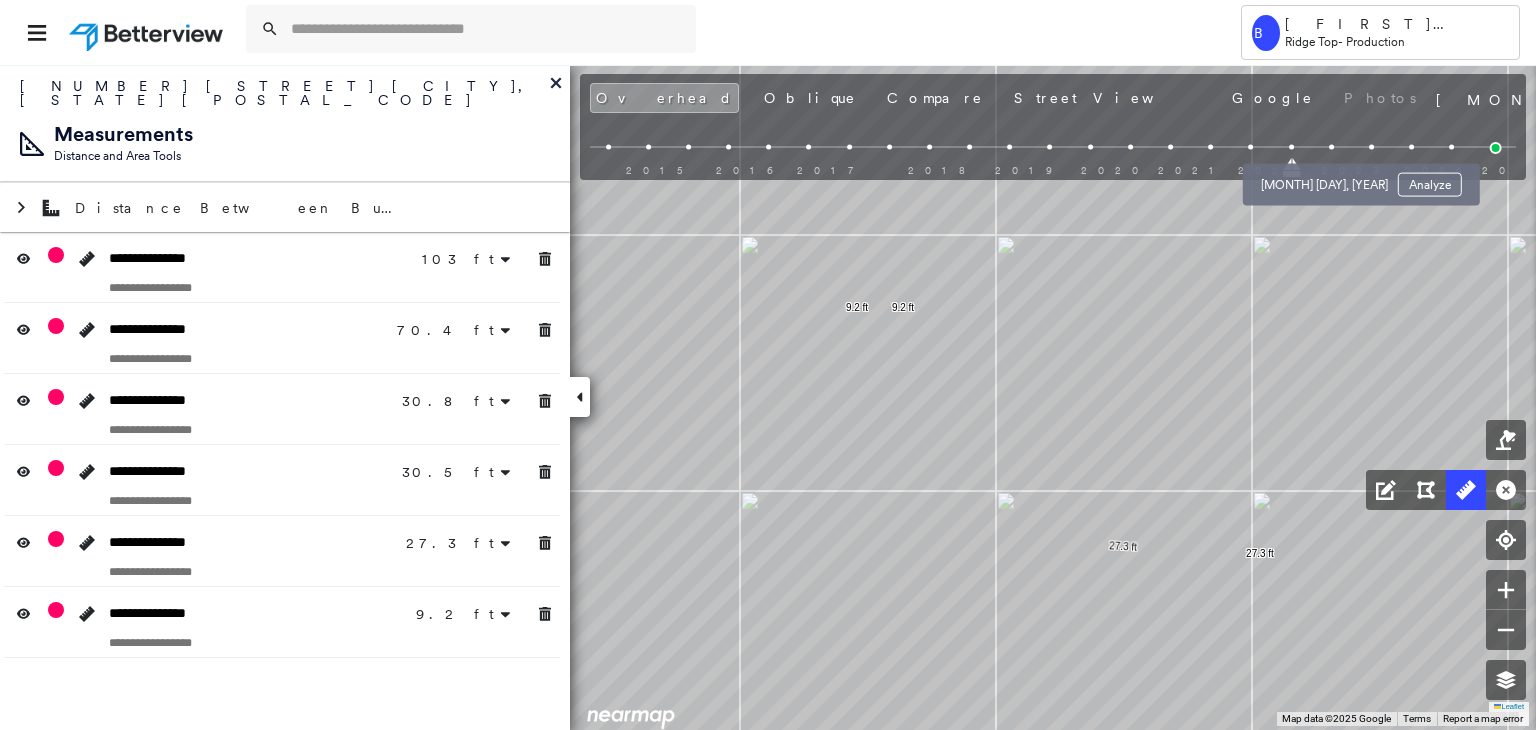 click at bounding box center (1331, 147) 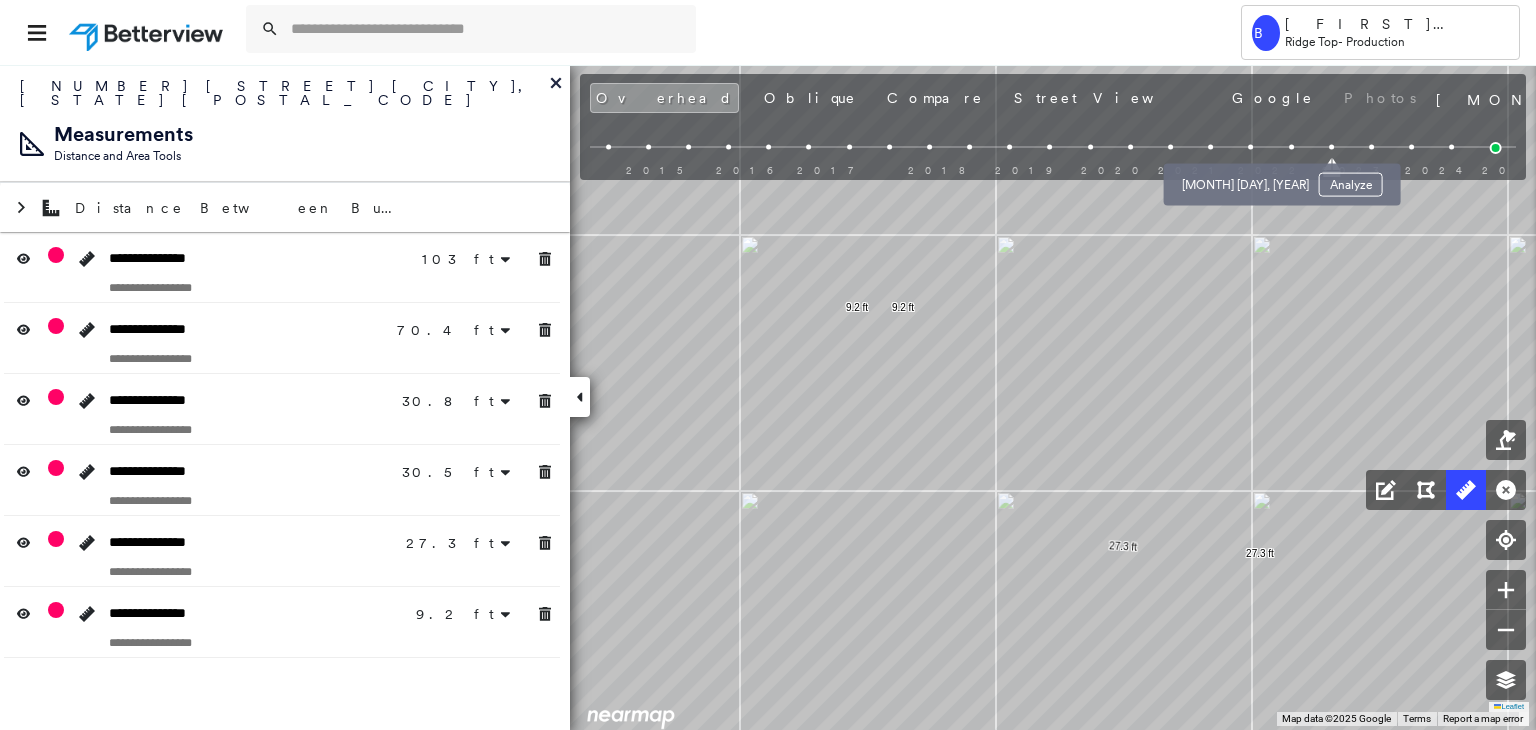 click at bounding box center (1251, 147) 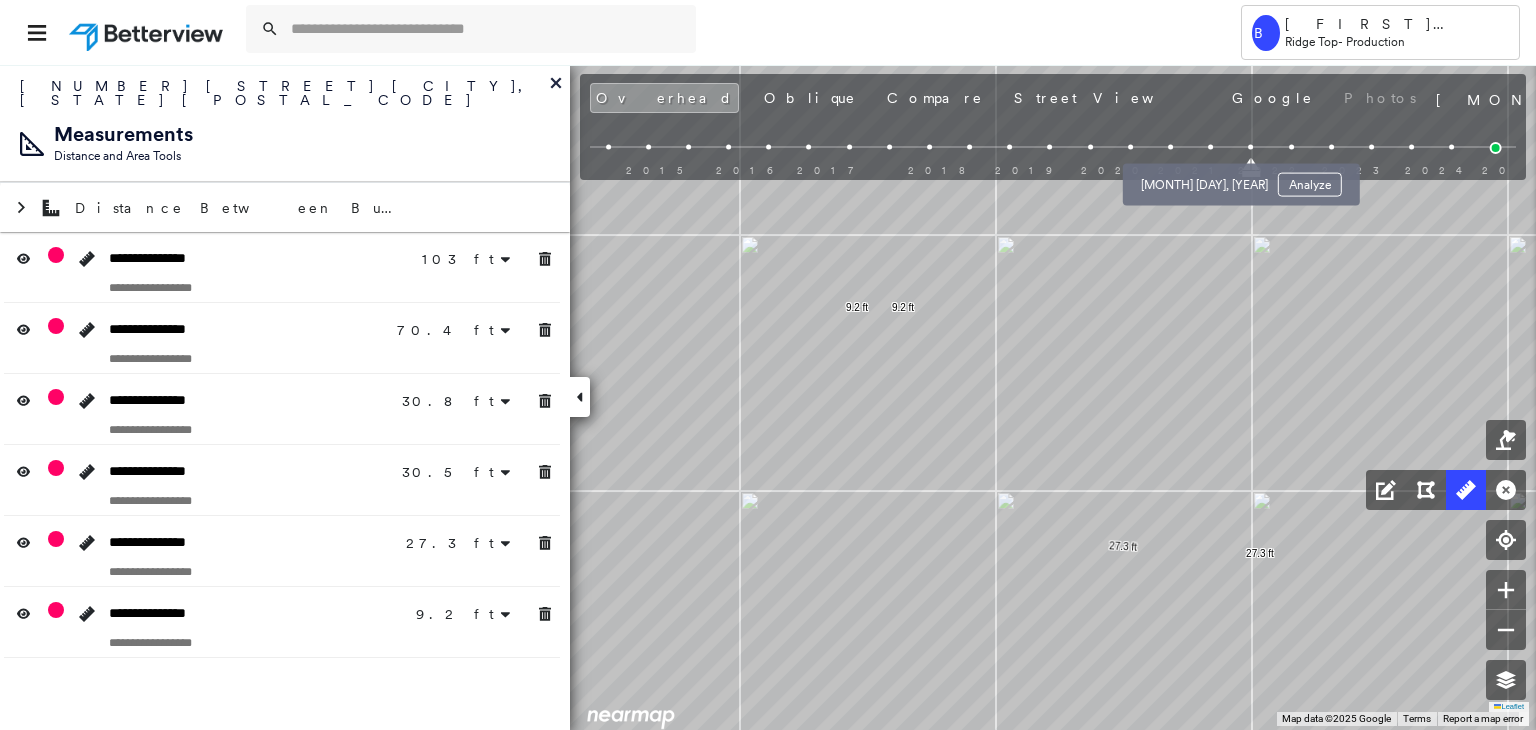 click at bounding box center [1210, 147] 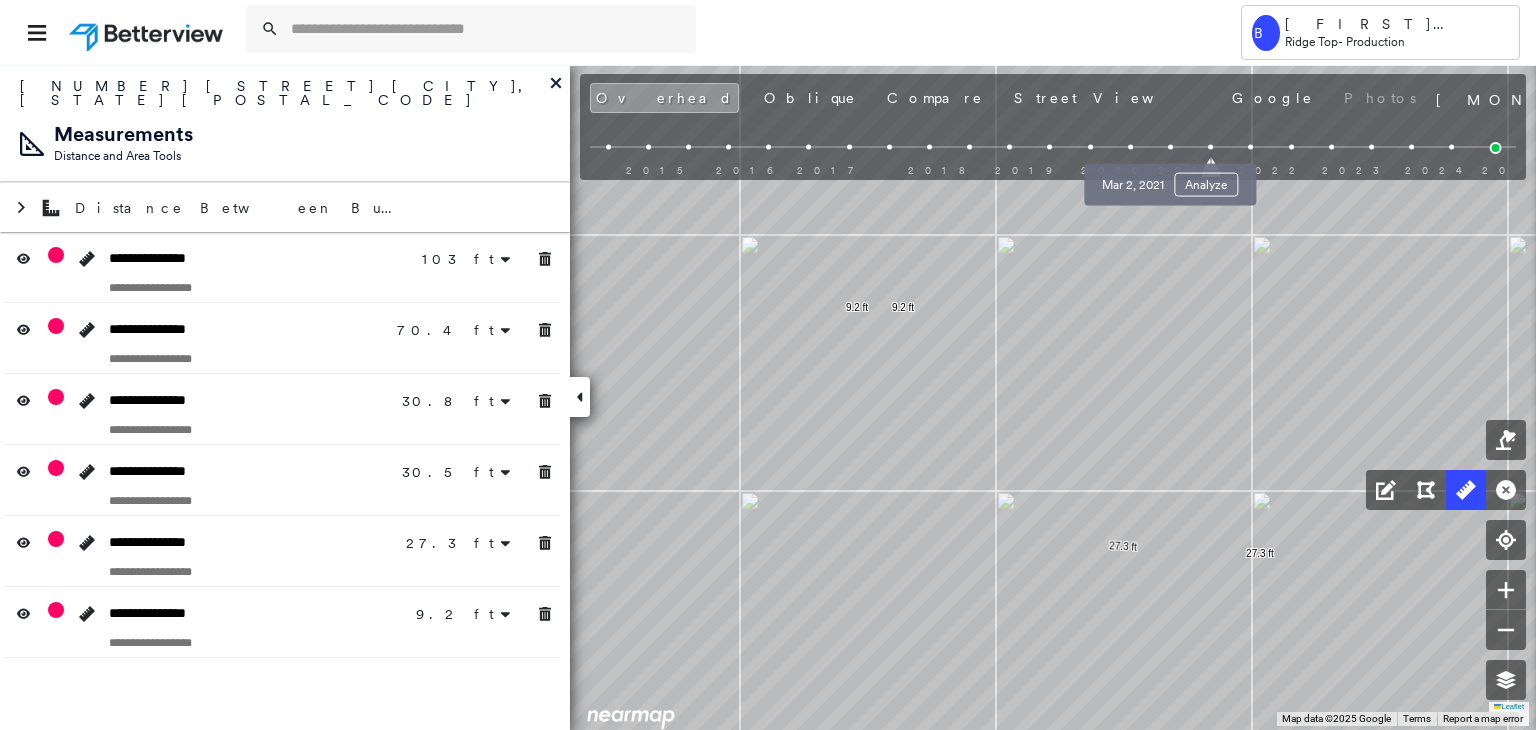 click at bounding box center (1170, 147) 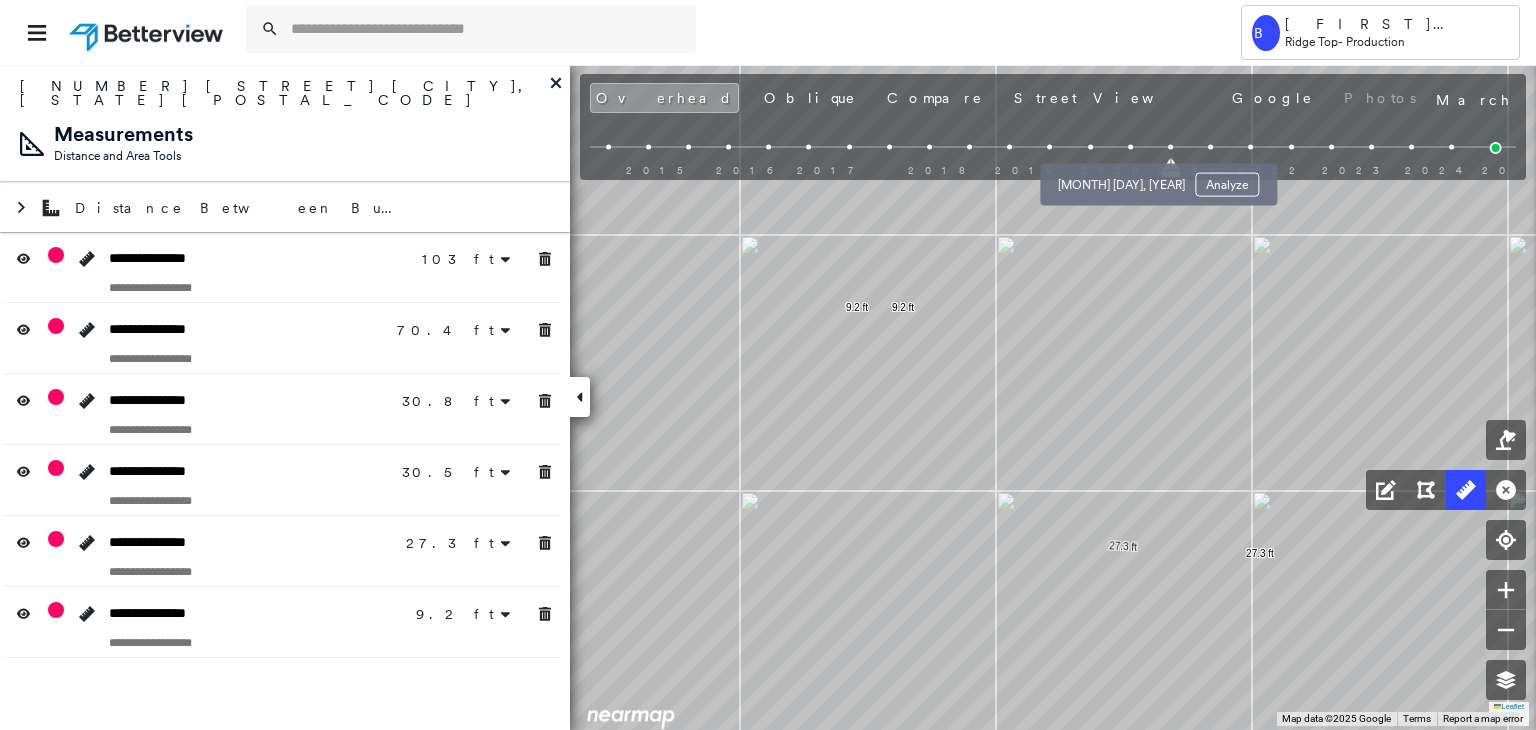 click at bounding box center (1130, 147) 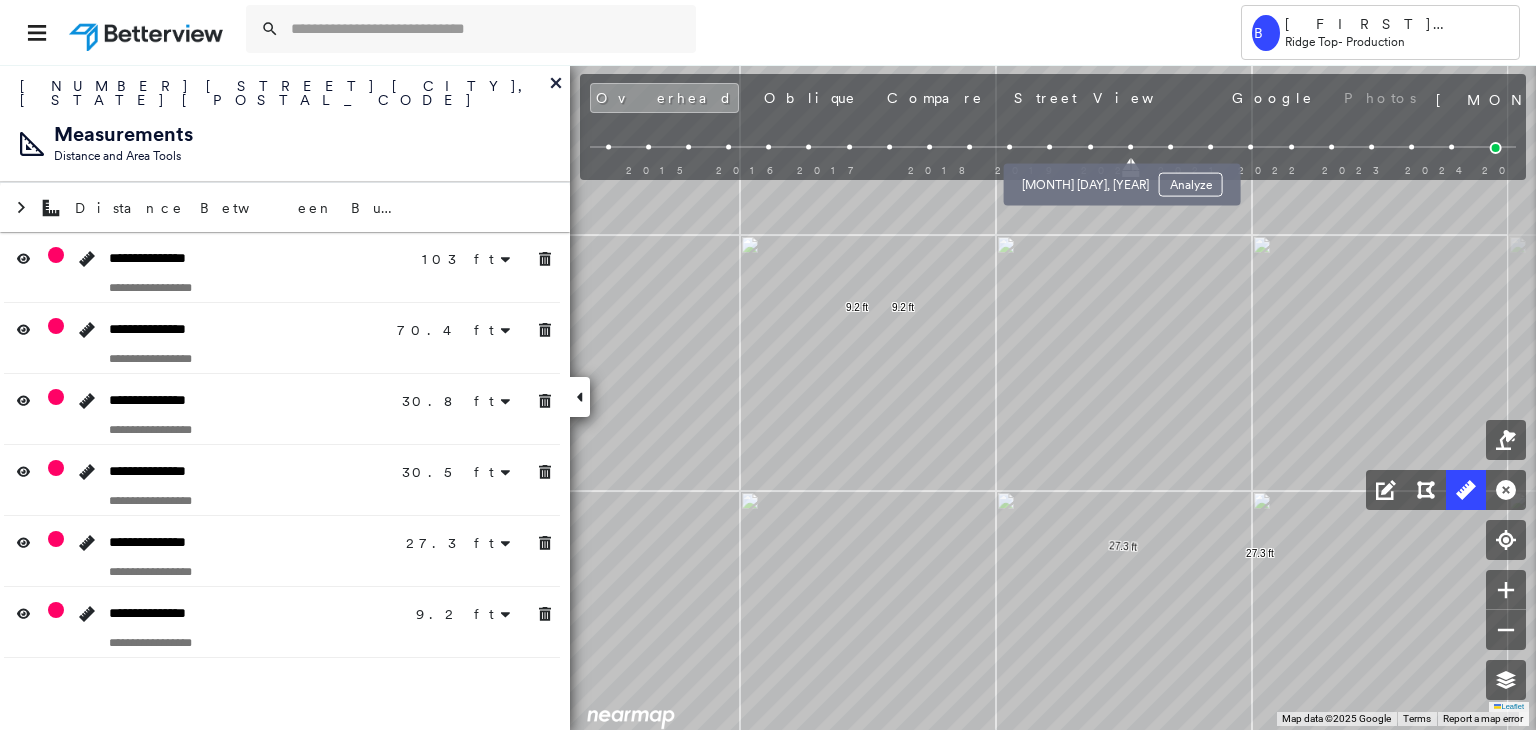 click at bounding box center (1090, 147) 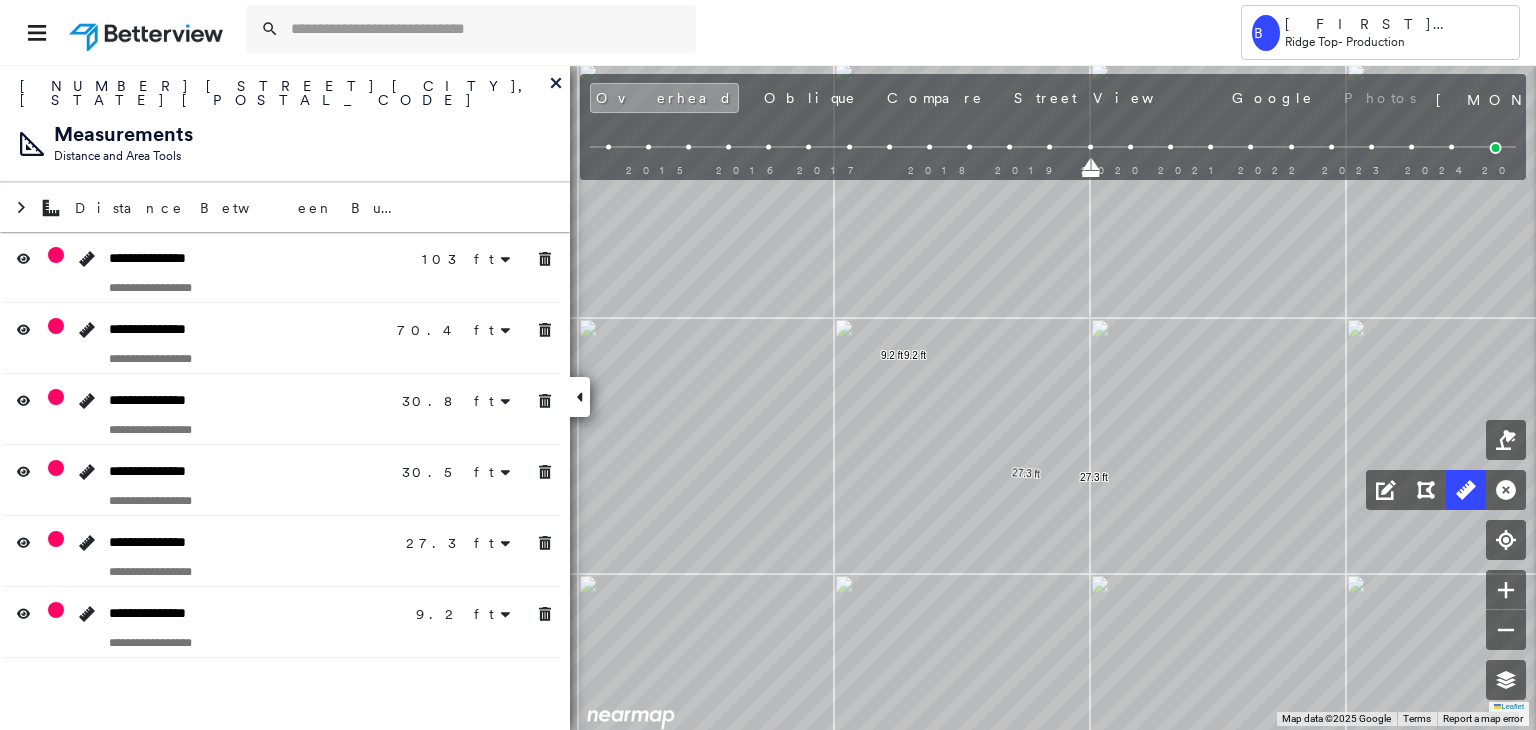 drag, startPoint x: 1107, startPoint y: 404, endPoint x: 979, endPoint y: 388, distance: 128.99612 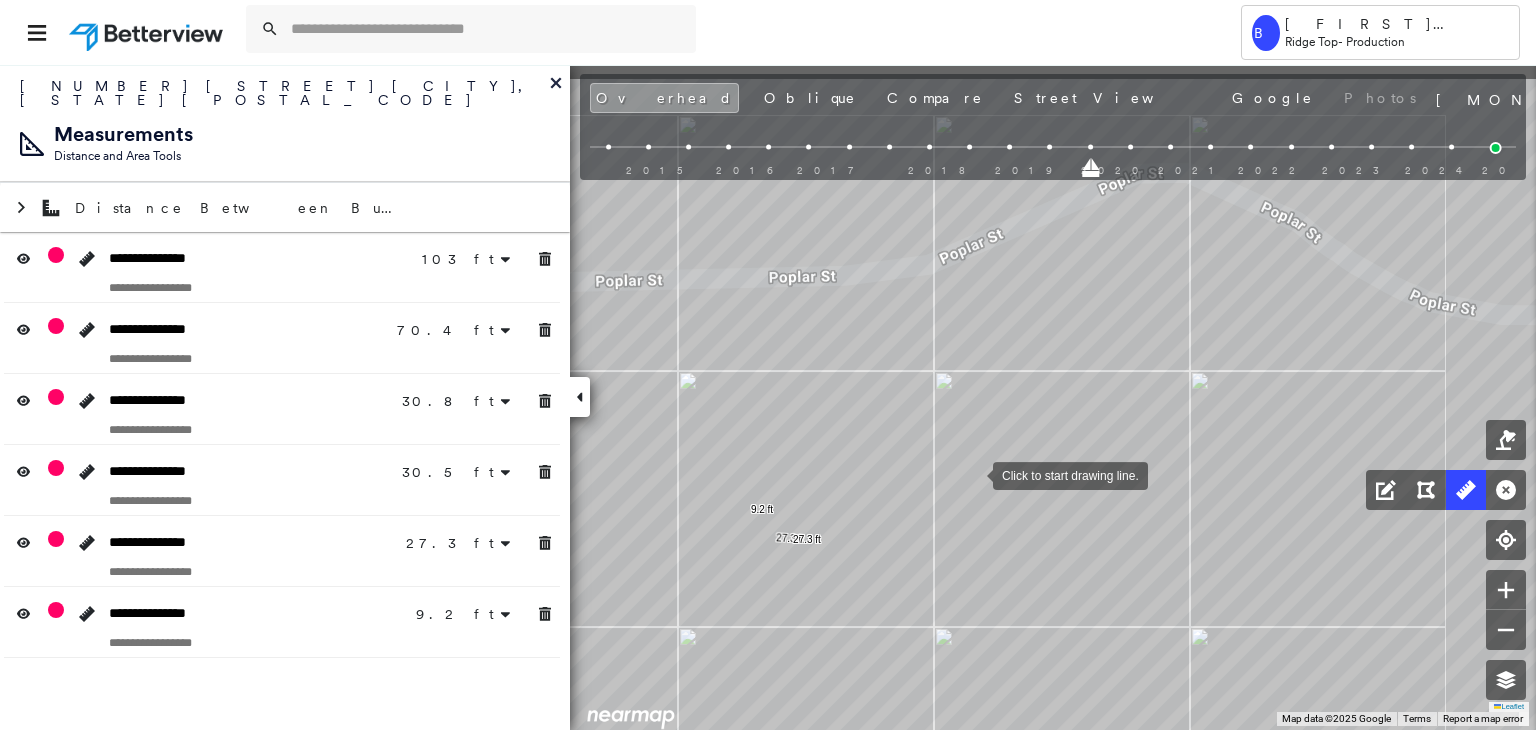 drag, startPoint x: 1006, startPoint y: 445, endPoint x: 860, endPoint y: 543, distance: 175.84084 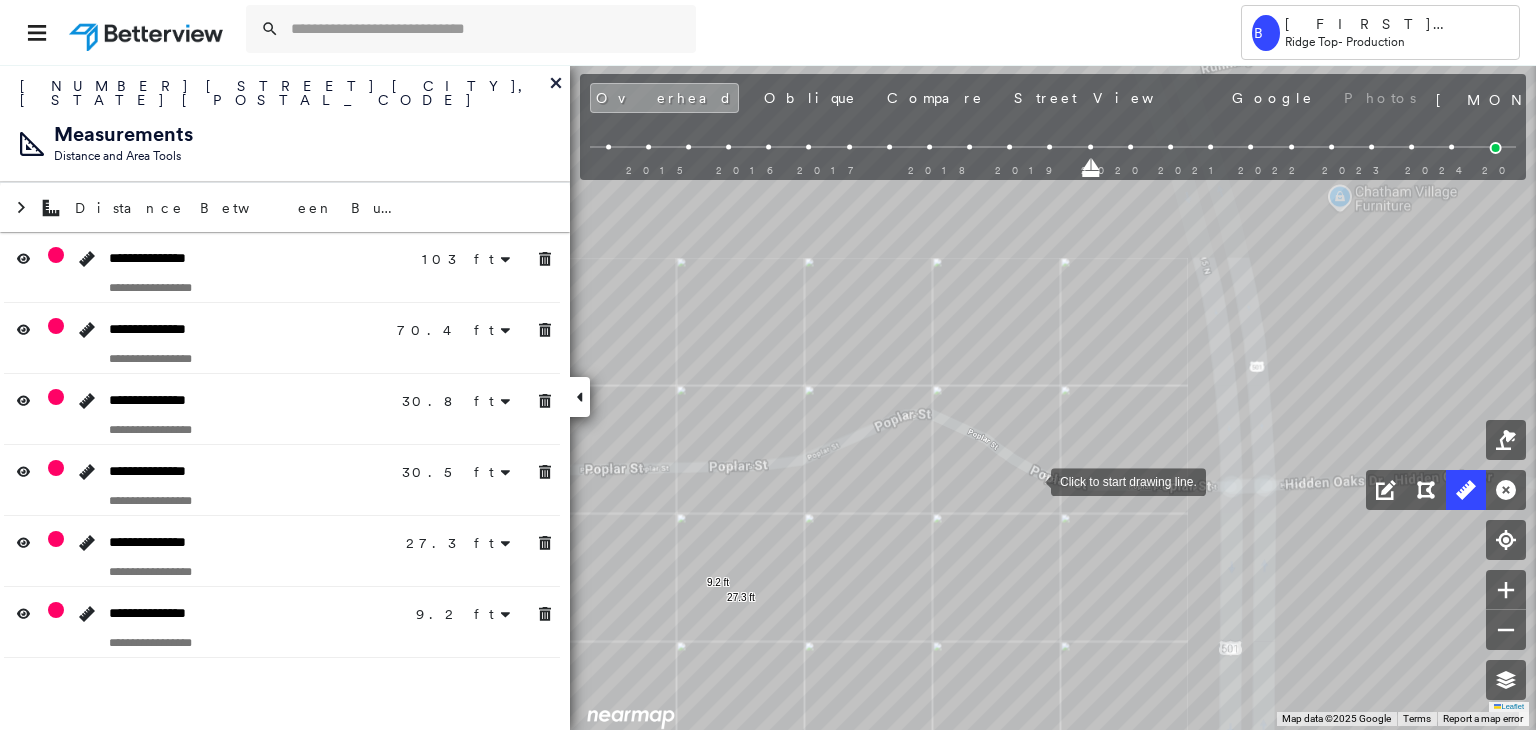 drag, startPoint x: 1050, startPoint y: 468, endPoint x: 1030, endPoint y: 466, distance: 20.09975 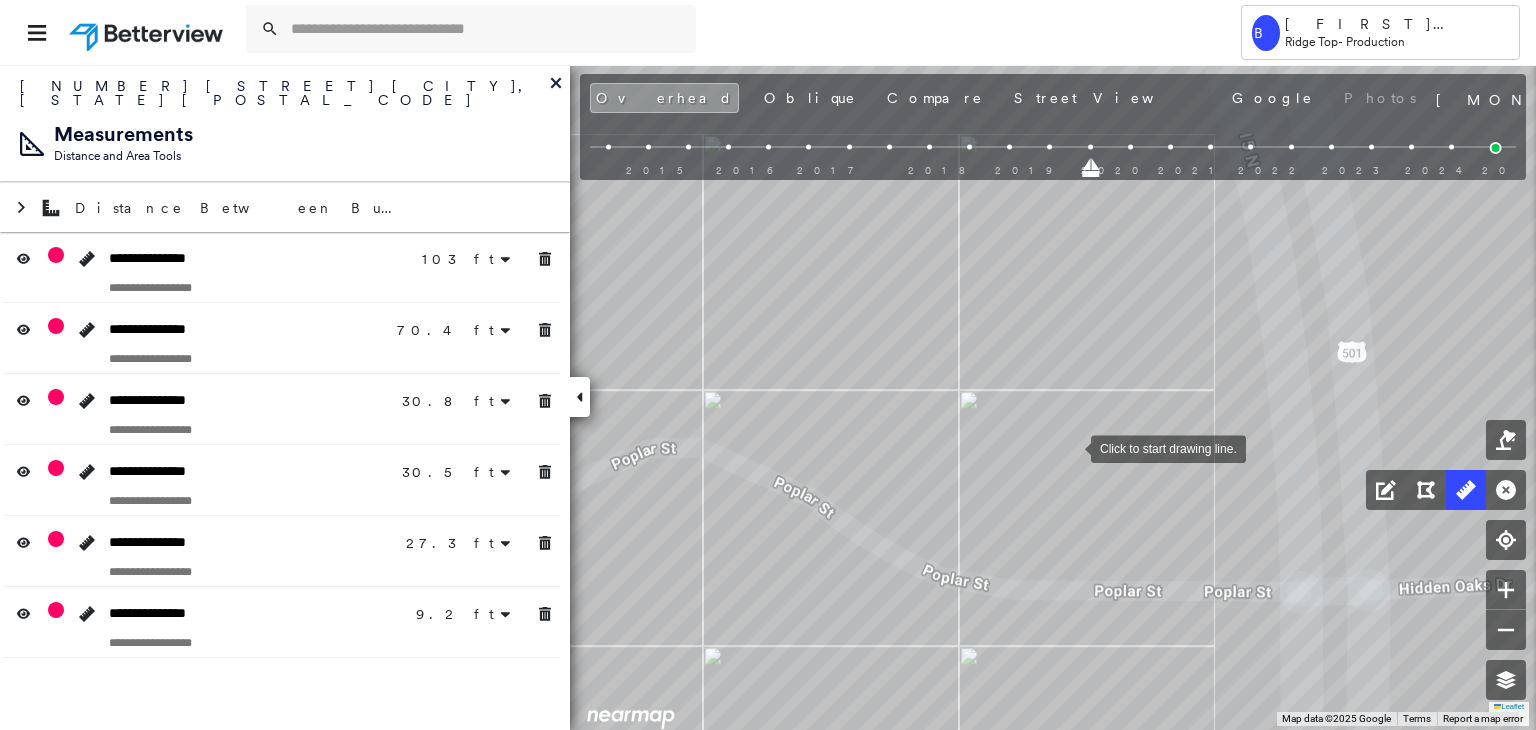 click at bounding box center (1071, 447) 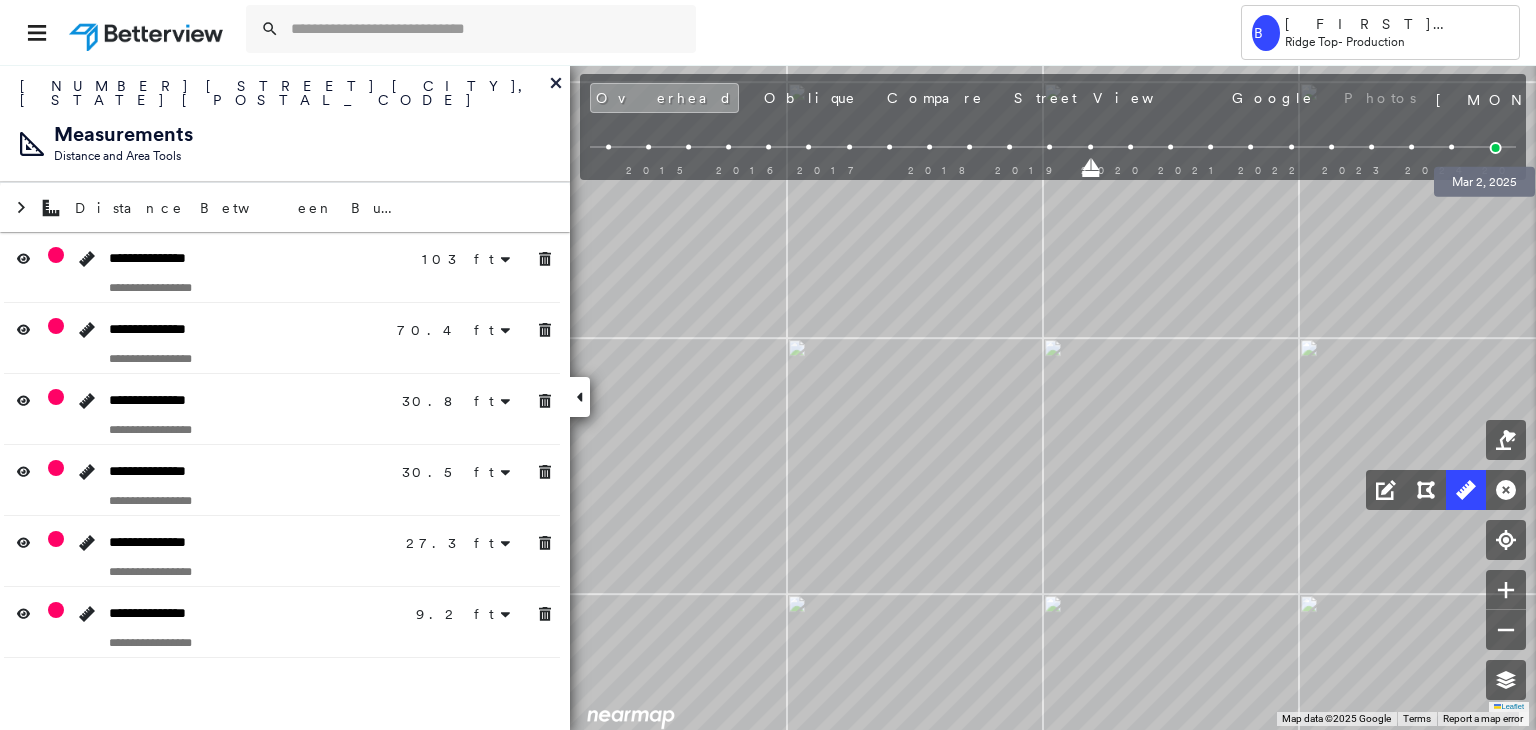 click at bounding box center [1496, 148] 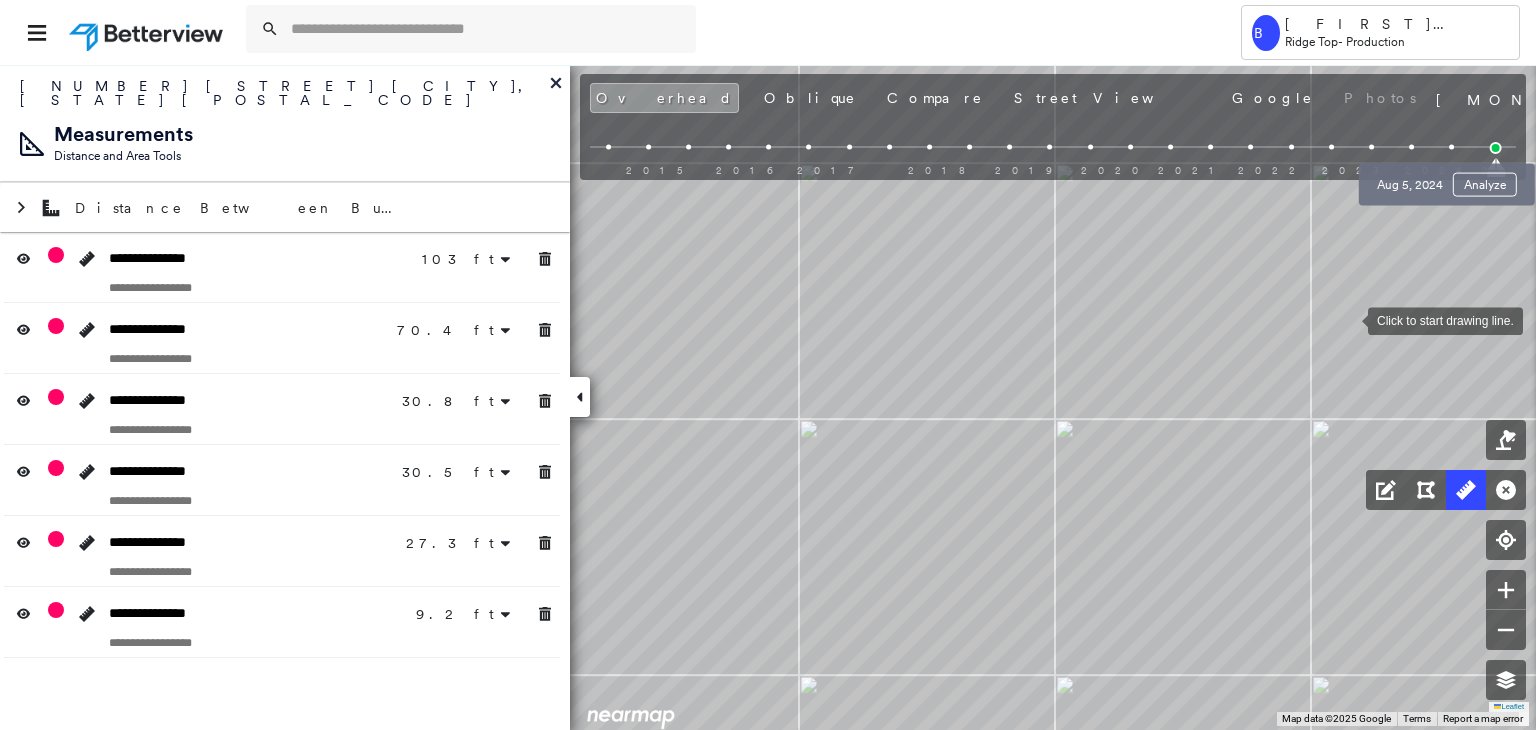 click at bounding box center (1451, 147) 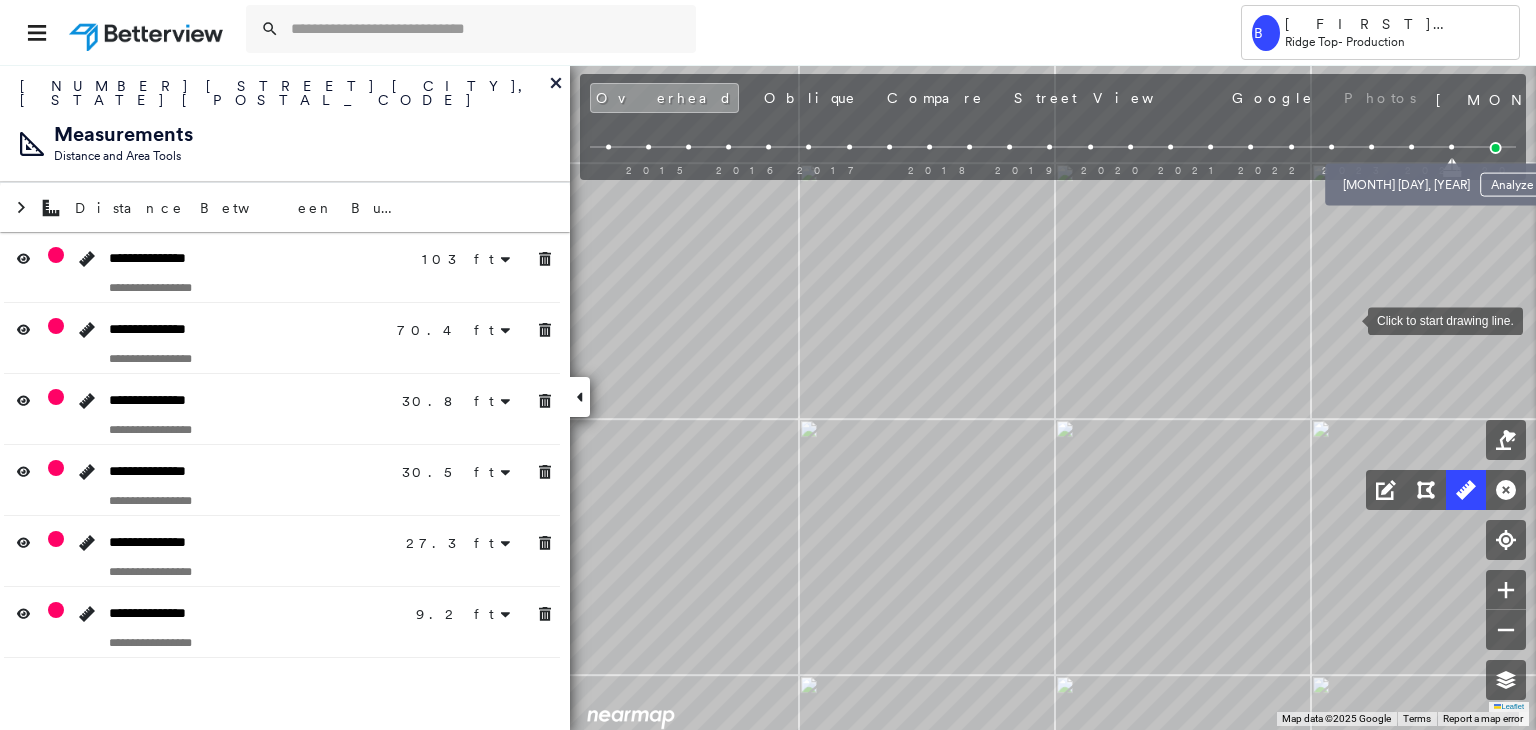 click at bounding box center (1411, 147) 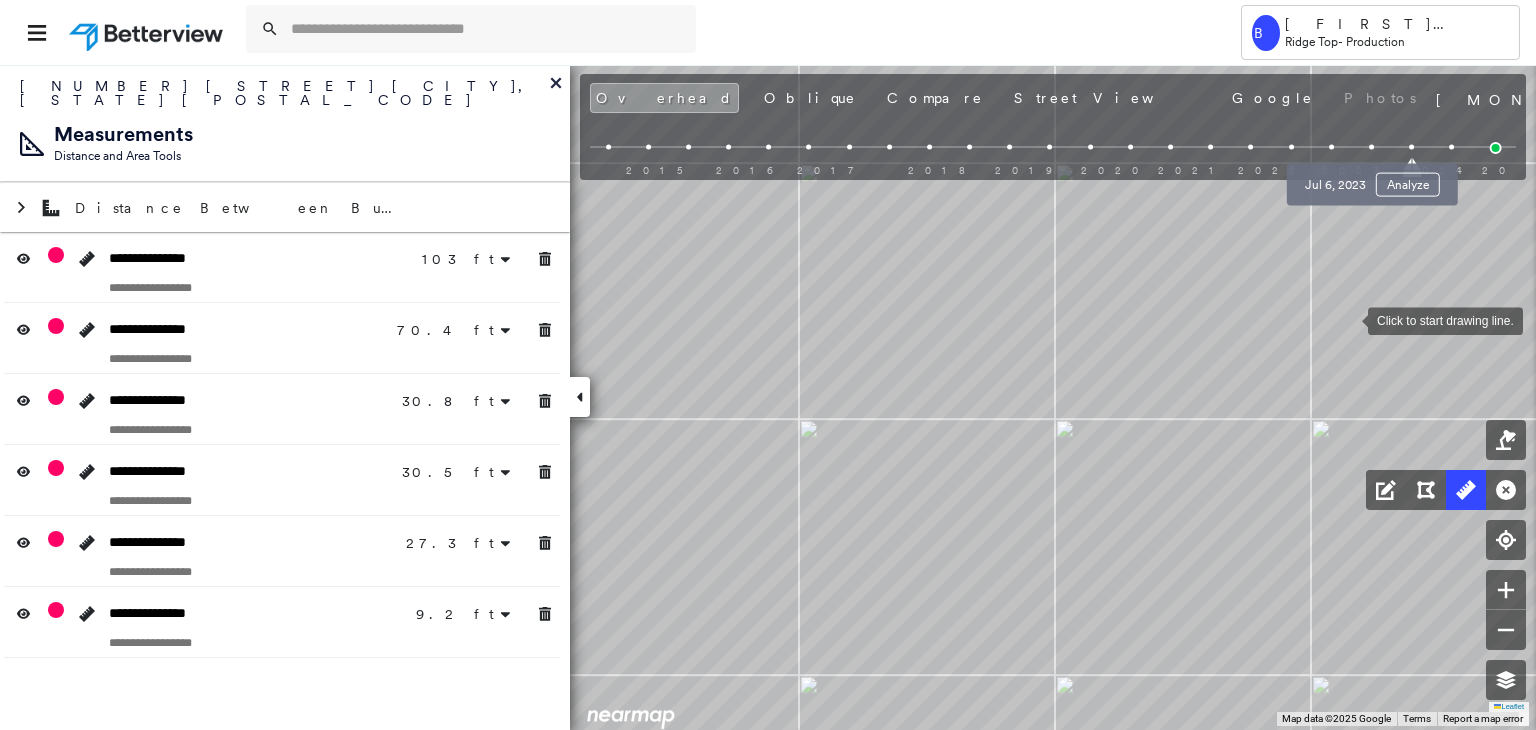 click at bounding box center [1371, 147] 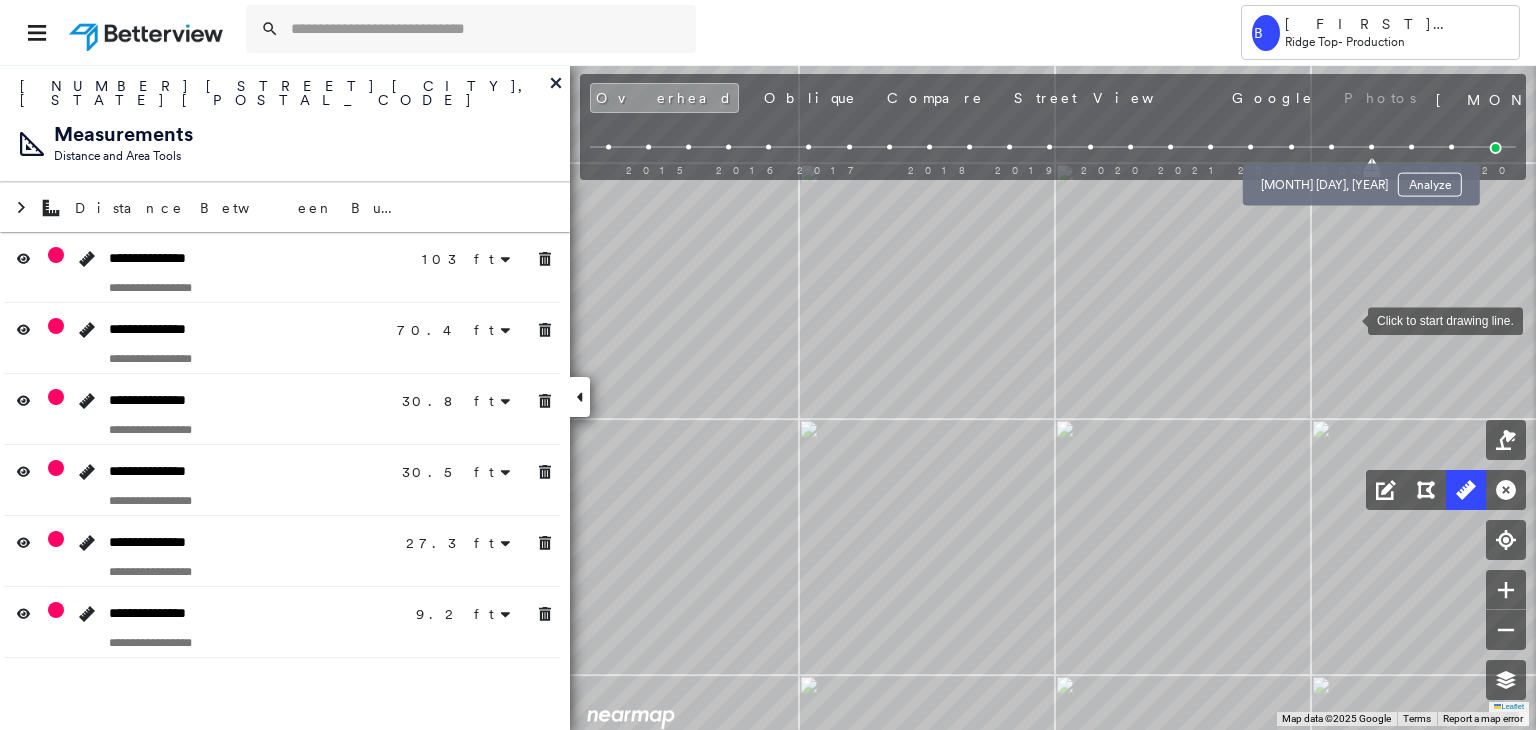 click at bounding box center [1331, 147] 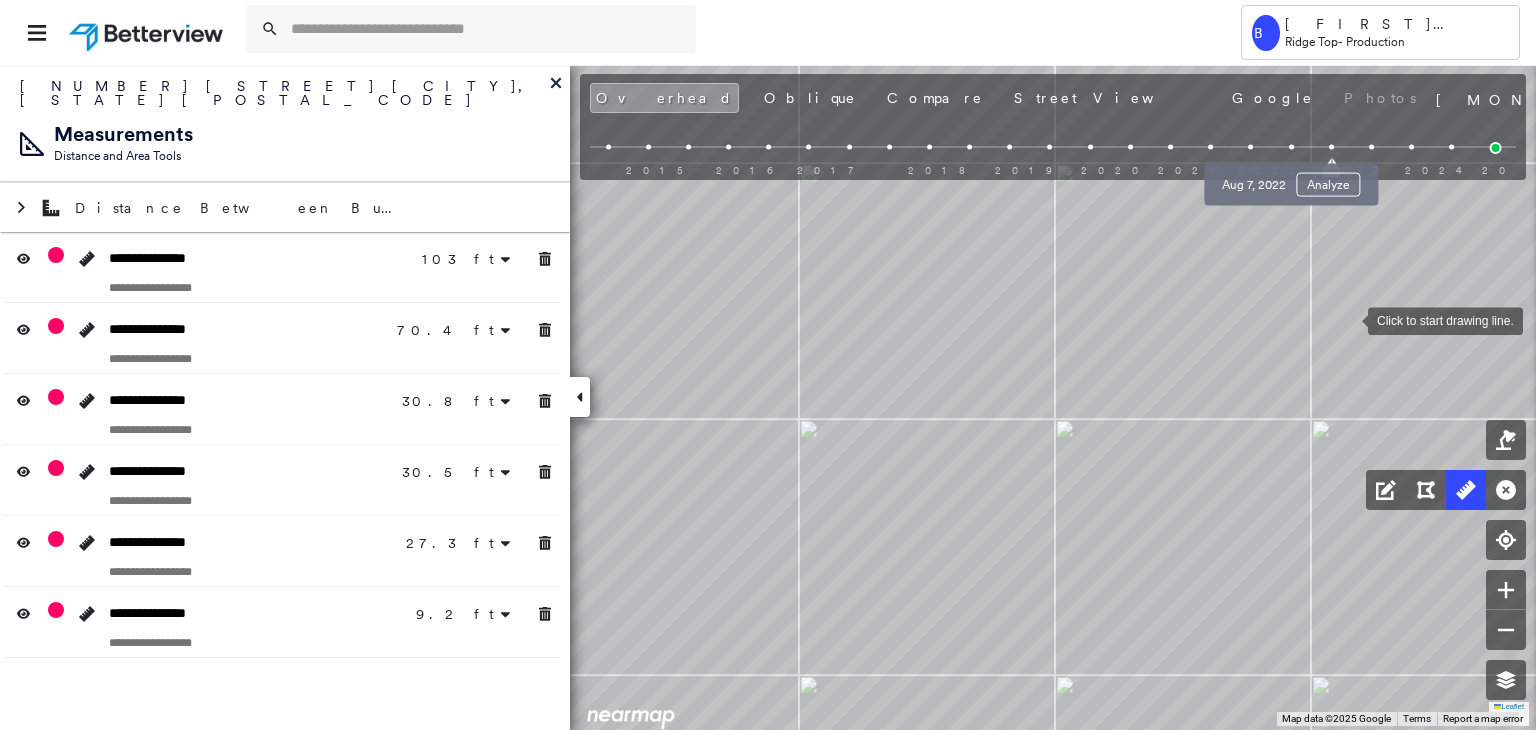 click at bounding box center (1291, 147) 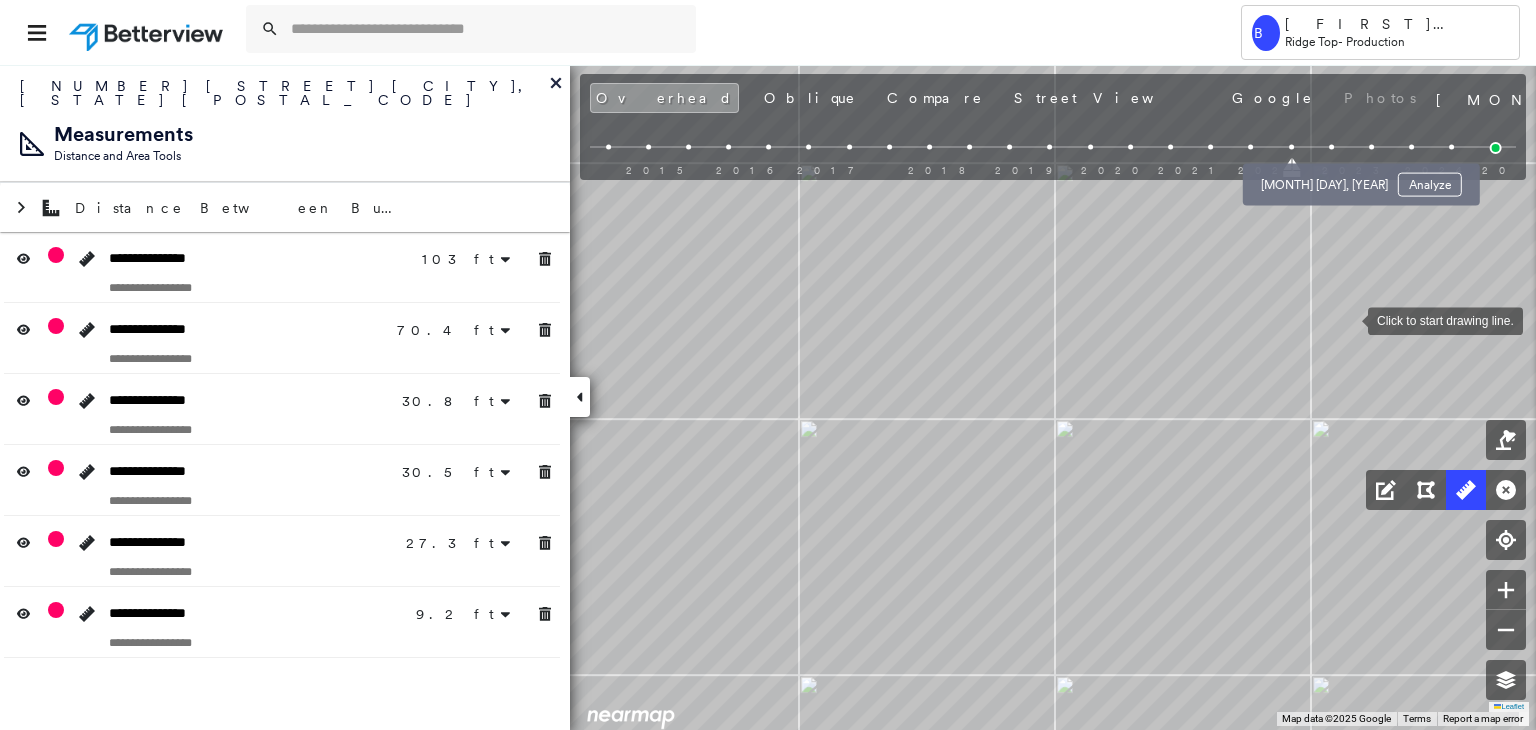 click at bounding box center (1331, 147) 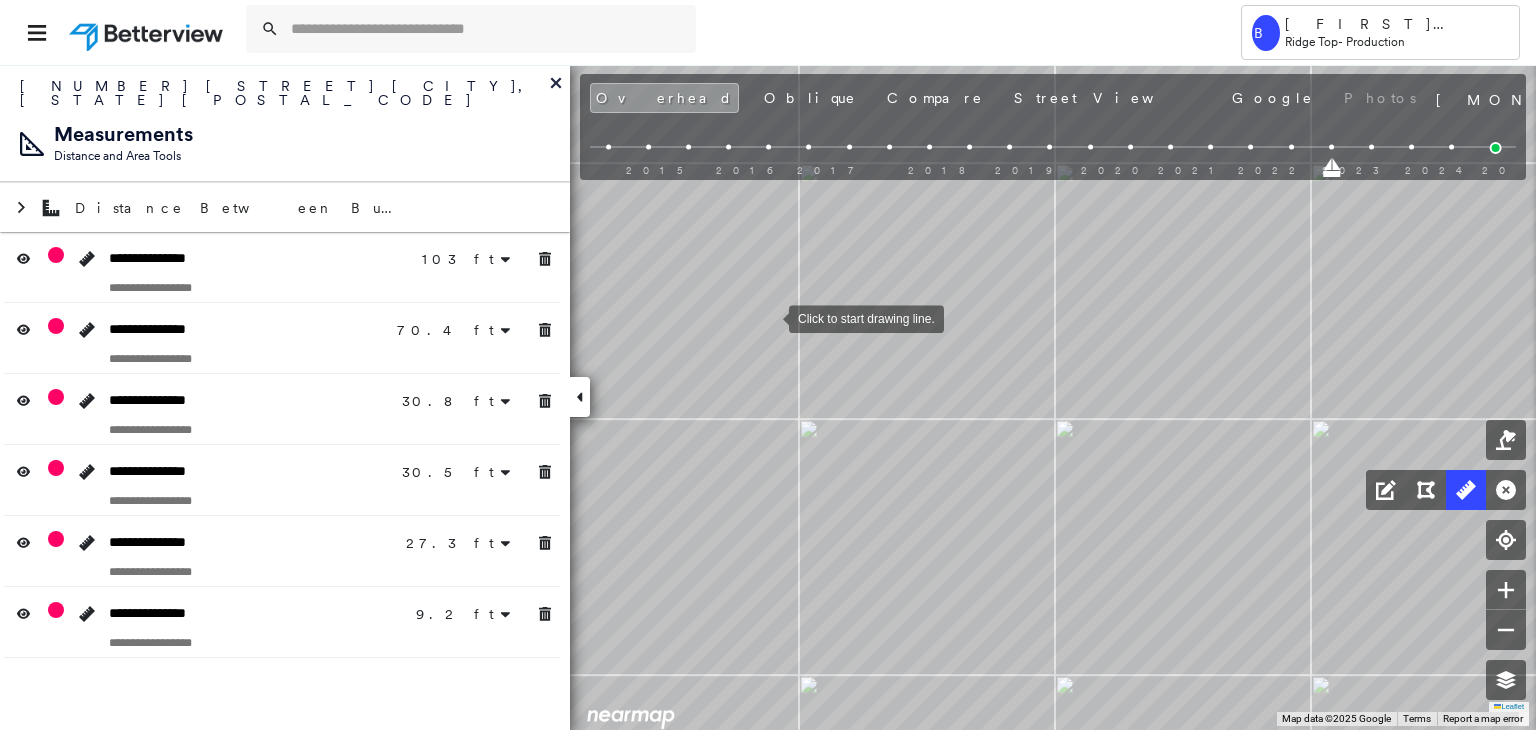 click at bounding box center [769, 317] 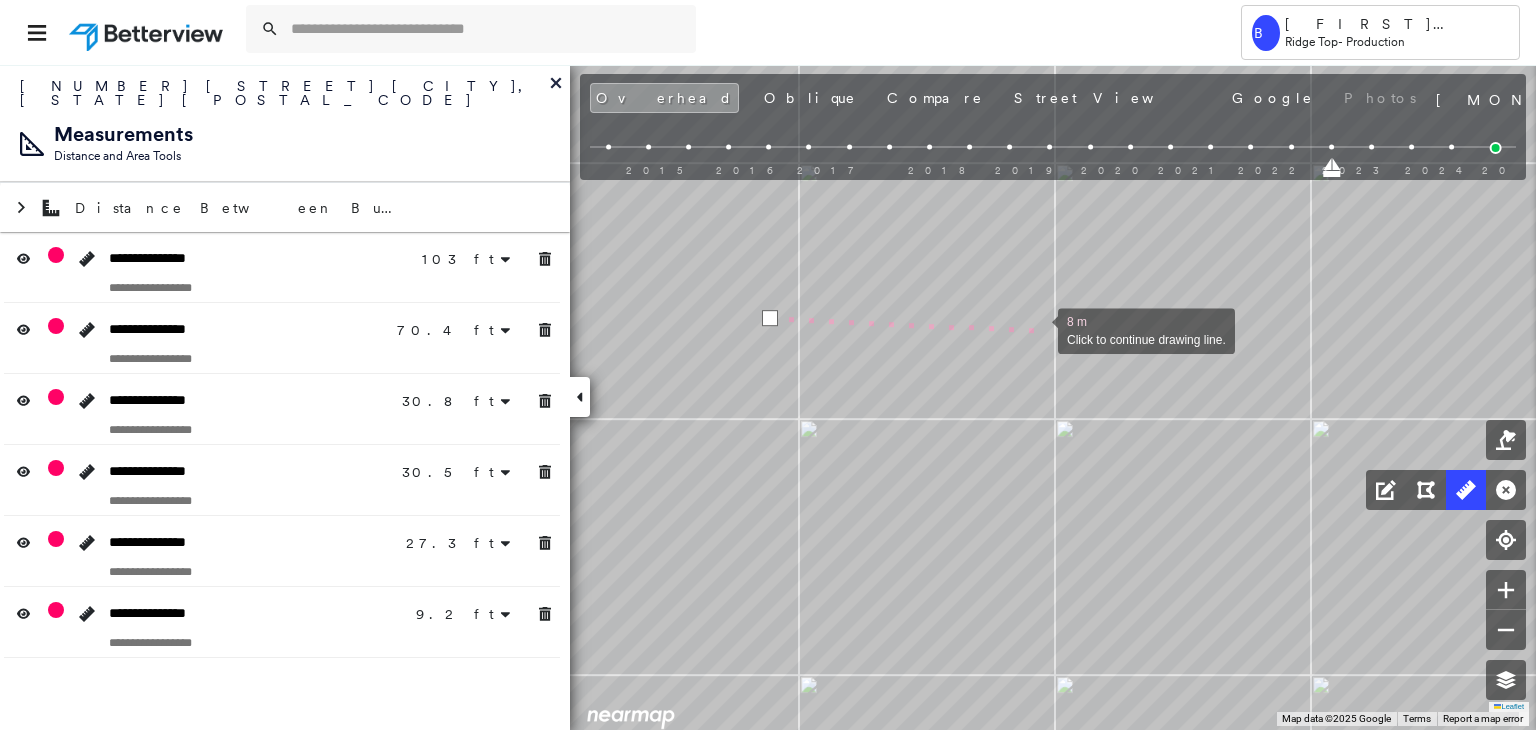 click at bounding box center (1038, 329) 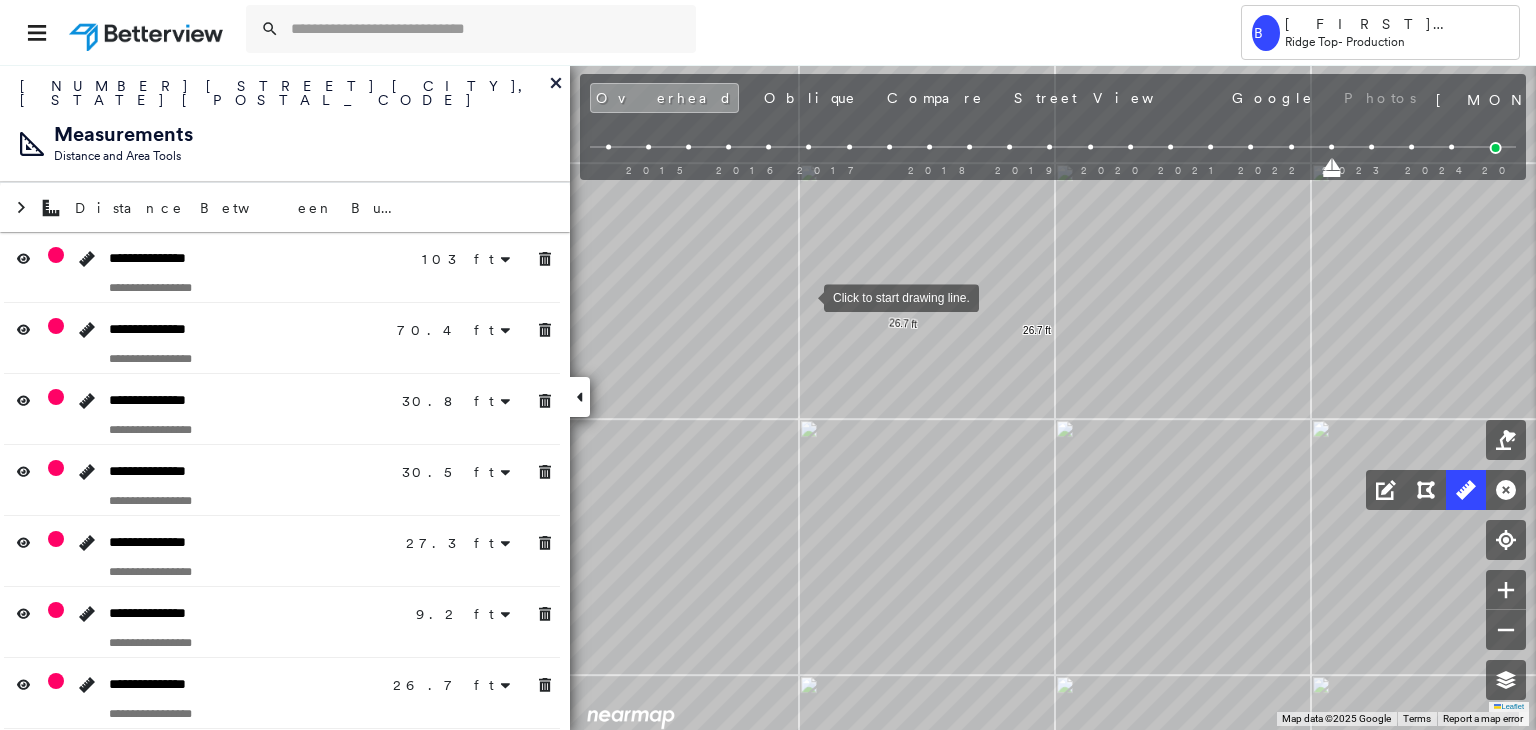 click at bounding box center [804, 296] 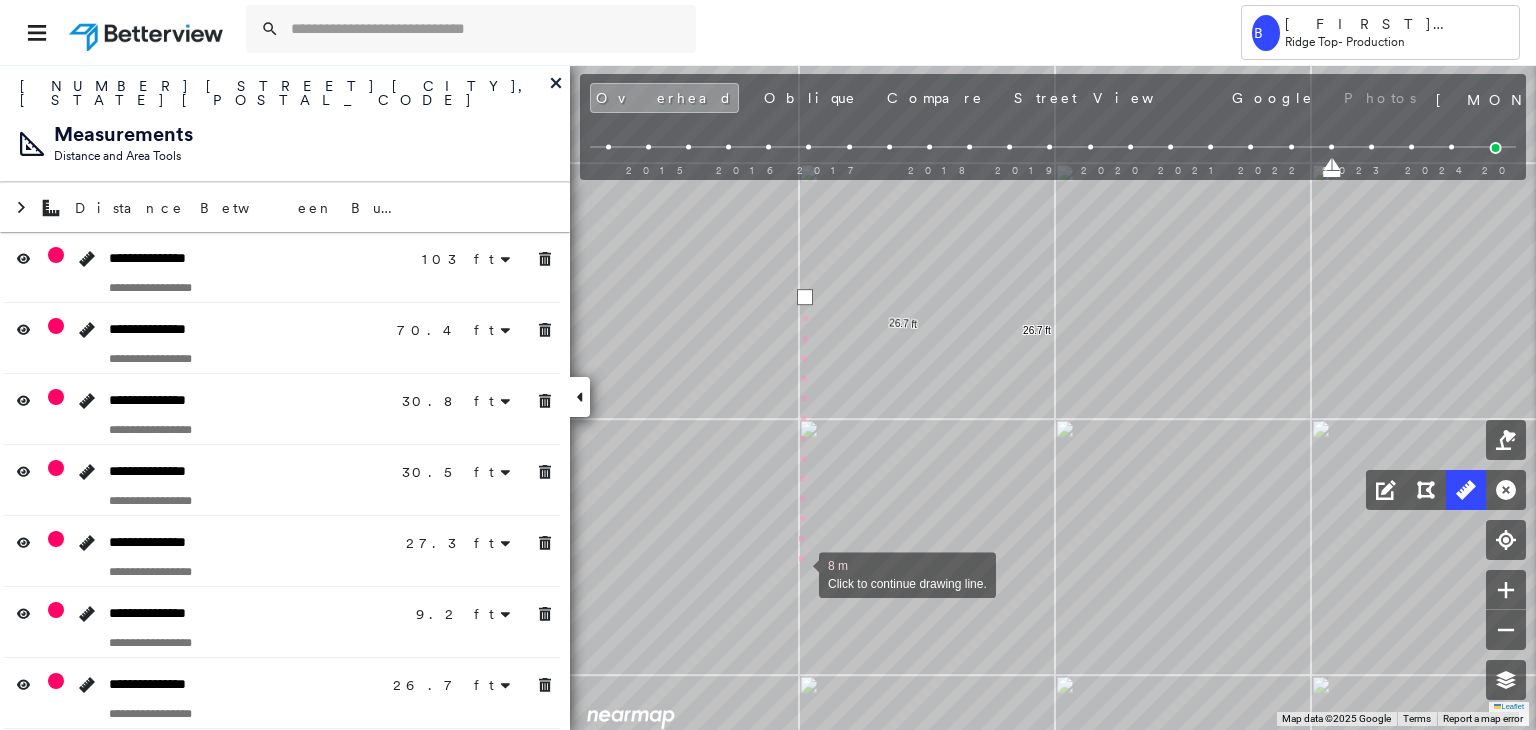 click at bounding box center [799, 573] 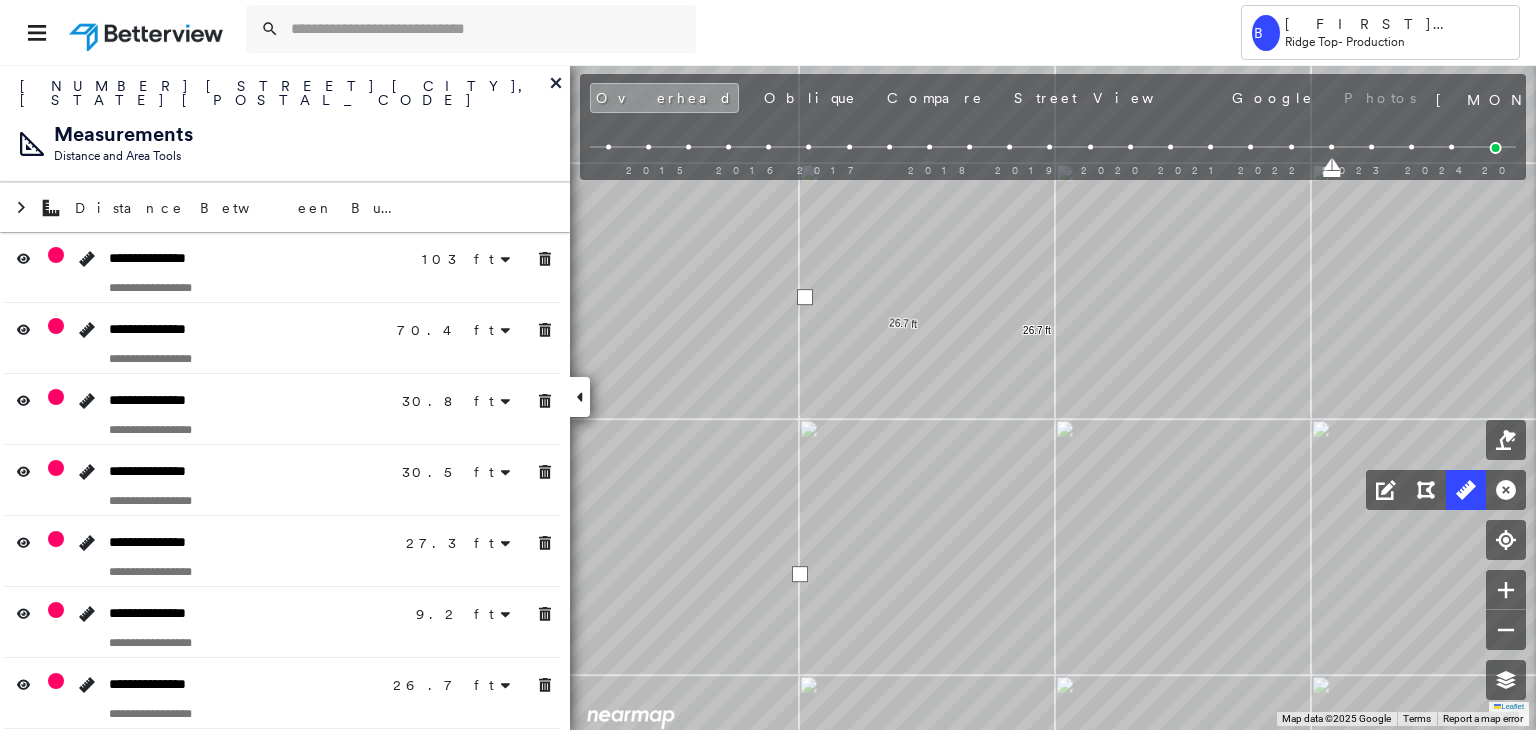 click at bounding box center [800, 574] 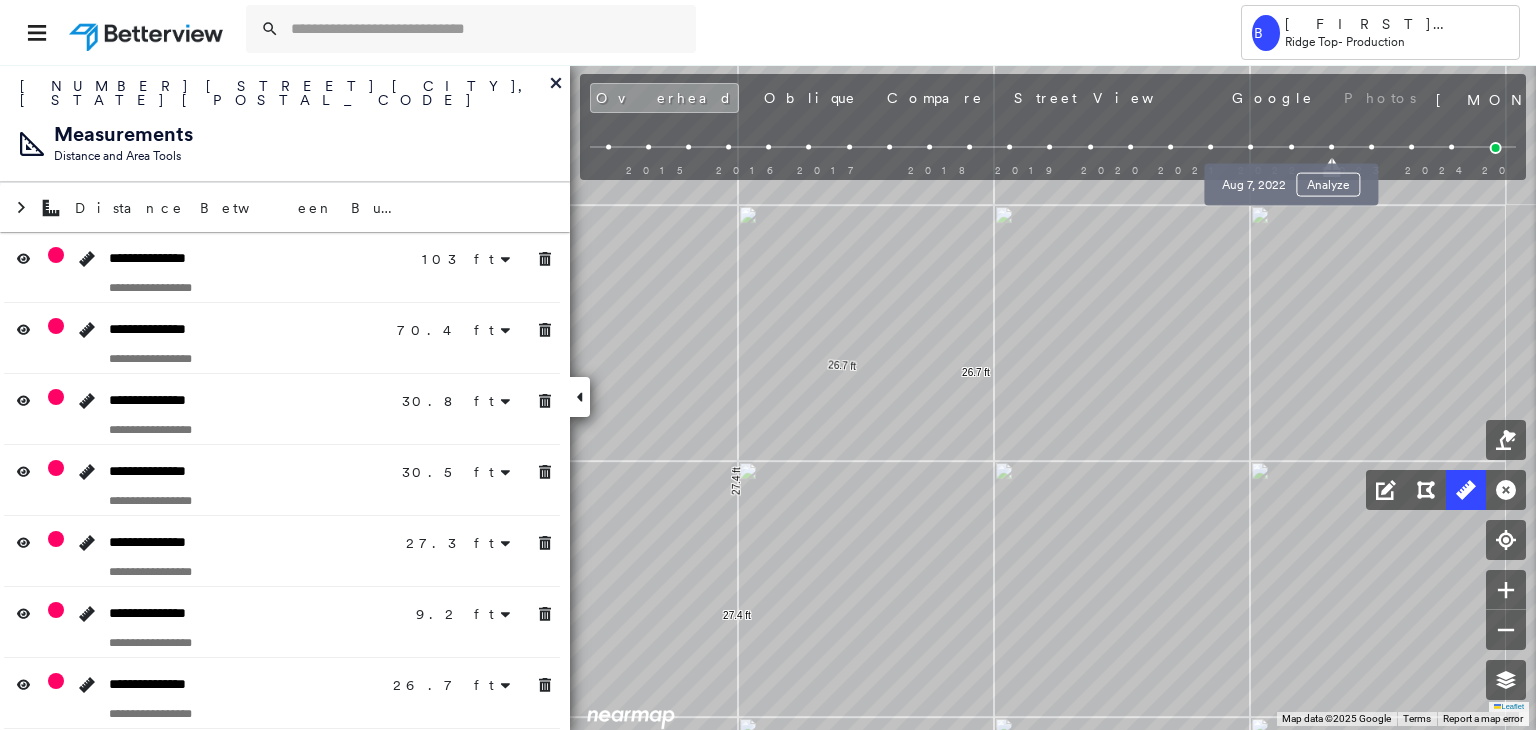 click at bounding box center (1291, 147) 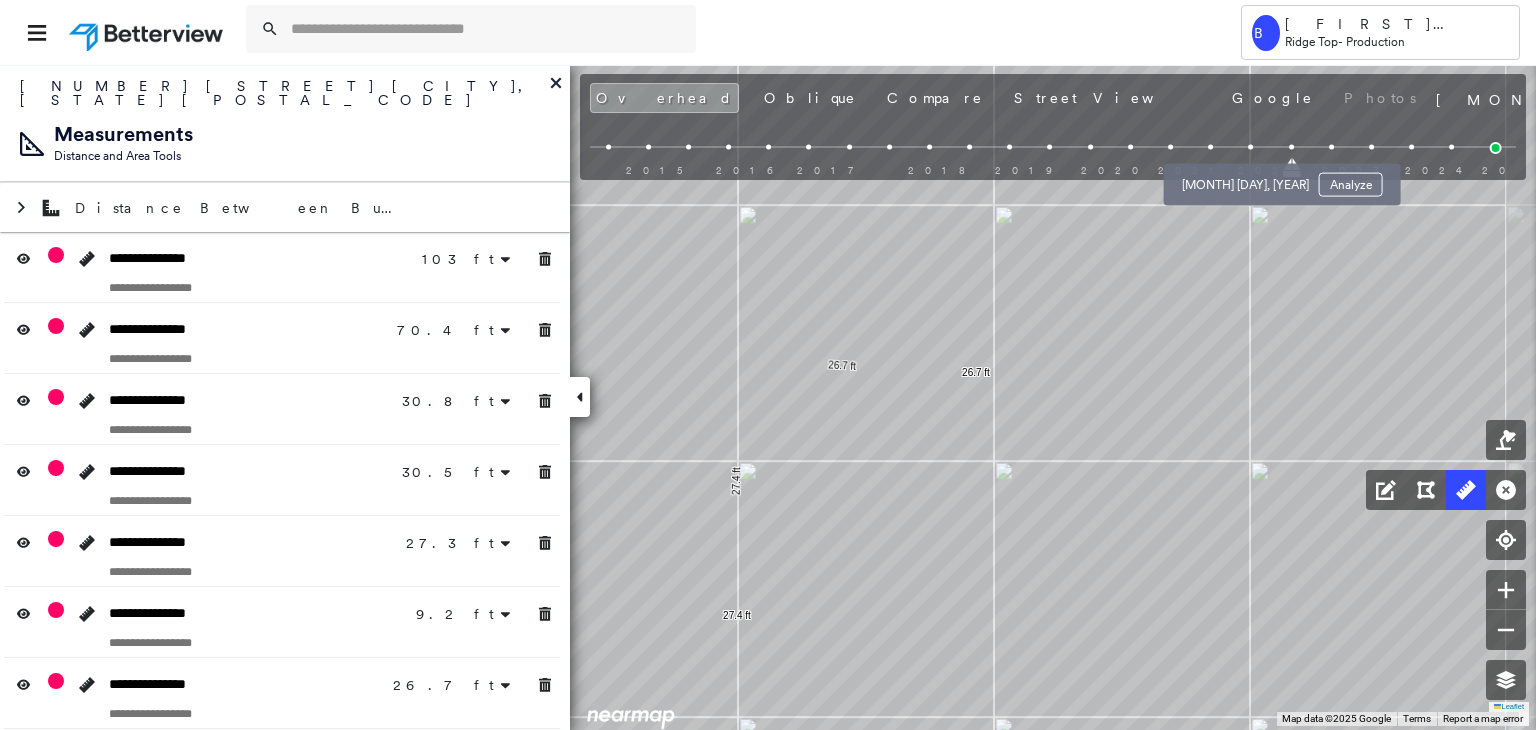 click at bounding box center [1251, 147] 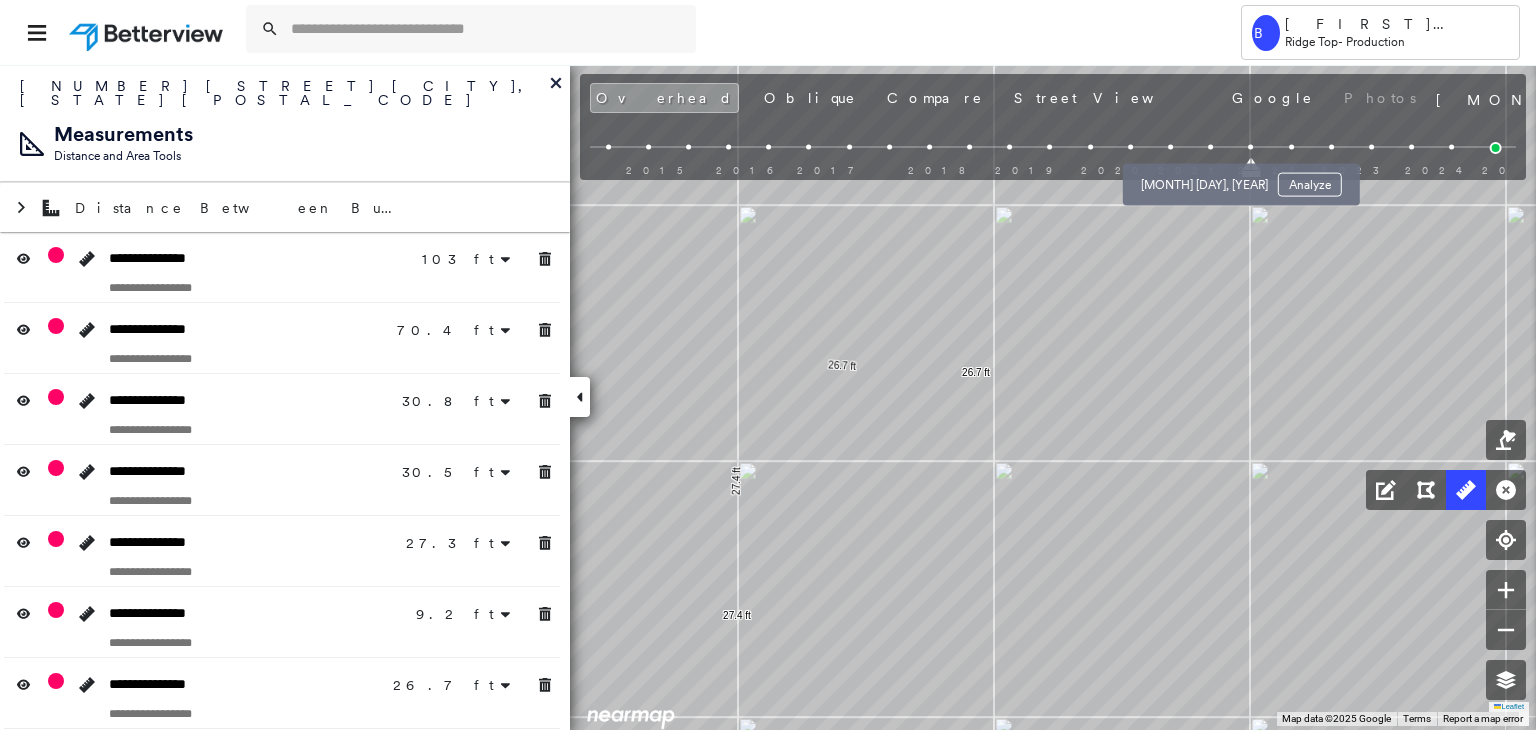 click at bounding box center [1210, 147] 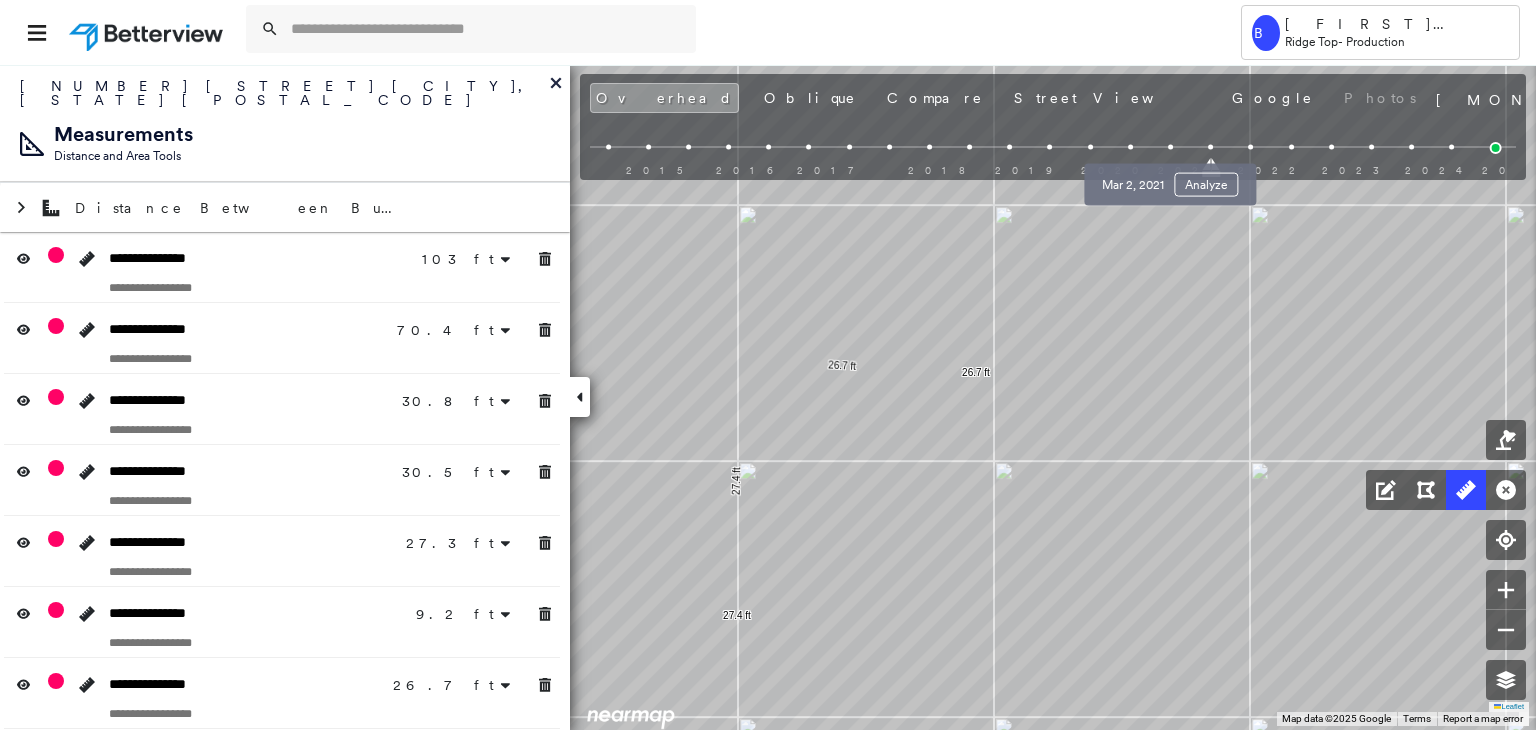click at bounding box center (1170, 147) 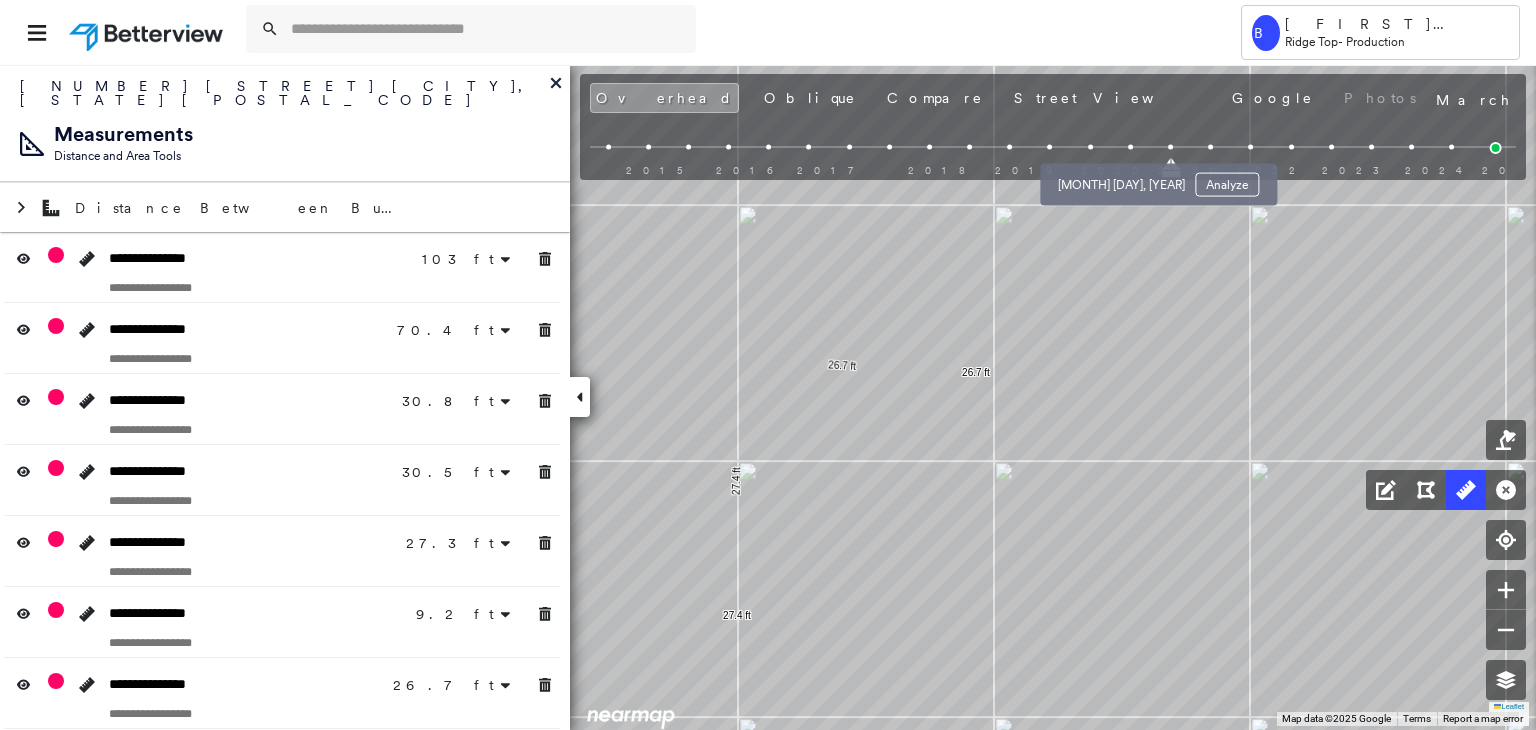 click at bounding box center (1130, 147) 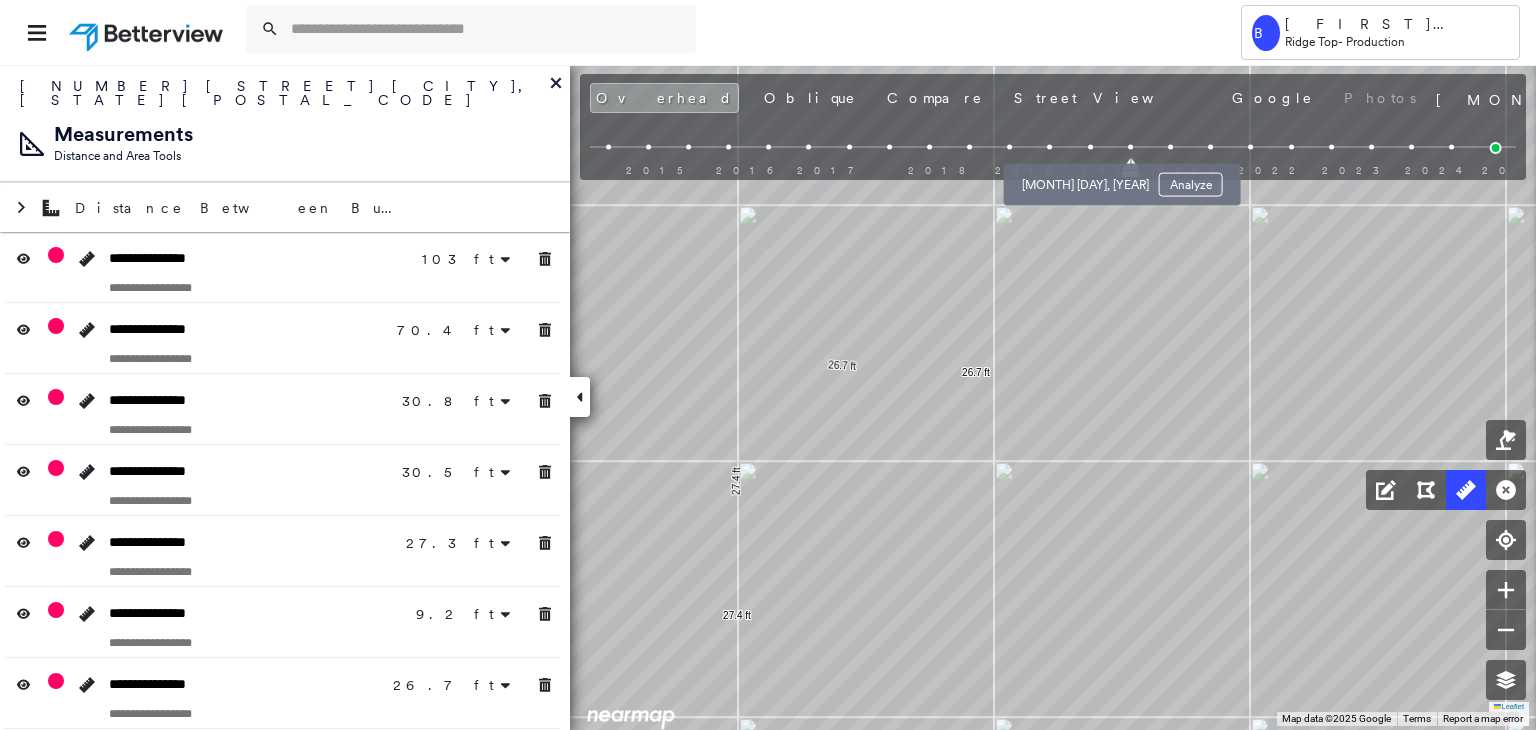 click at bounding box center (1090, 147) 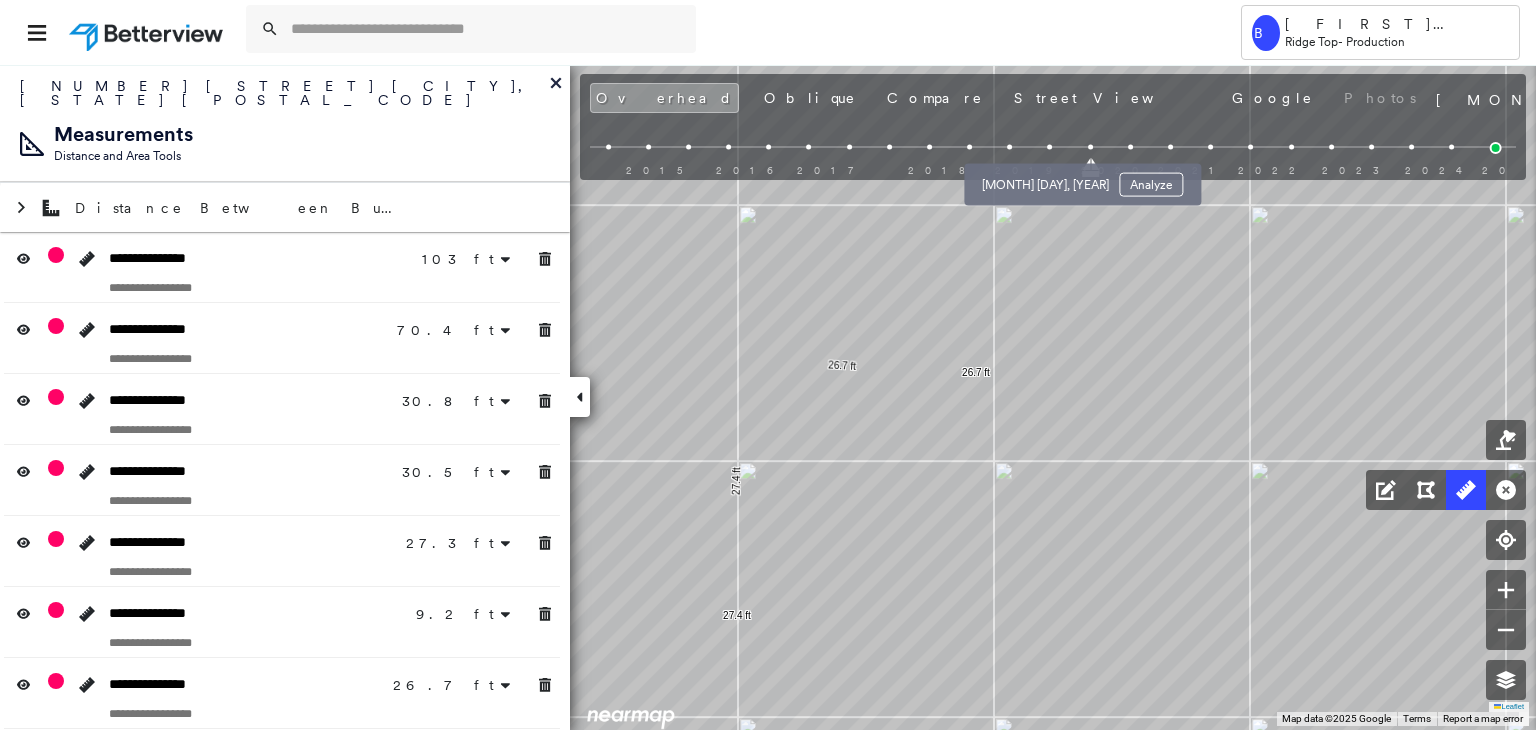 click at bounding box center (1050, 147) 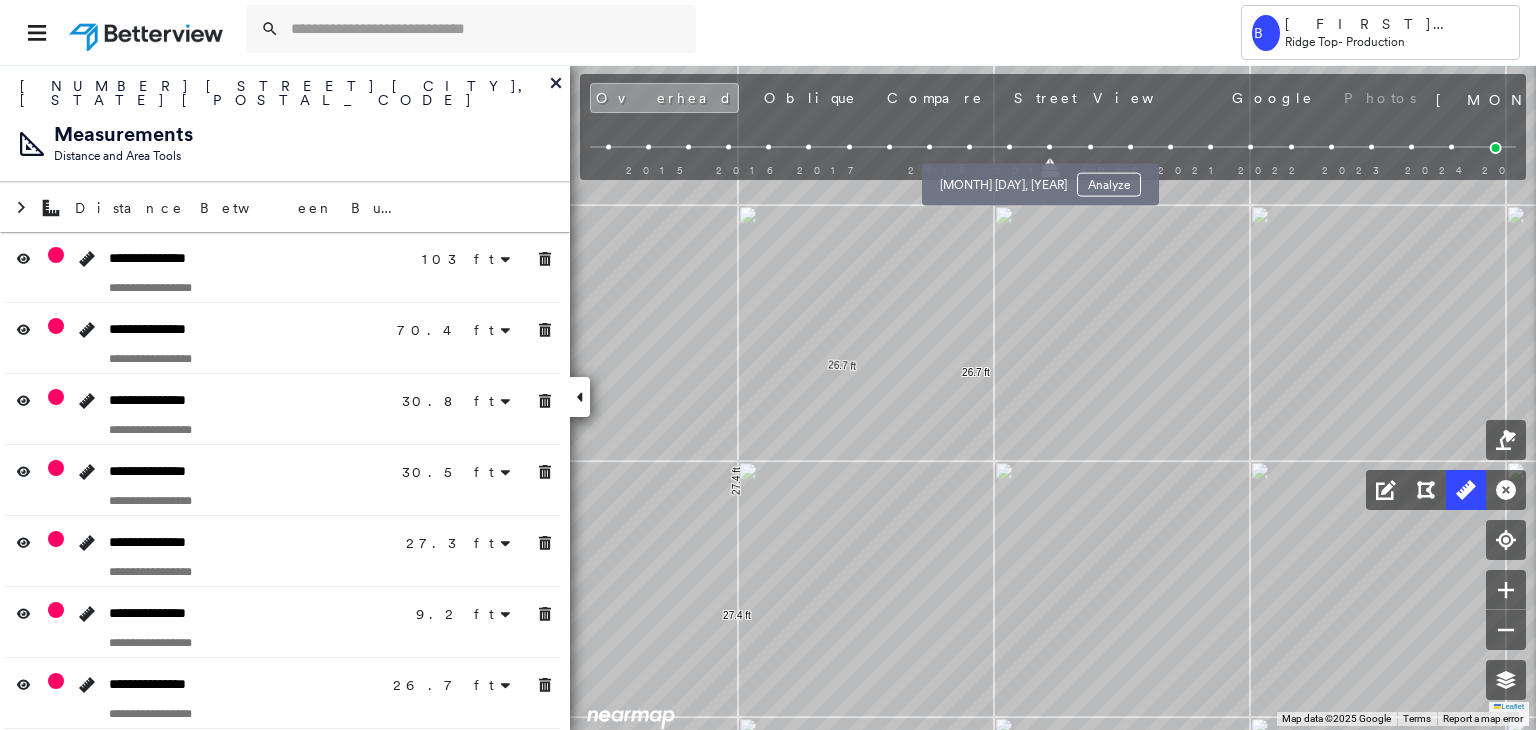 click at bounding box center [1009, 147] 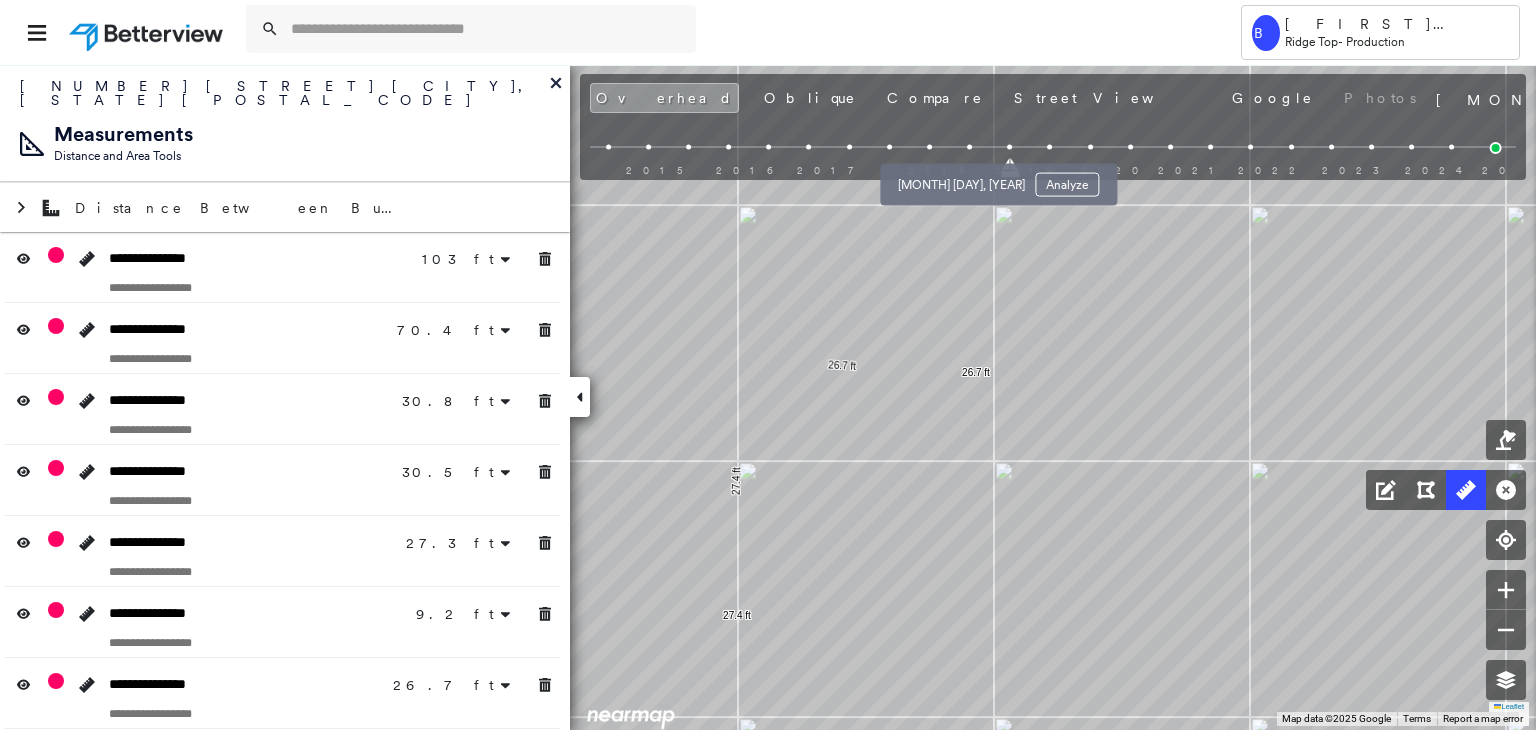 click at bounding box center (969, 147) 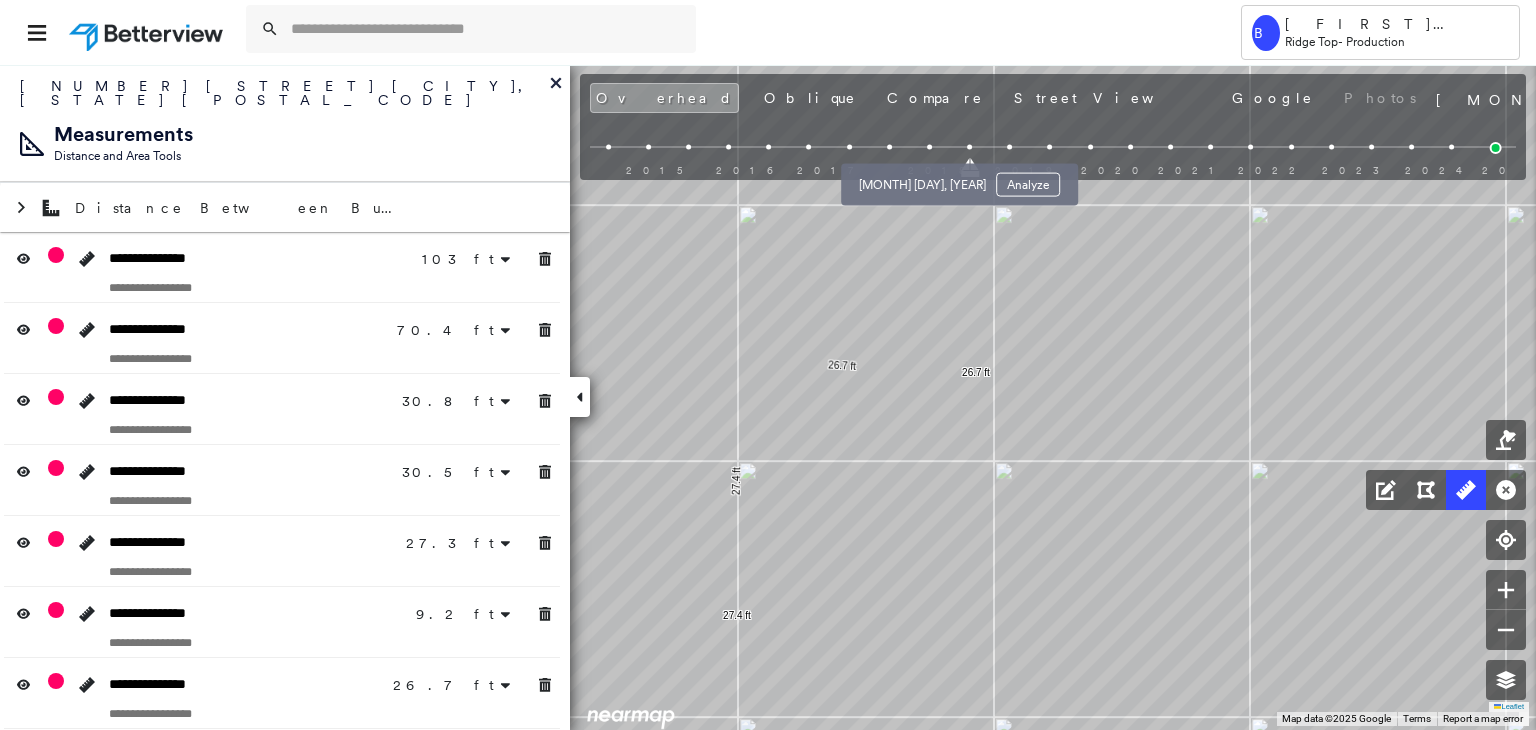 click at bounding box center [929, 147] 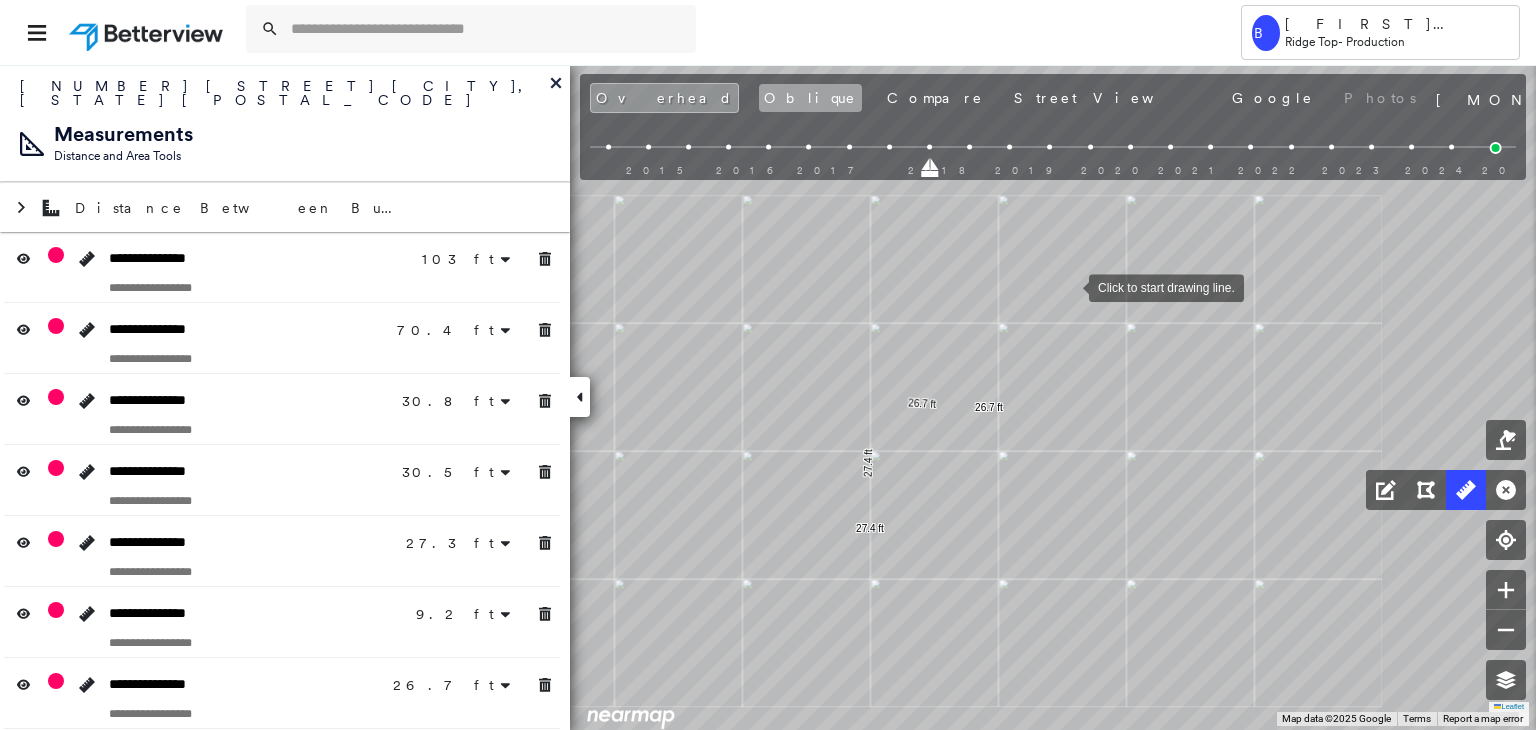 click on "Oblique" at bounding box center (810, 98) 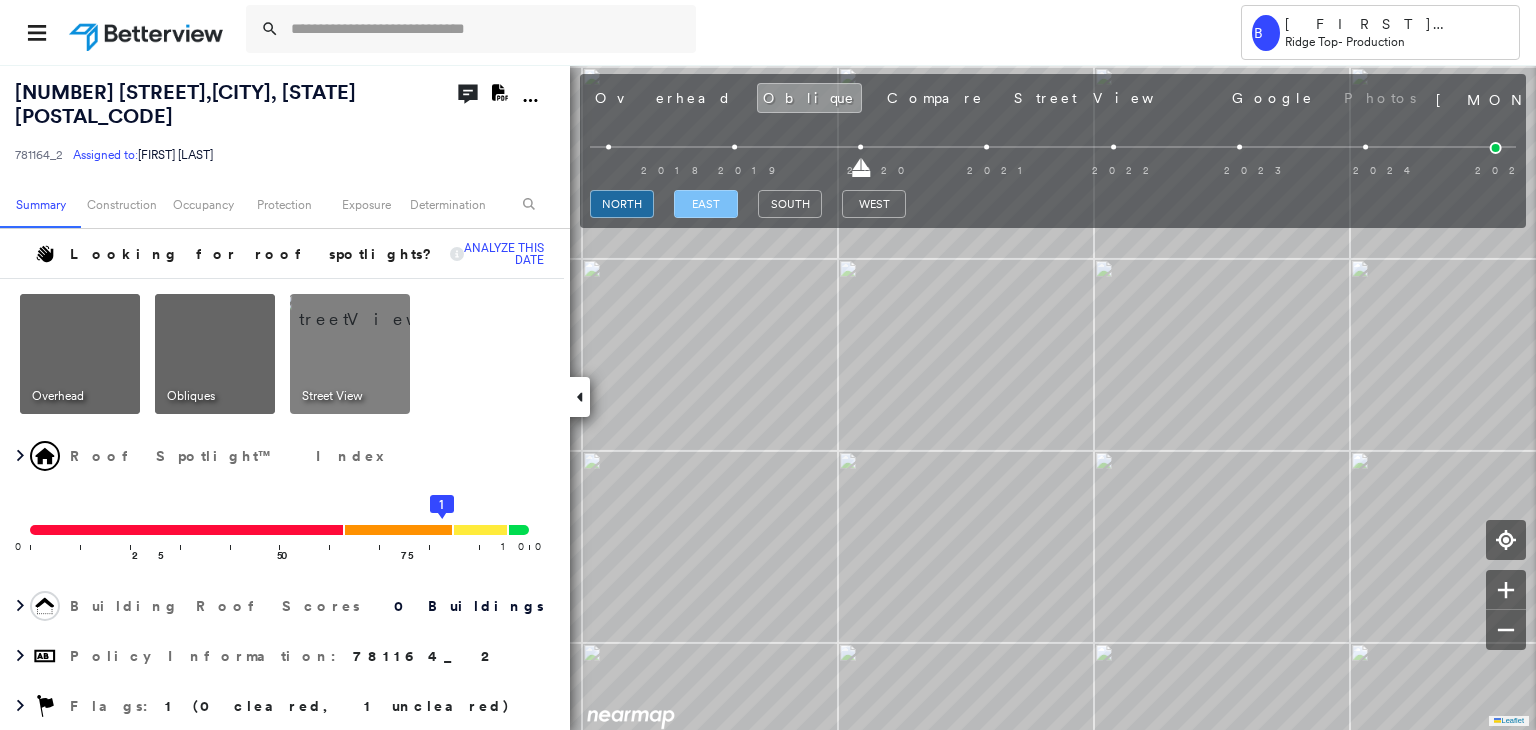 click on "east" at bounding box center (706, 204) 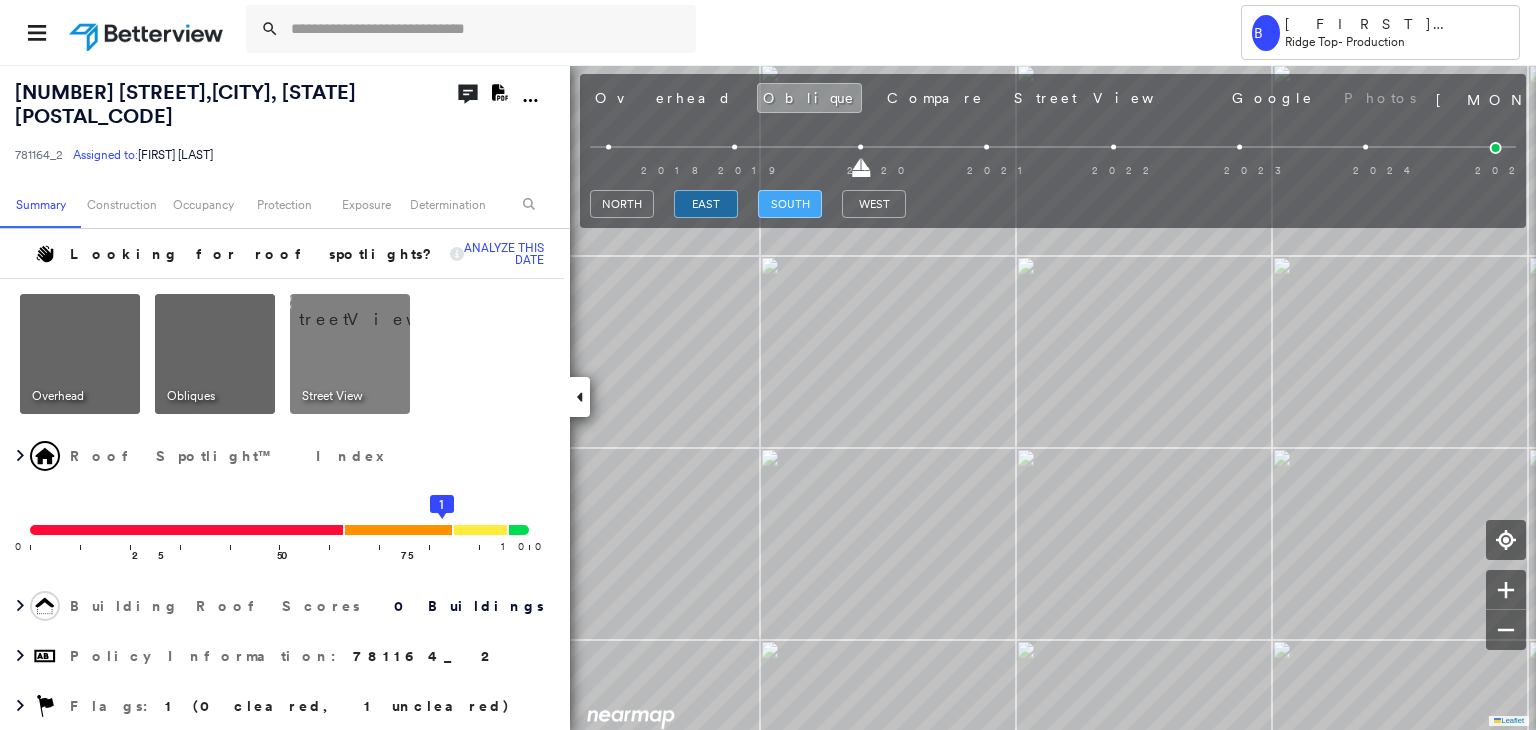 click on "south" at bounding box center (790, 204) 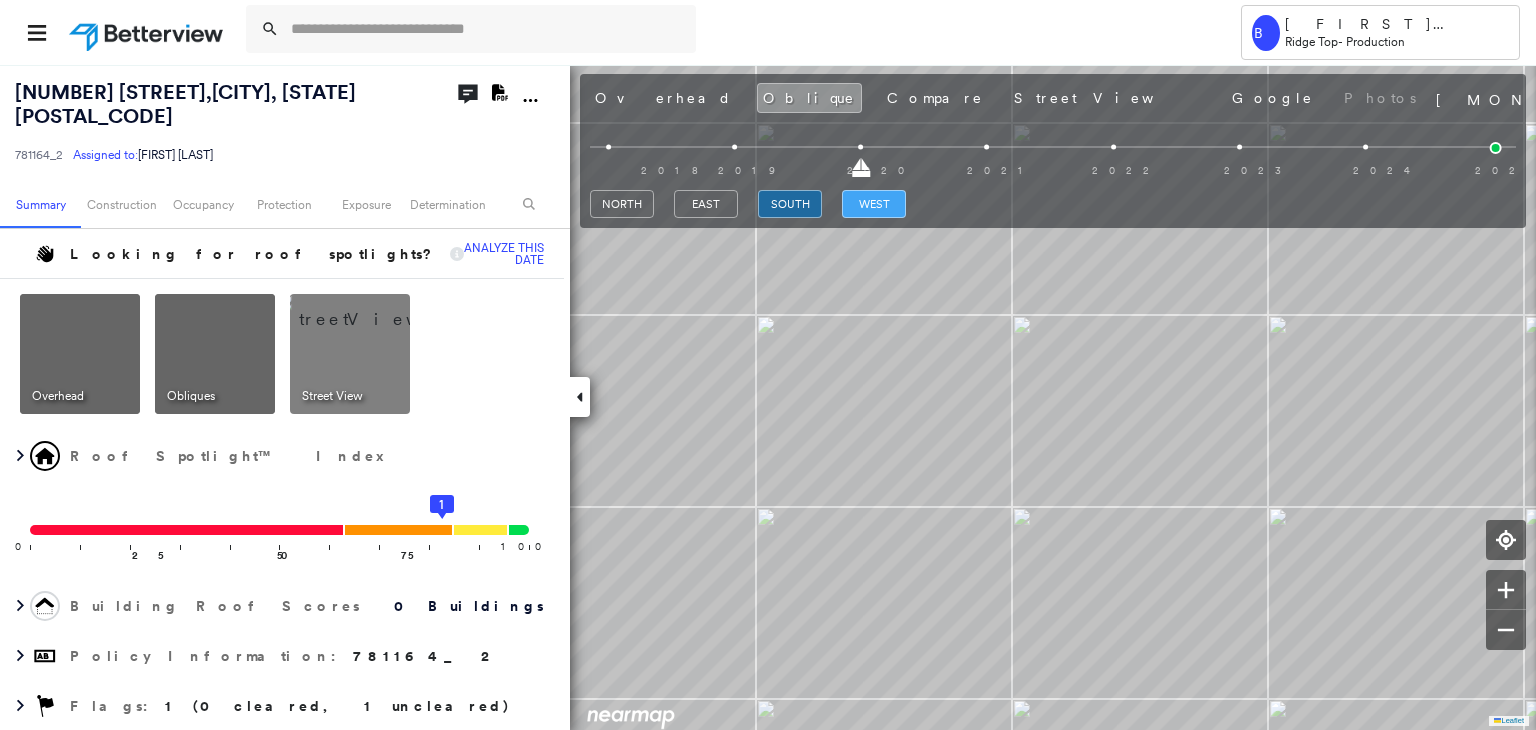 click on "west" at bounding box center (874, 204) 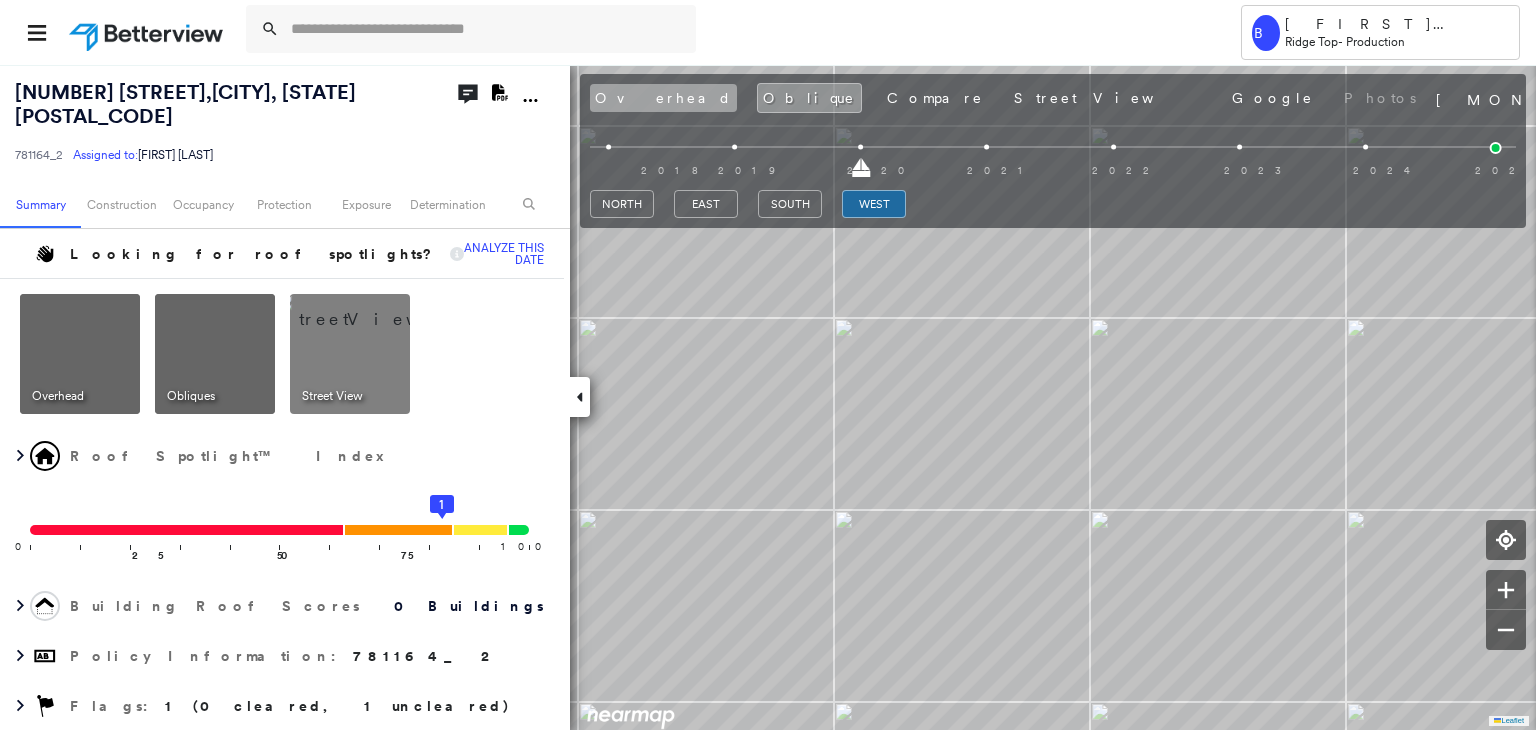 click on "Overhead" at bounding box center [663, 98] 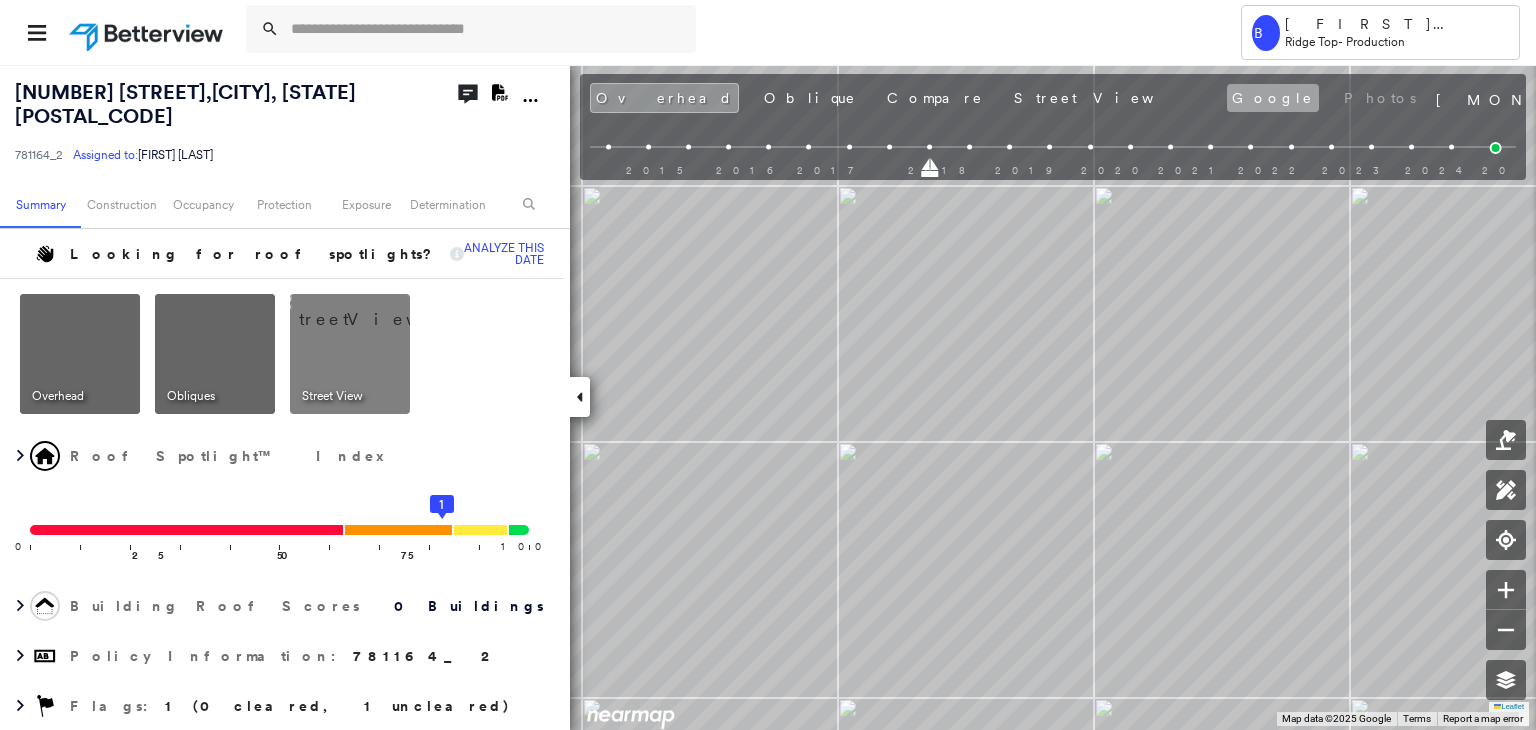 click on "Google" at bounding box center (1273, 98) 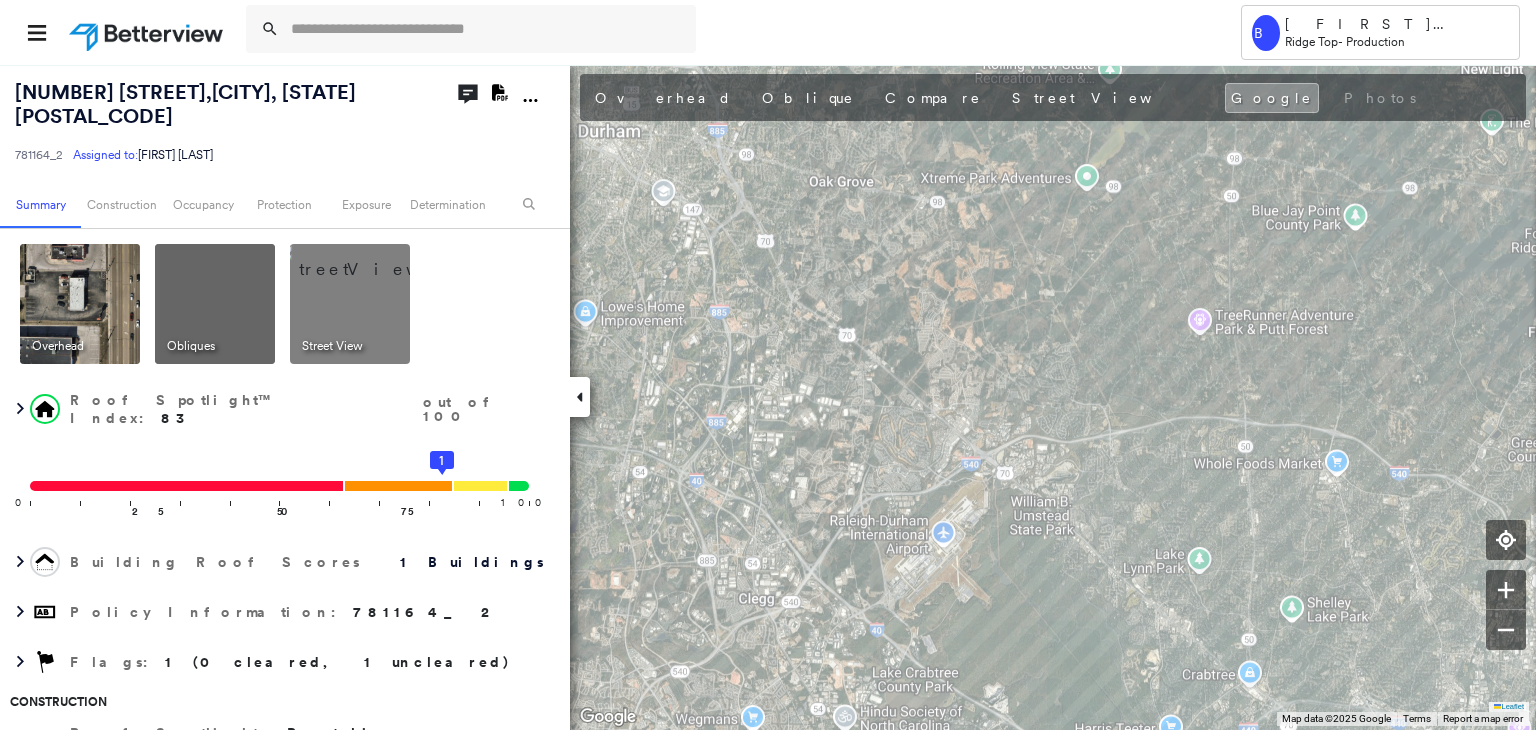 scroll, scrollTop: 0, scrollLeft: 0, axis: both 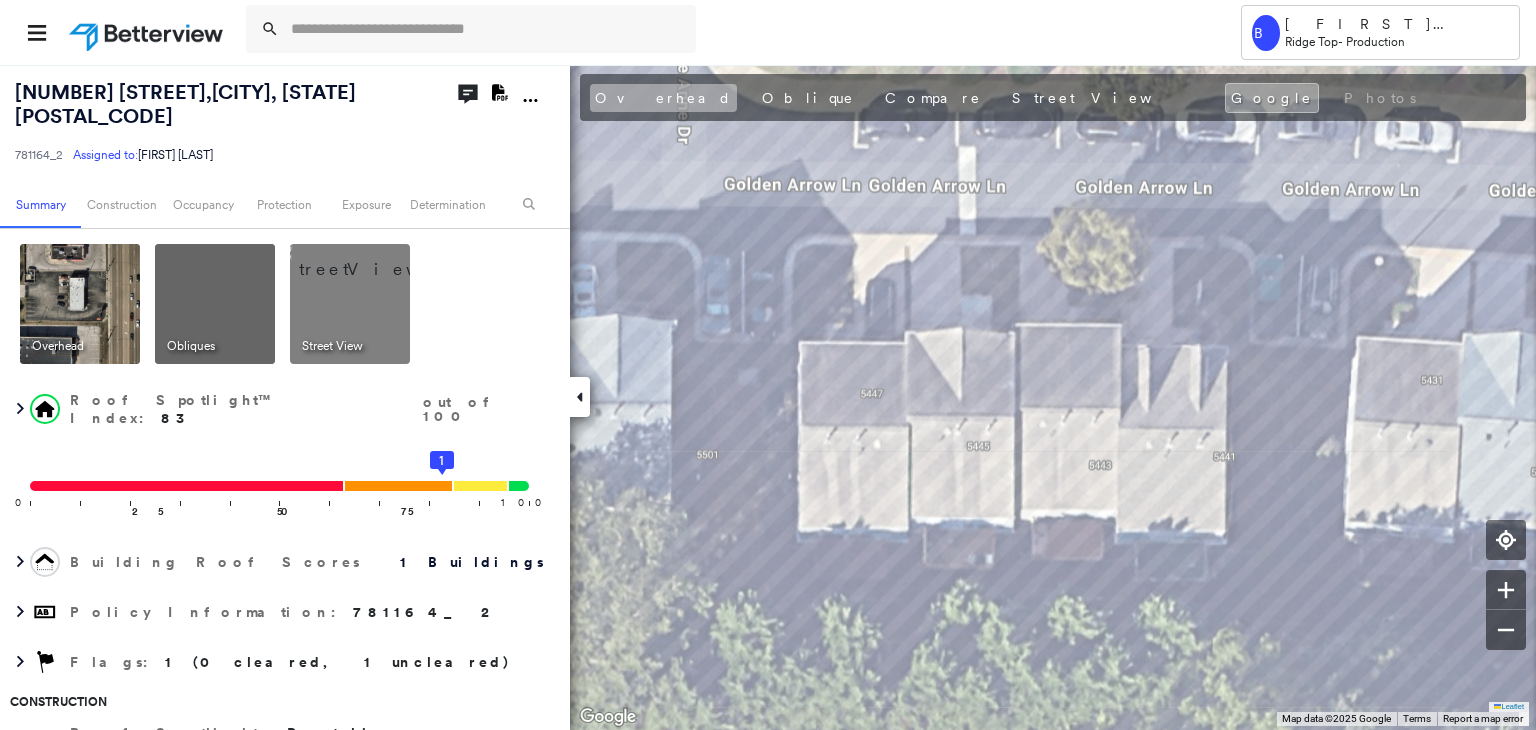 click on "Overhead" at bounding box center (663, 98) 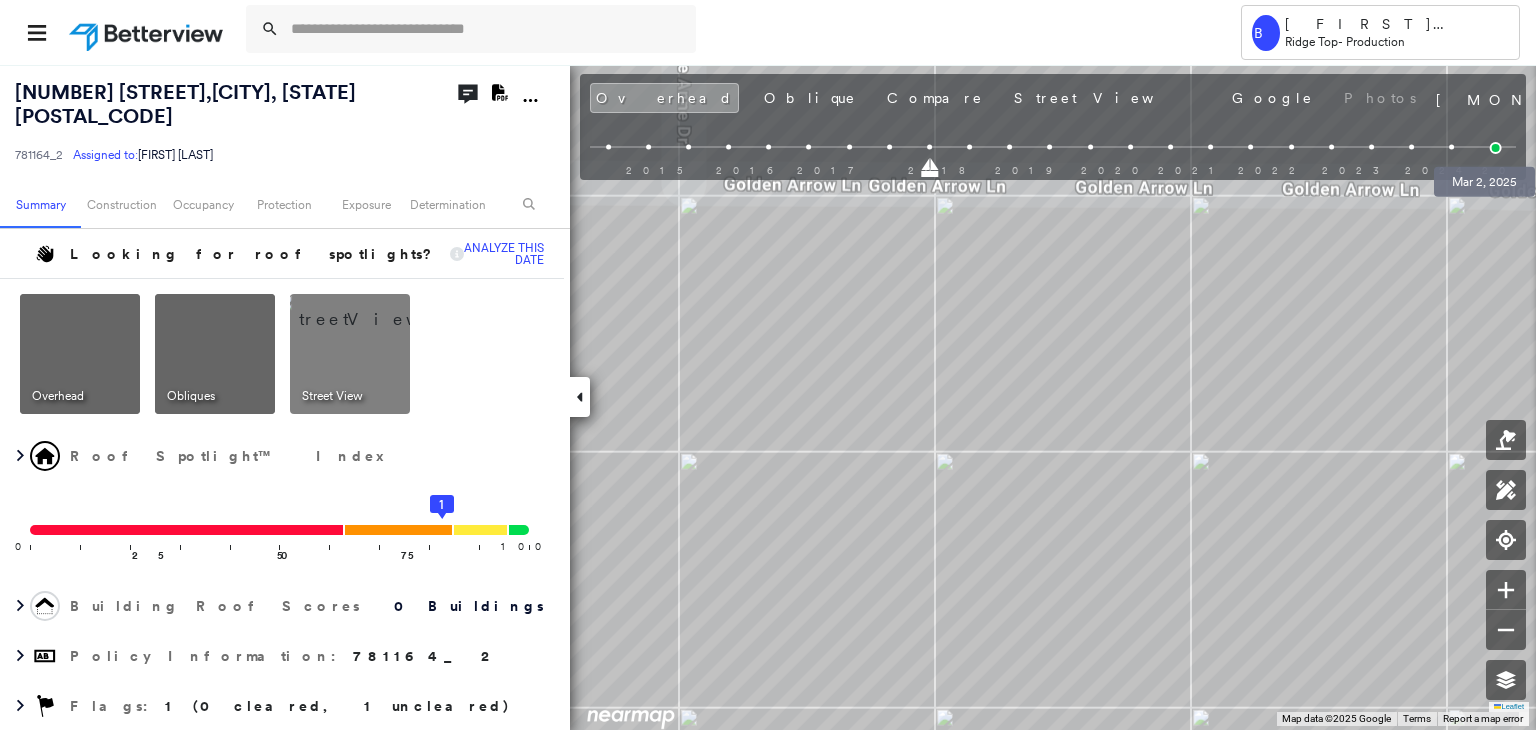 click at bounding box center (1496, 148) 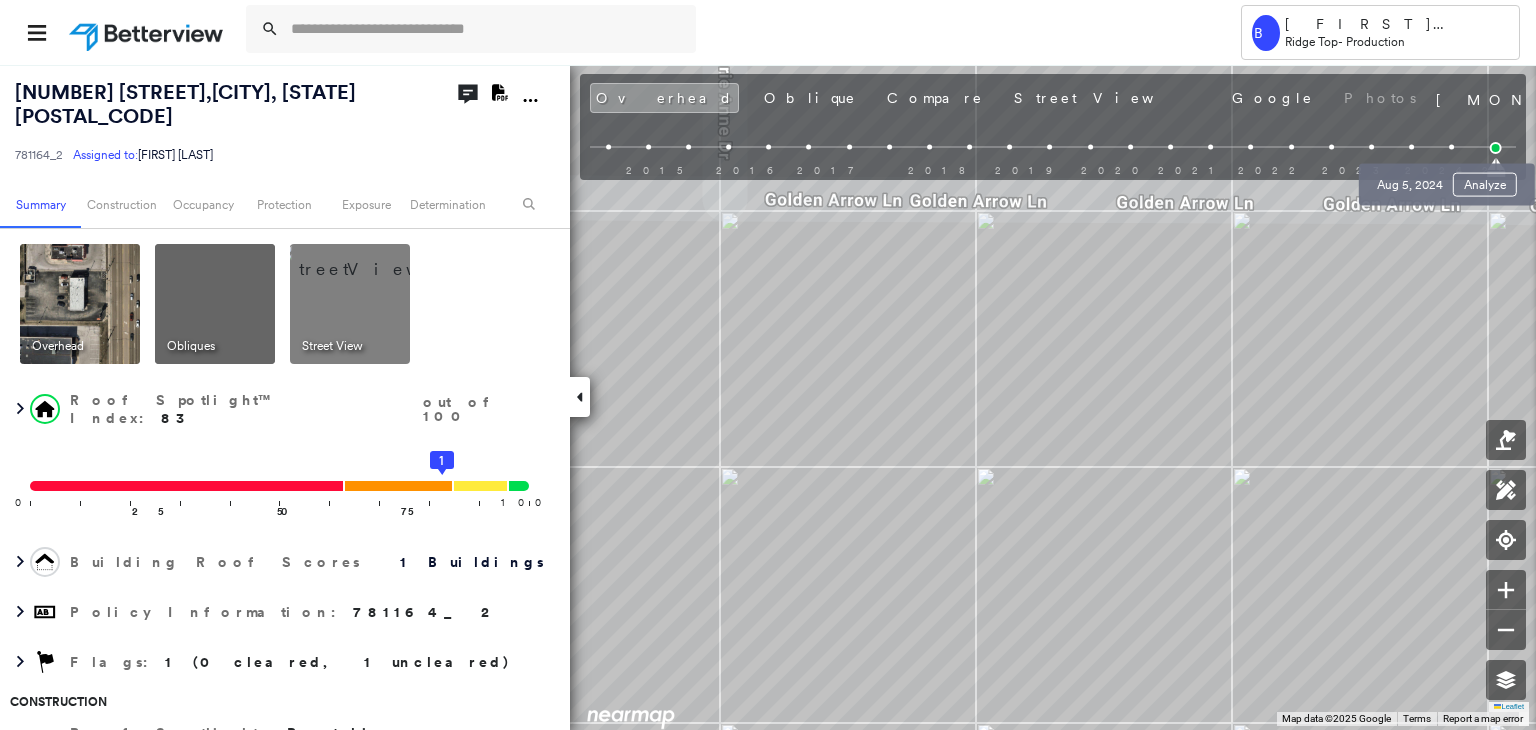click at bounding box center (1451, 147) 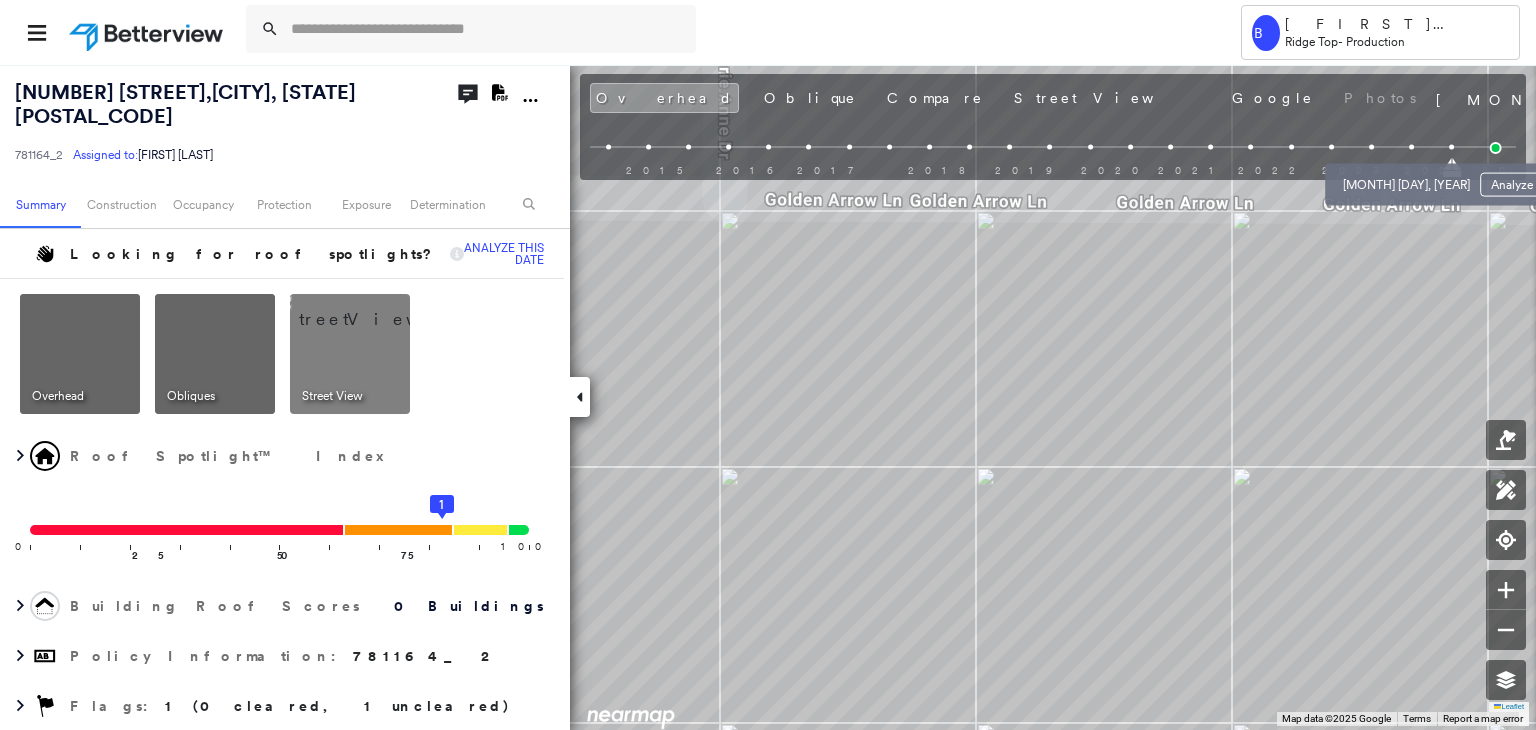 click at bounding box center [1411, 147] 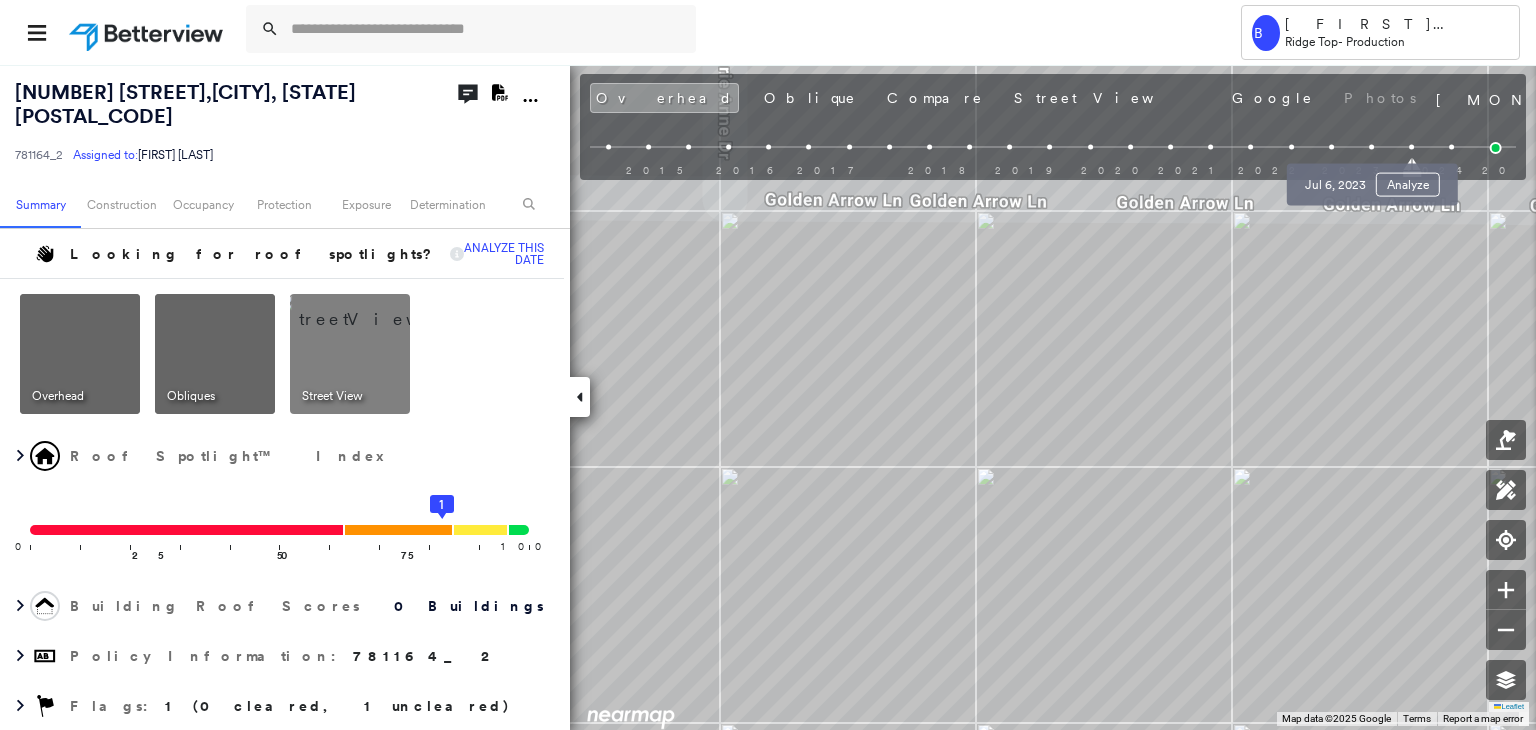 click at bounding box center (1371, 147) 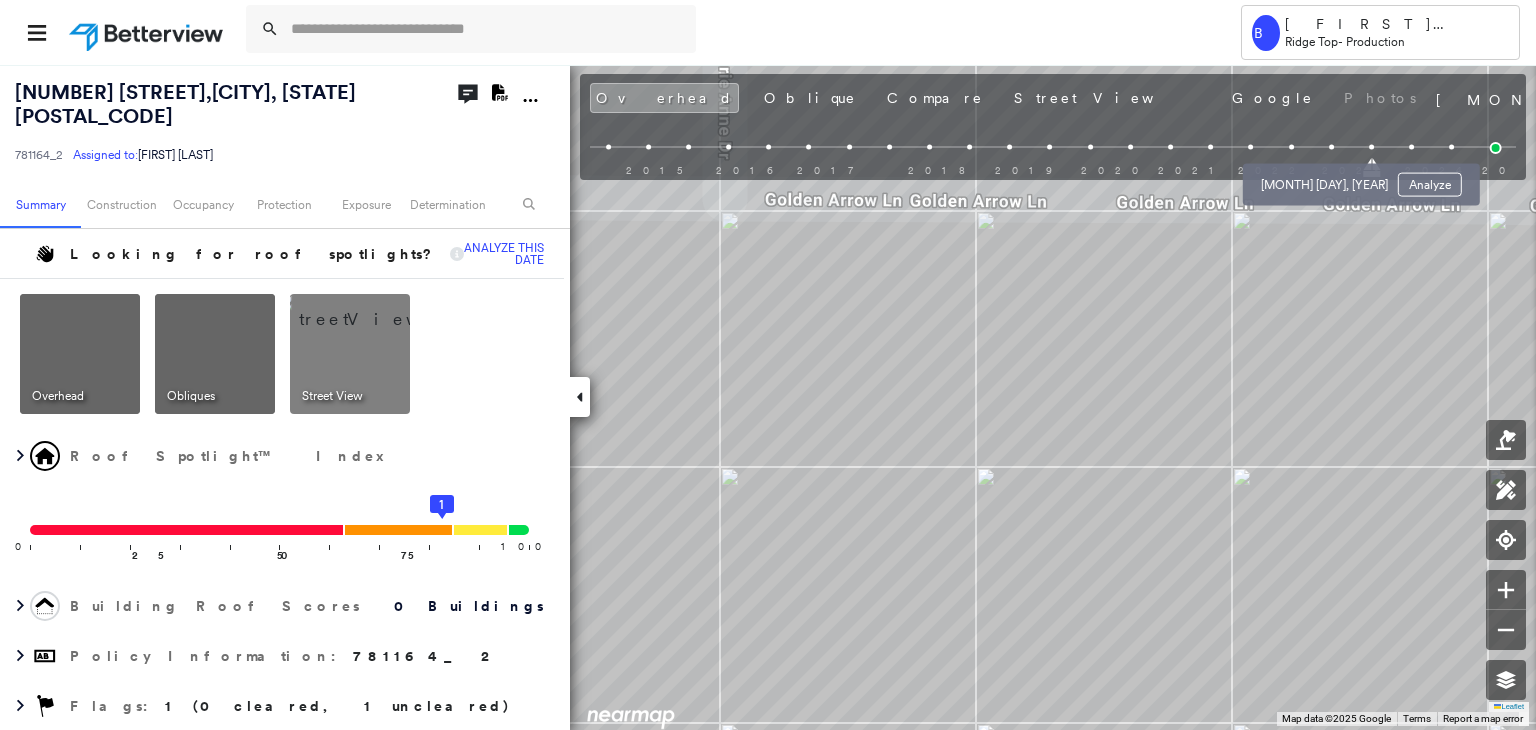 click at bounding box center (1331, 147) 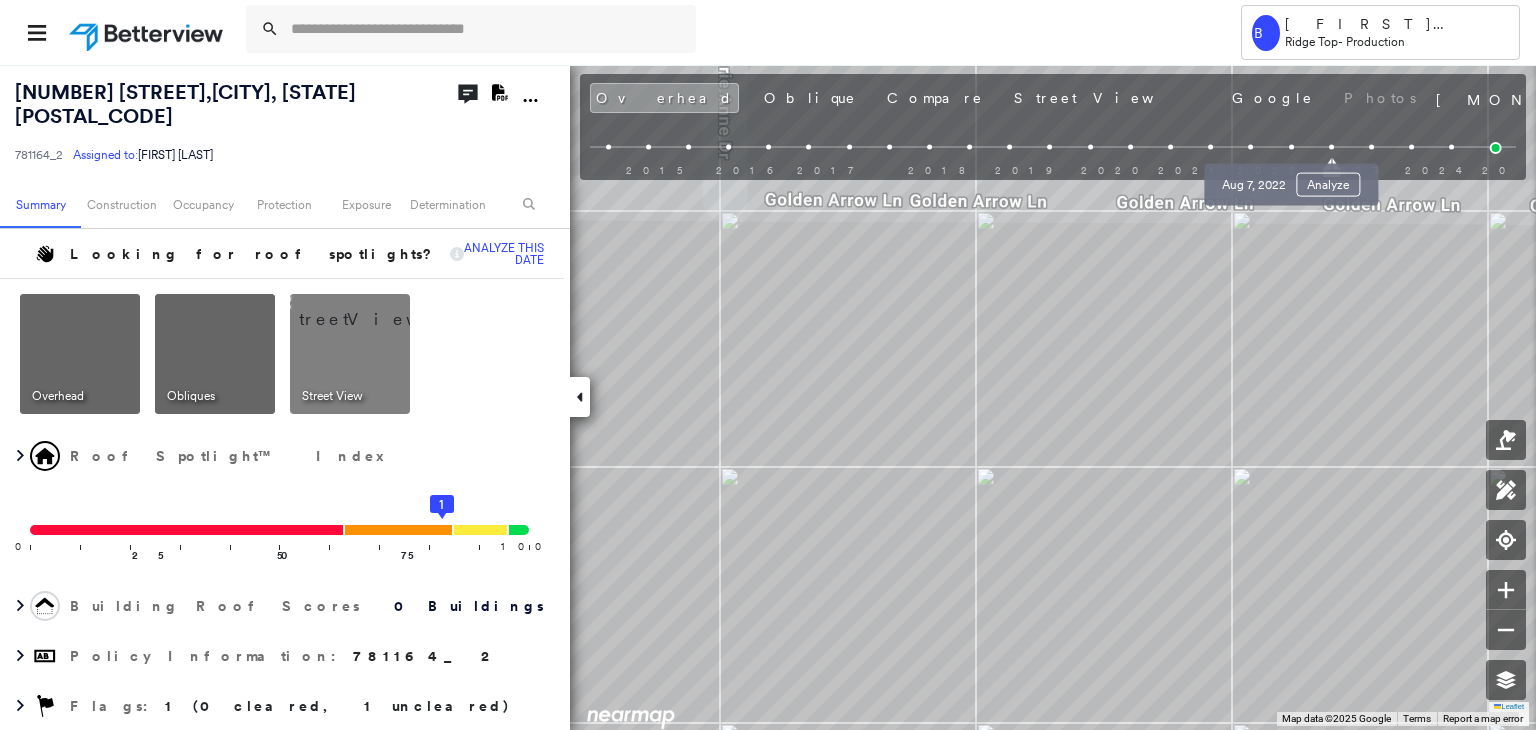 click at bounding box center [1291, 147] 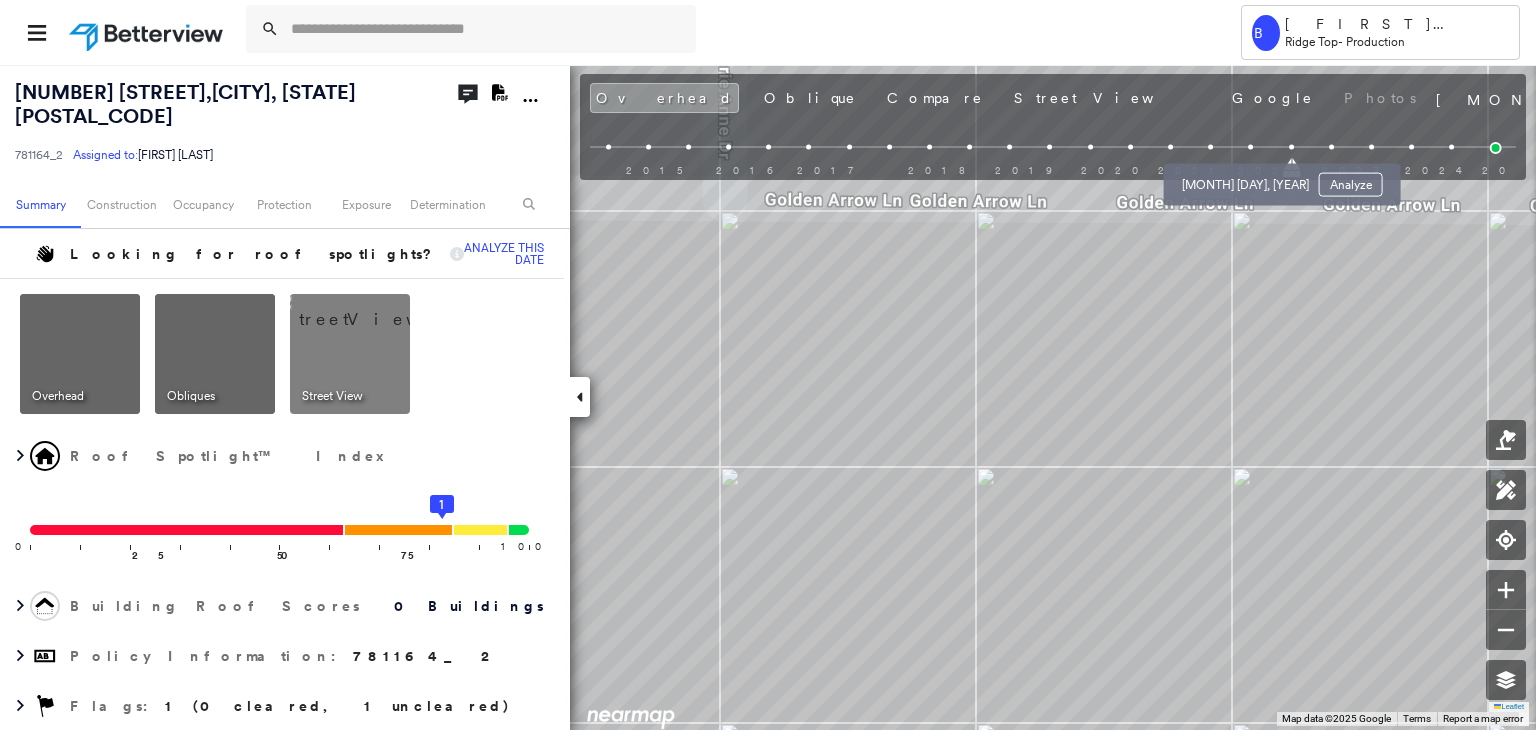click at bounding box center (1251, 147) 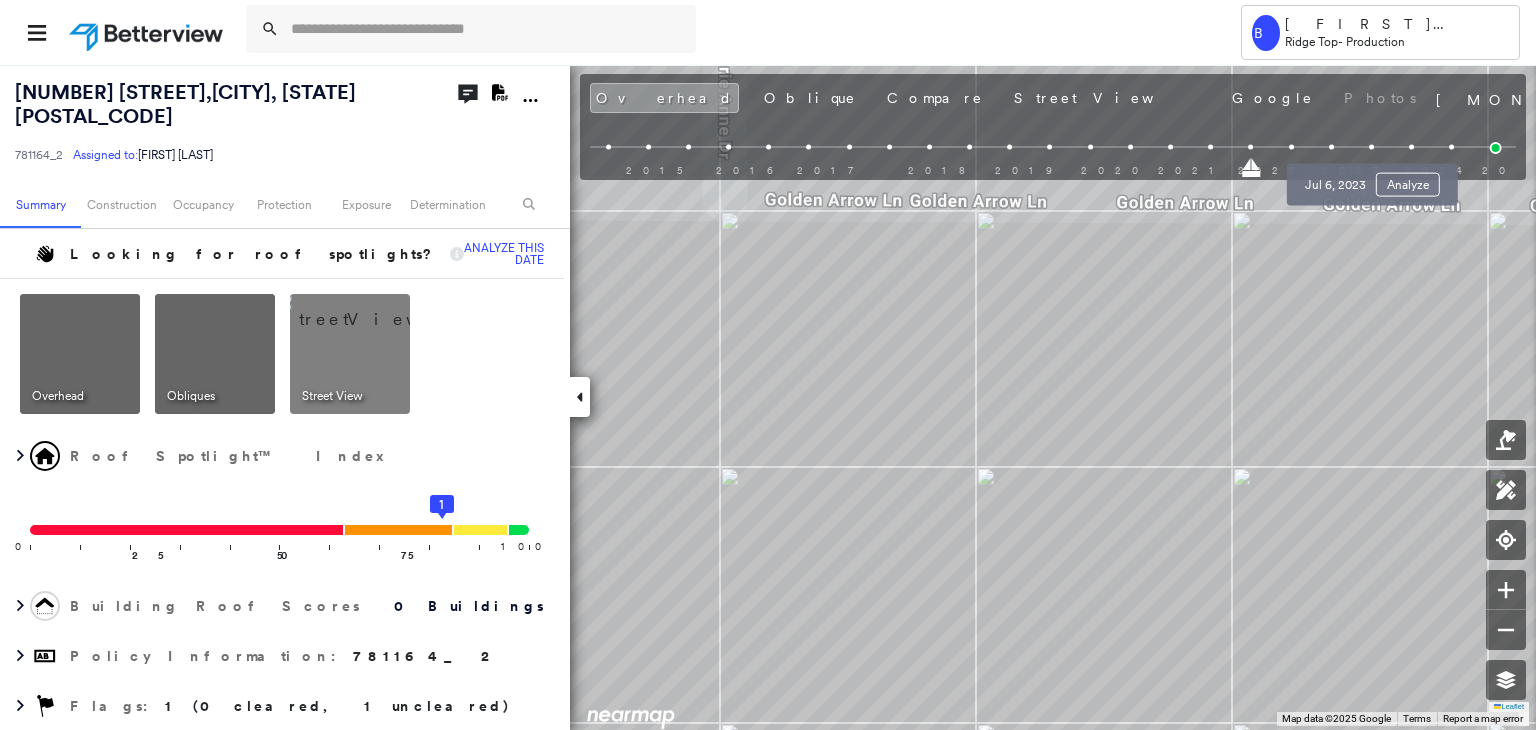 click at bounding box center (1371, 147) 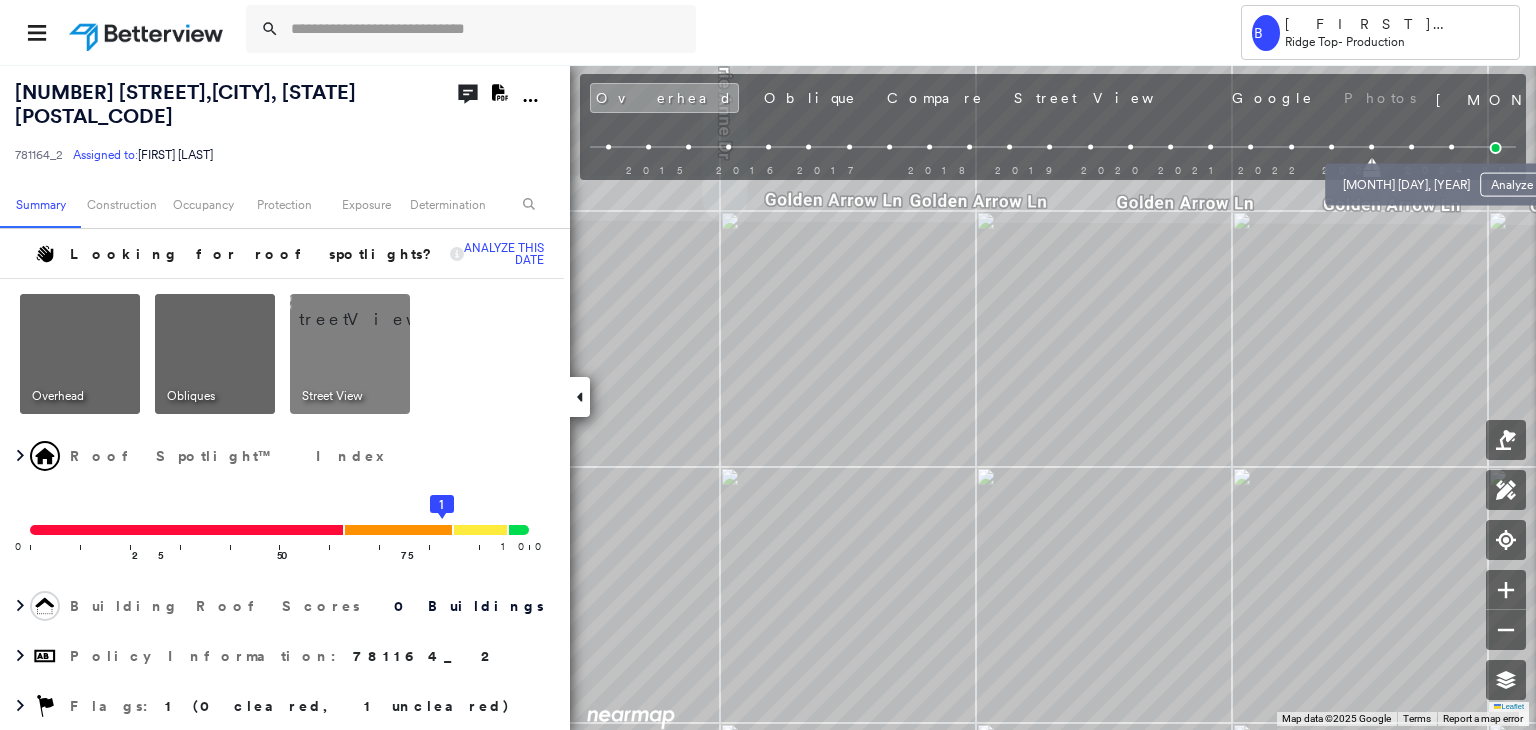 click at bounding box center (1411, 147) 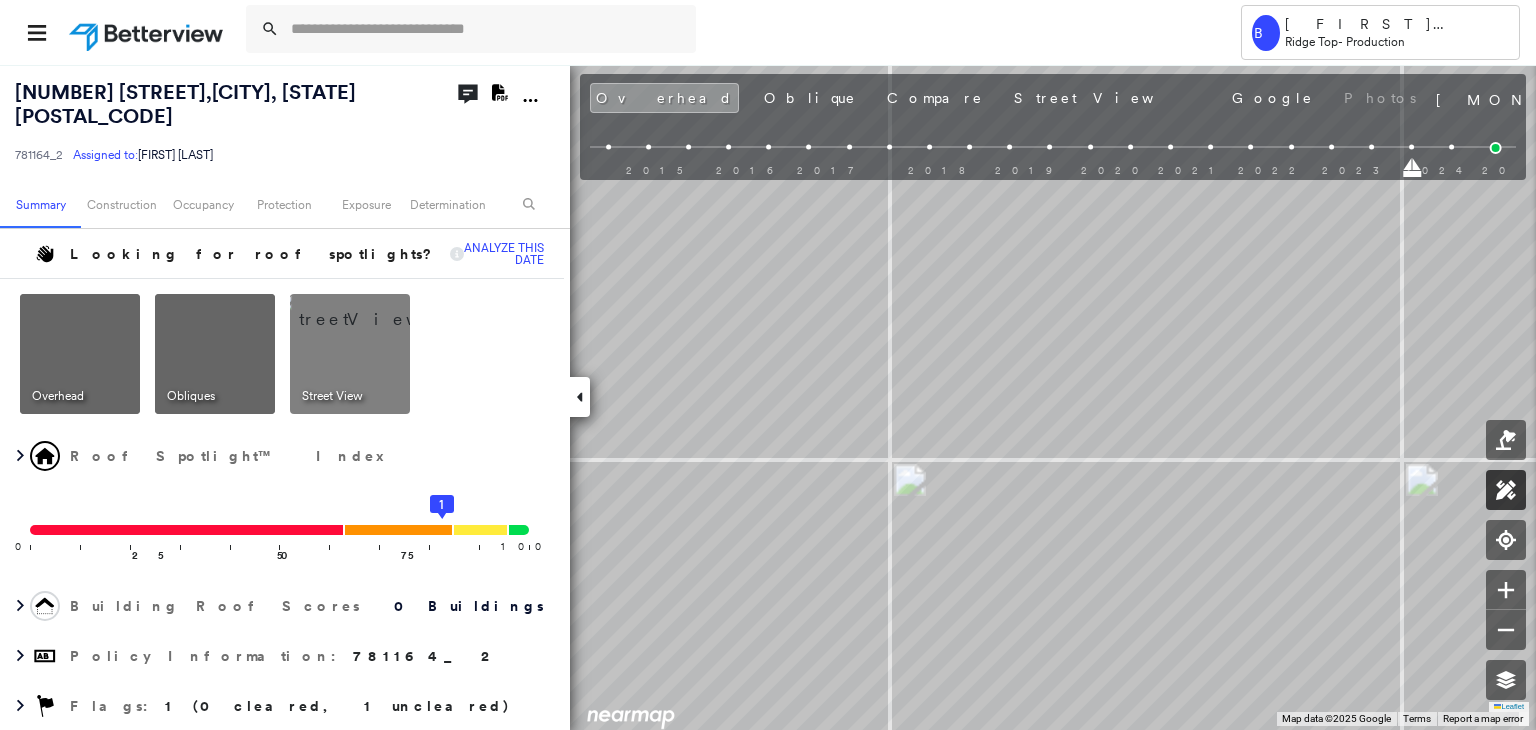 click 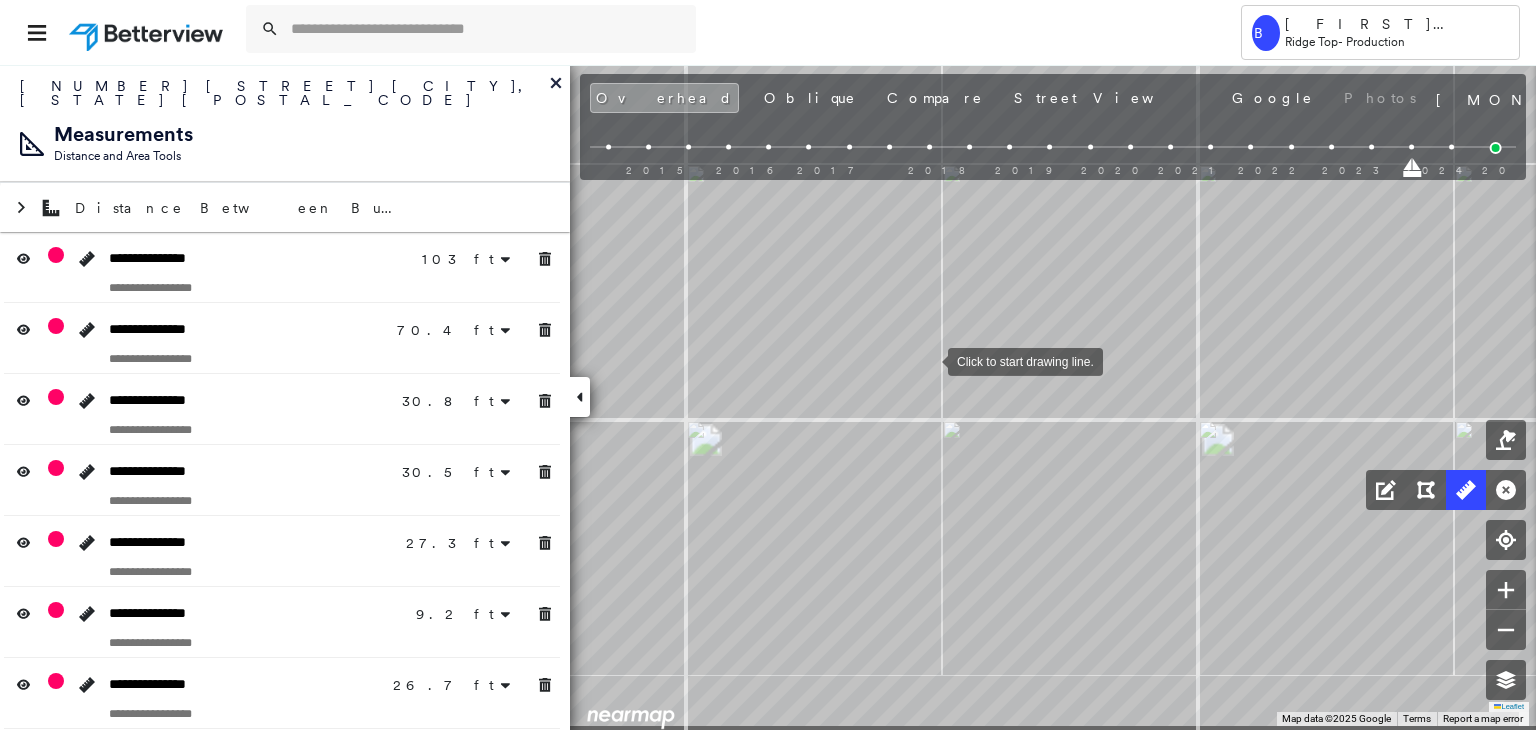 drag, startPoint x: 938, startPoint y: 369, endPoint x: 928, endPoint y: 361, distance: 12.806249 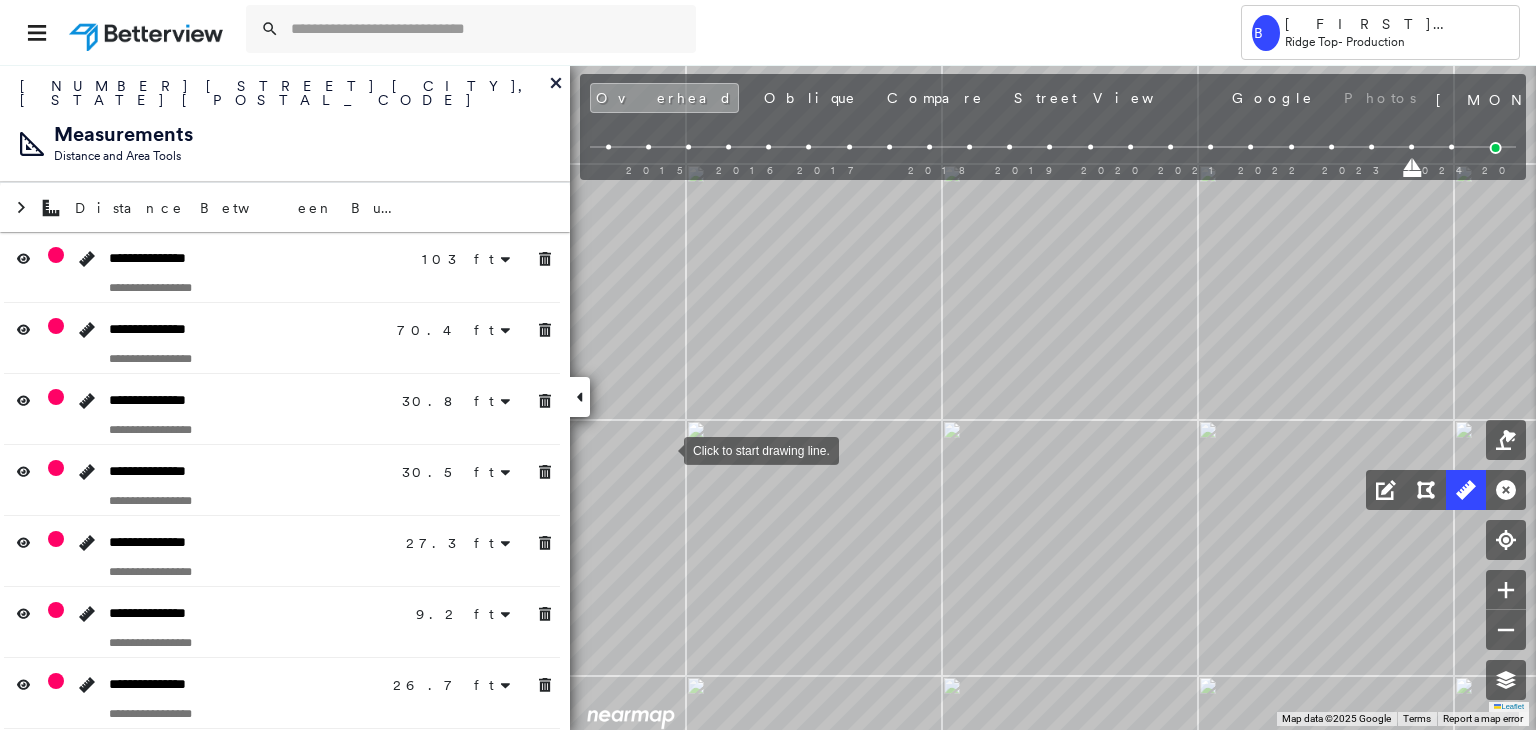 click at bounding box center [664, 449] 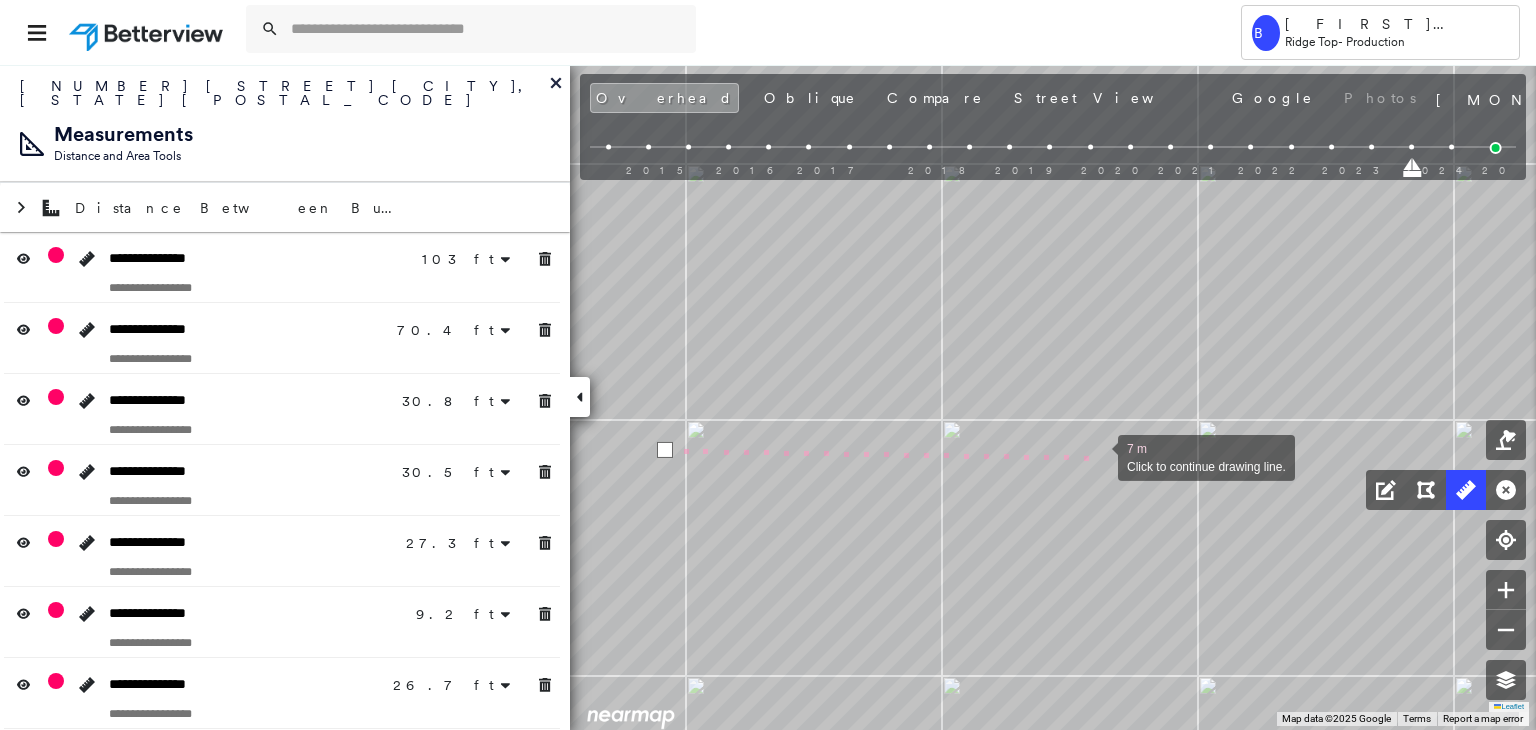 click at bounding box center (1098, 456) 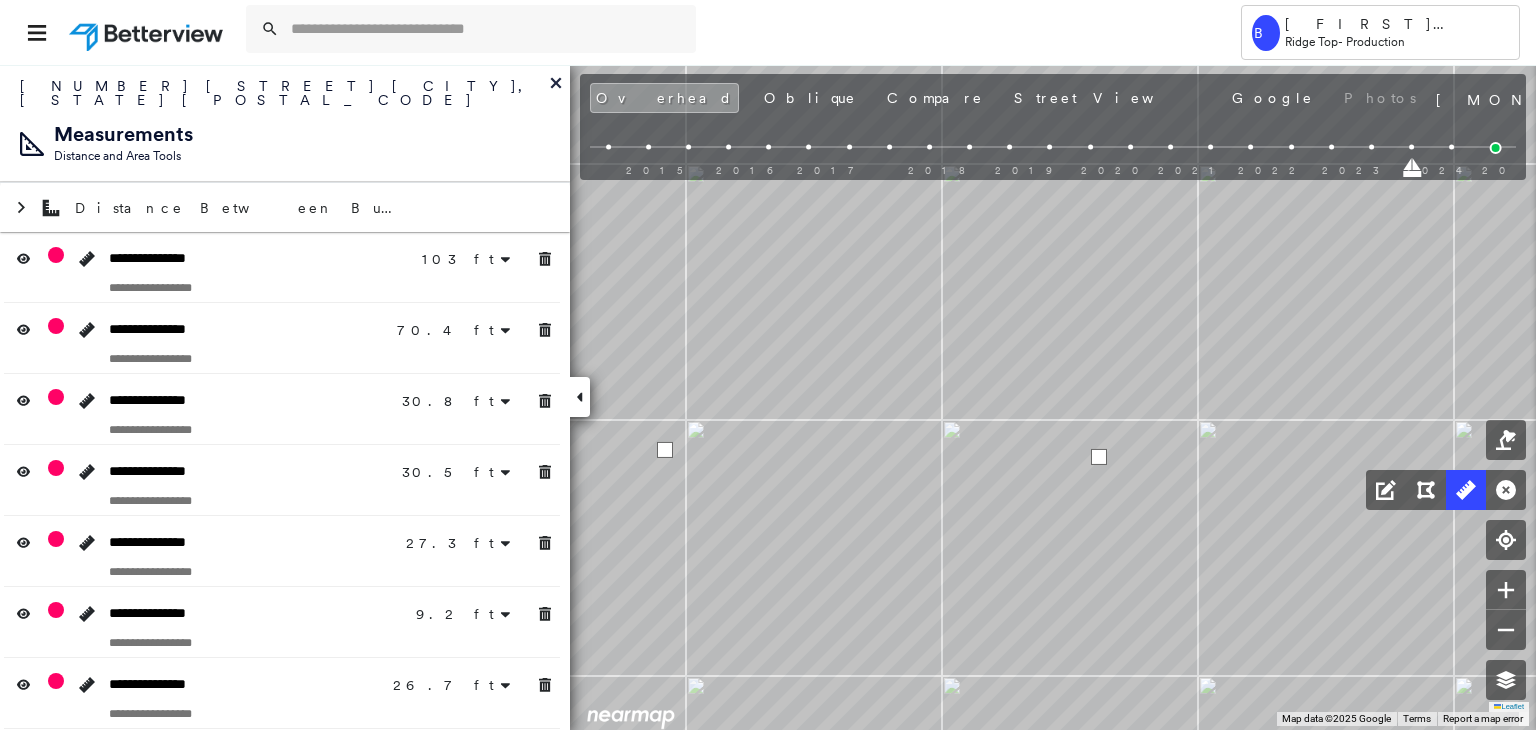 click at bounding box center [1099, 457] 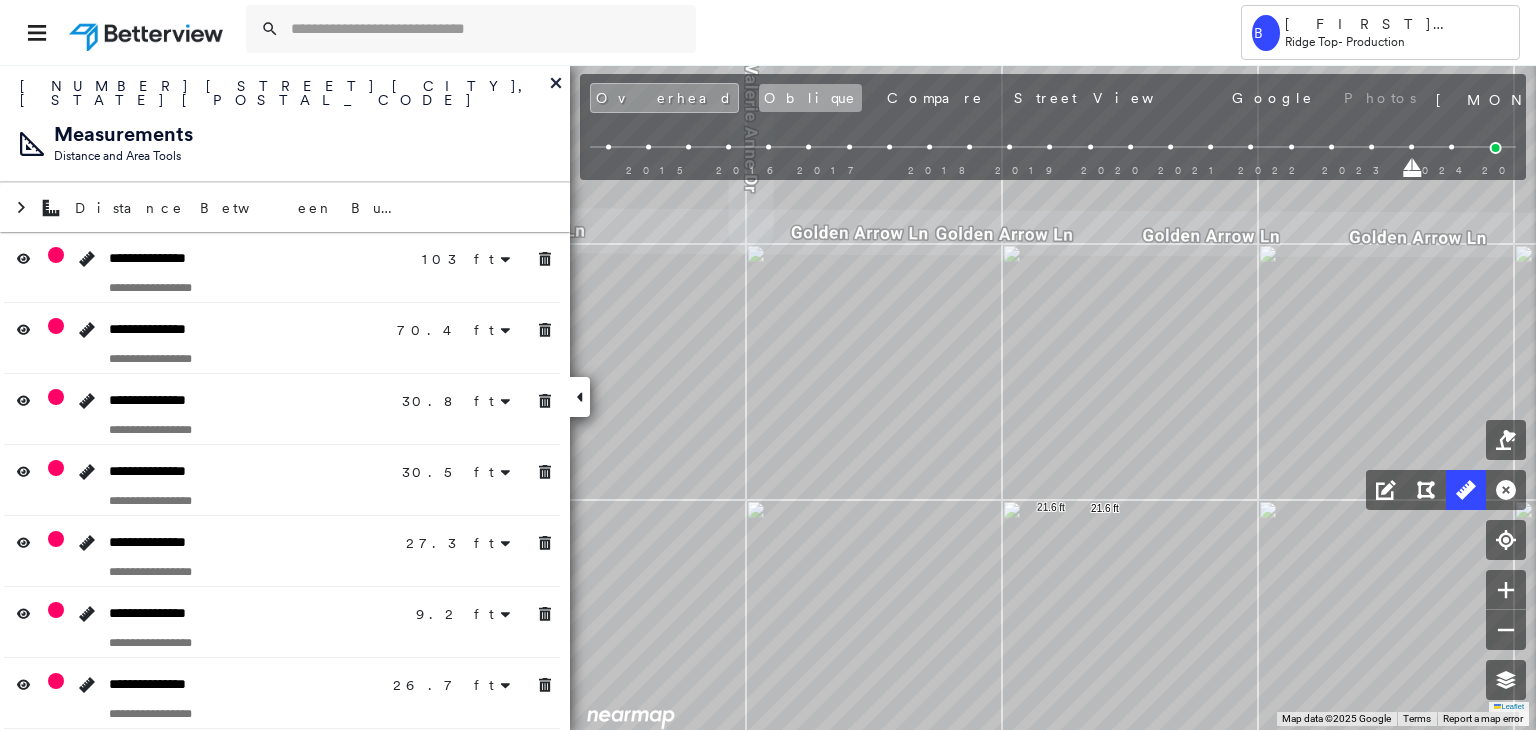 click on "Oblique" at bounding box center (810, 98) 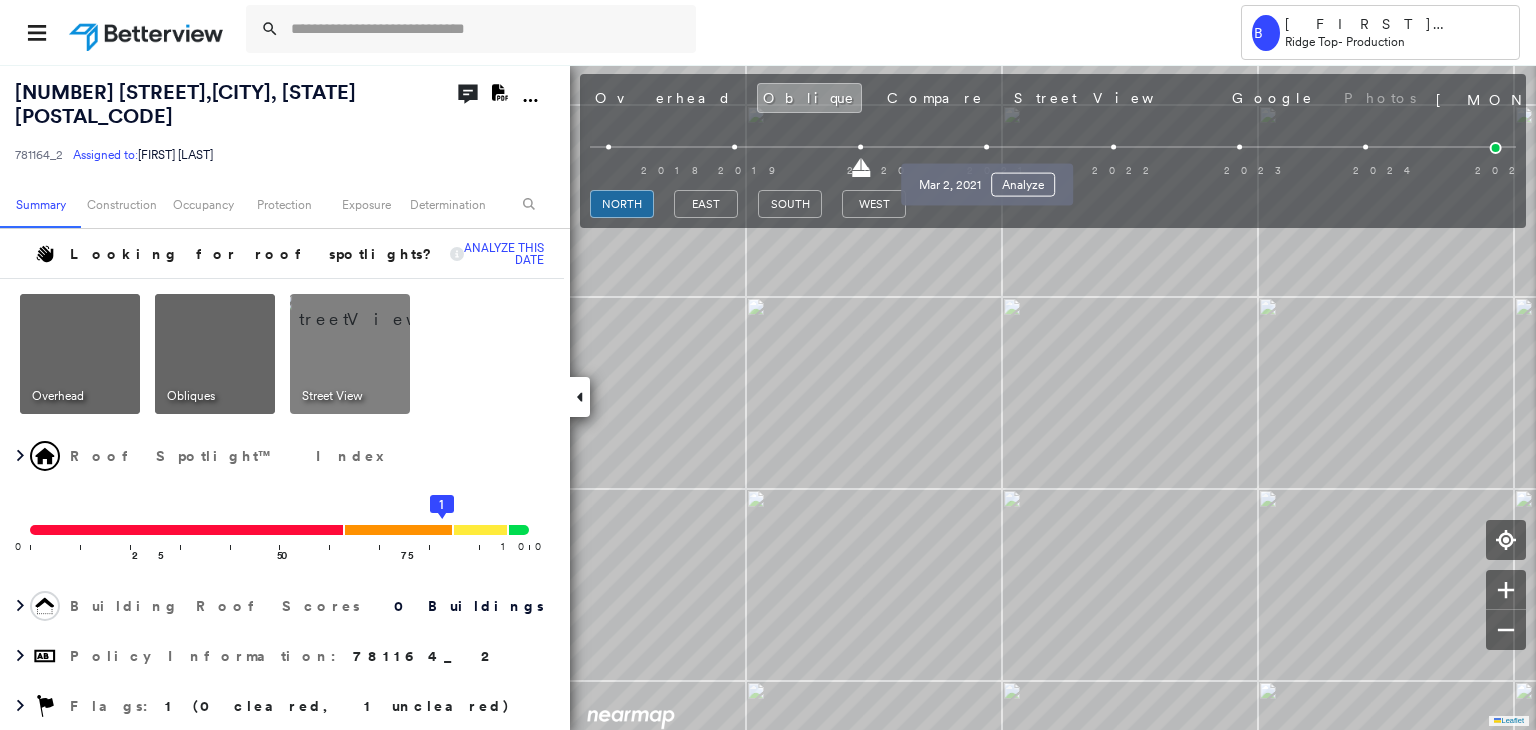 click at bounding box center (986, 147) 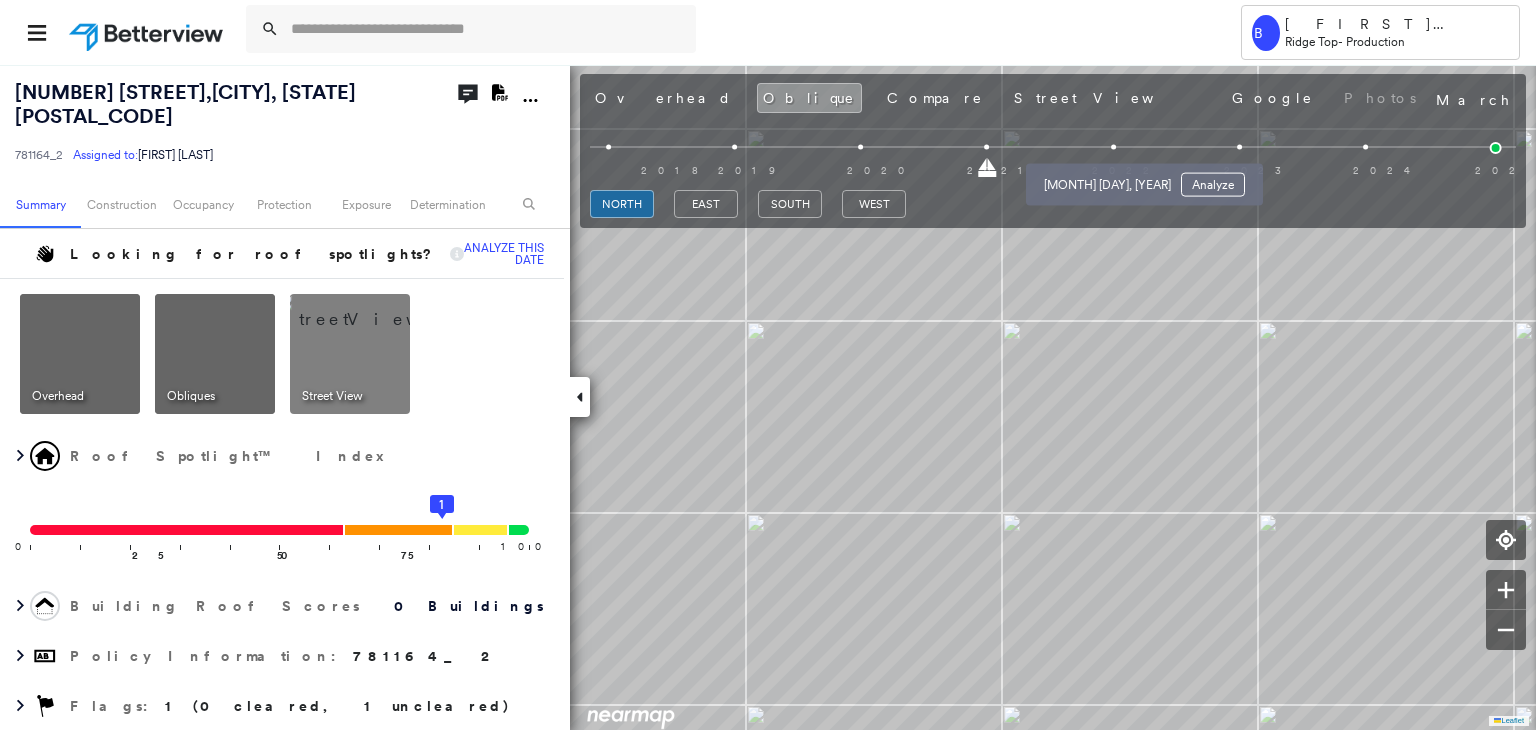 click at bounding box center (1113, 147) 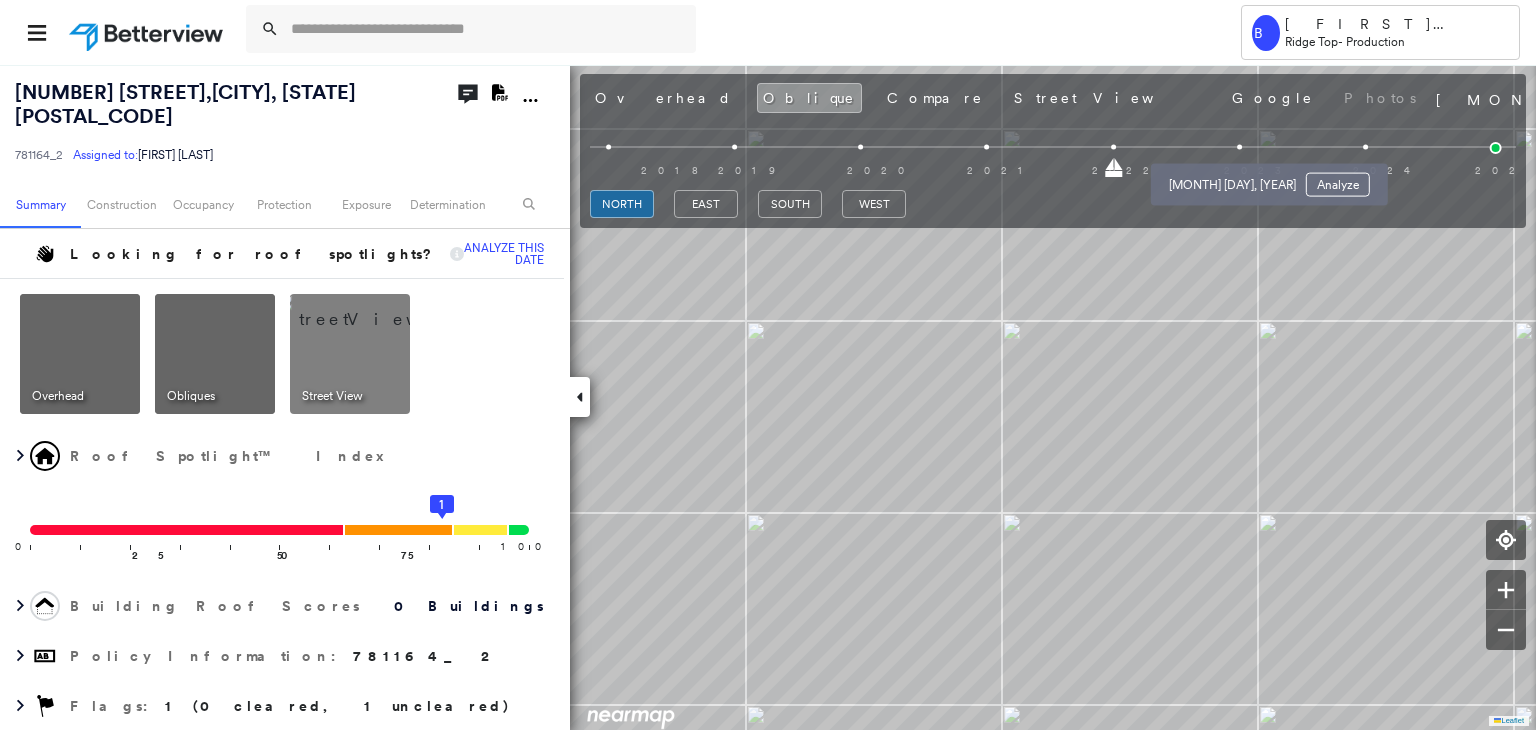 click at bounding box center [1239, 147] 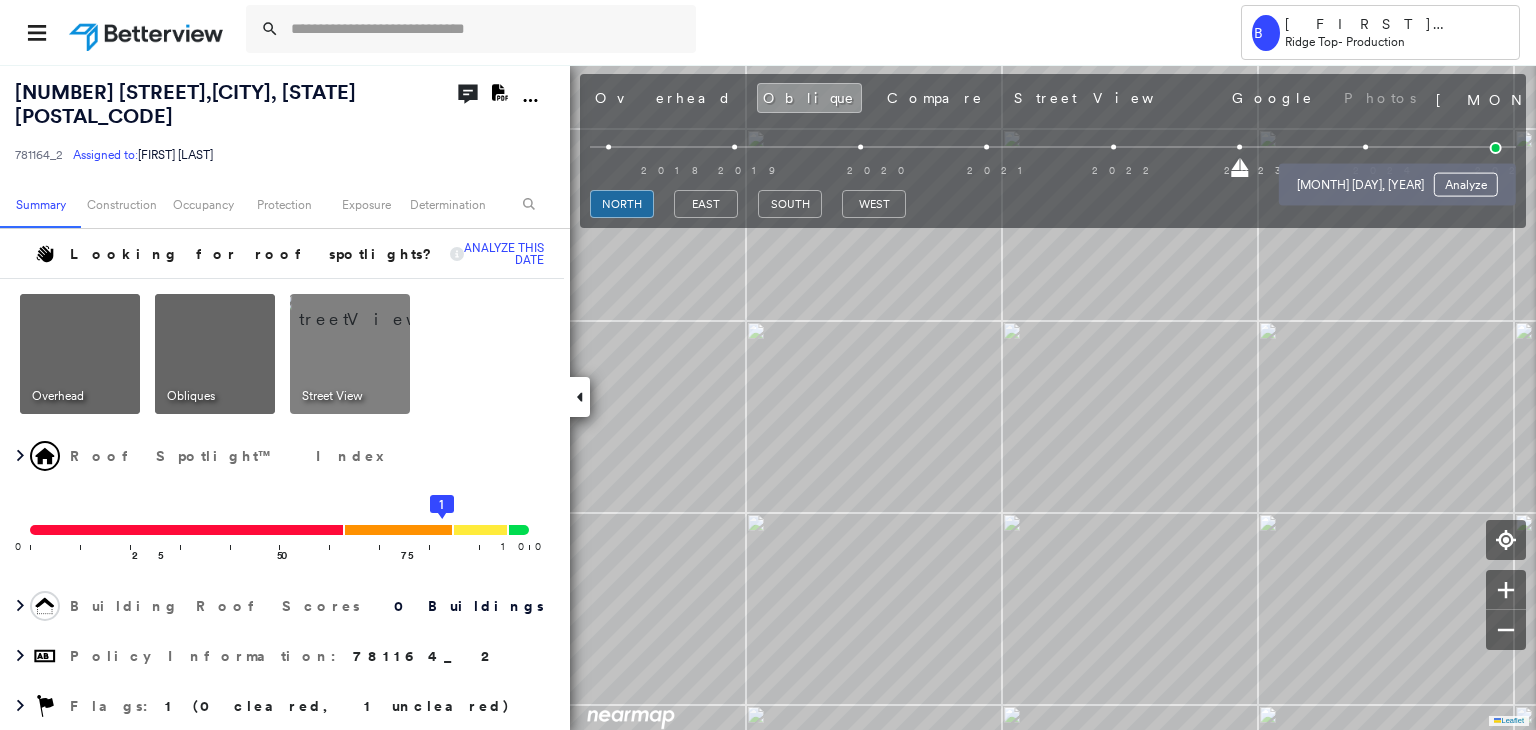 click at bounding box center [1365, 147] 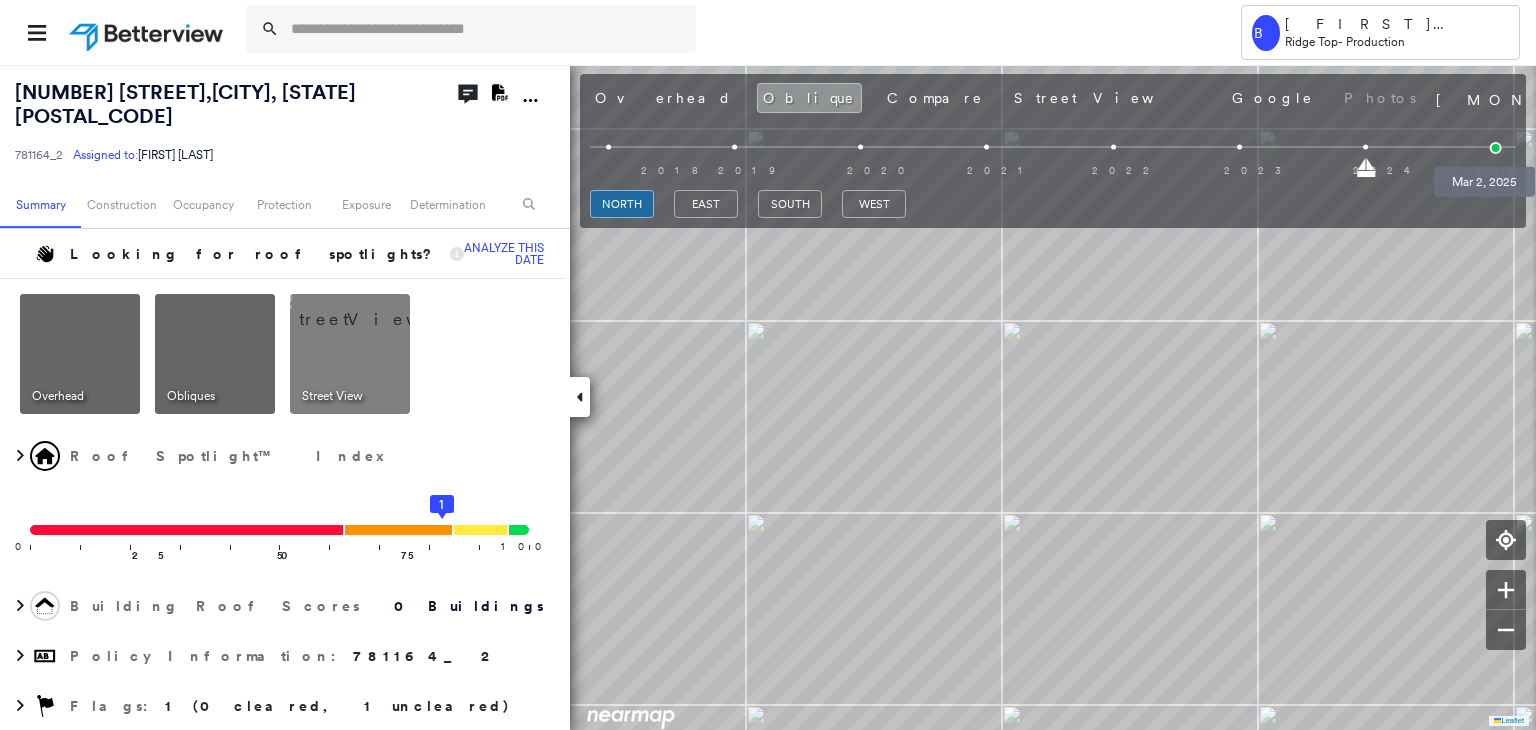 click at bounding box center [1496, 148] 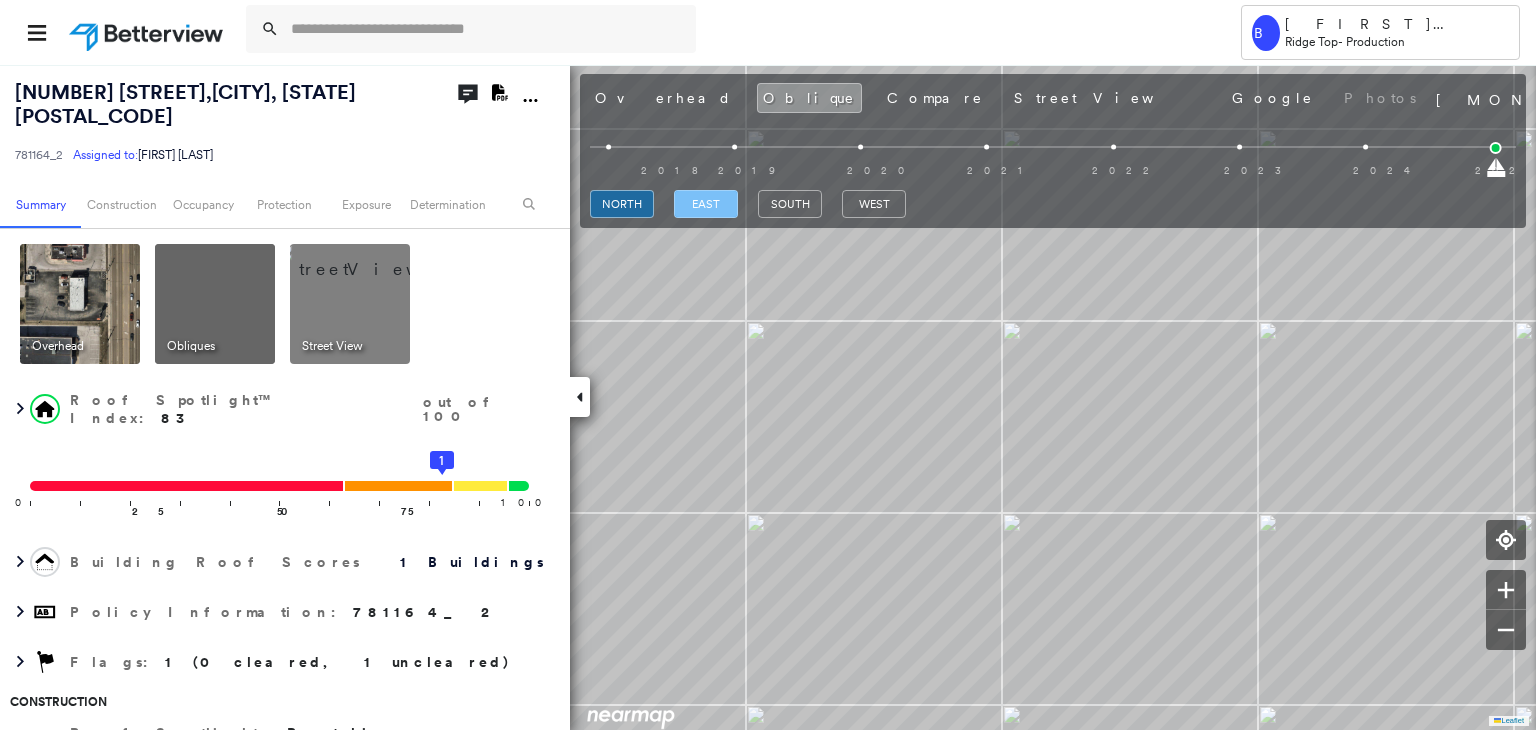 click on "east" at bounding box center [706, 204] 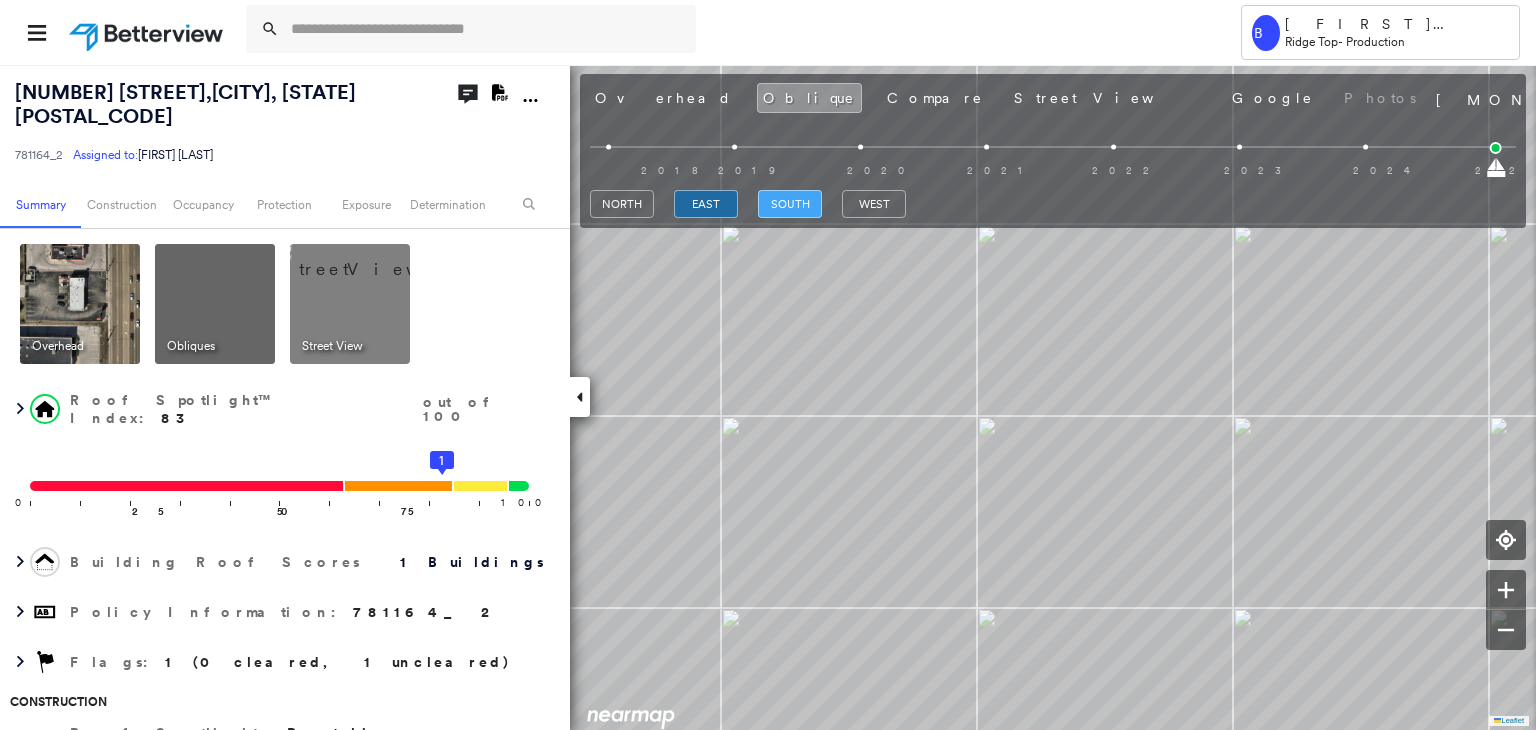 click on "south" at bounding box center [790, 204] 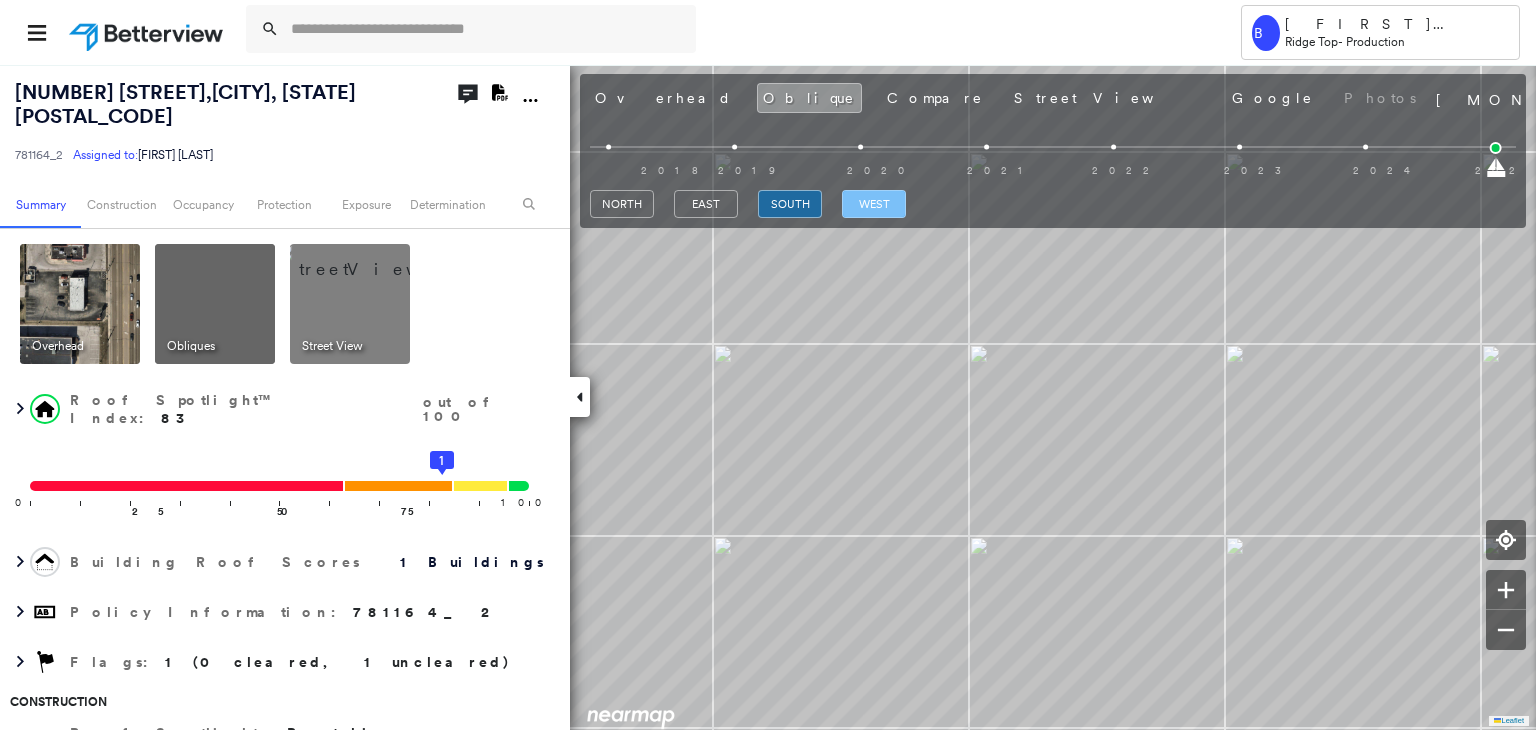 click on "west" at bounding box center (874, 204) 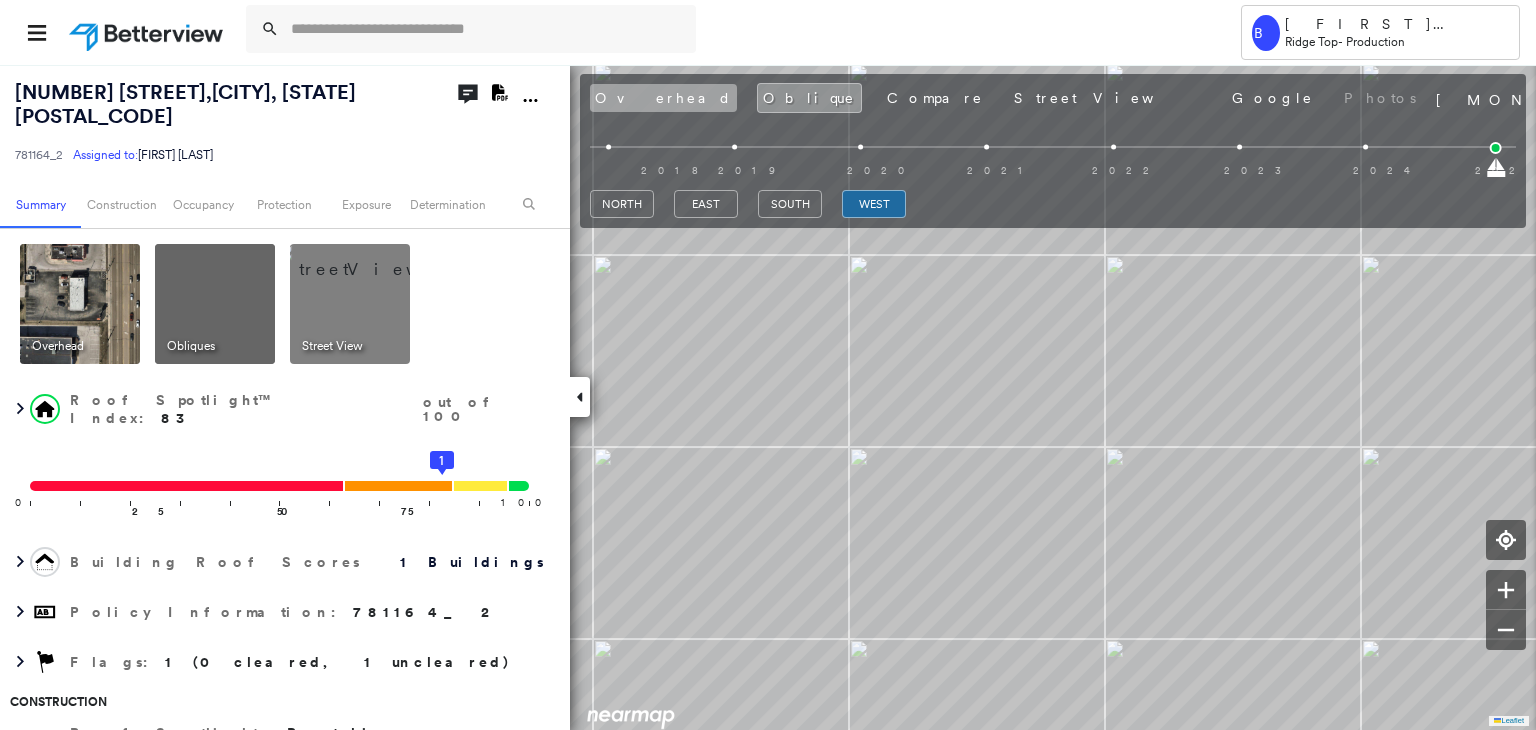 click on "Overhead" at bounding box center [663, 98] 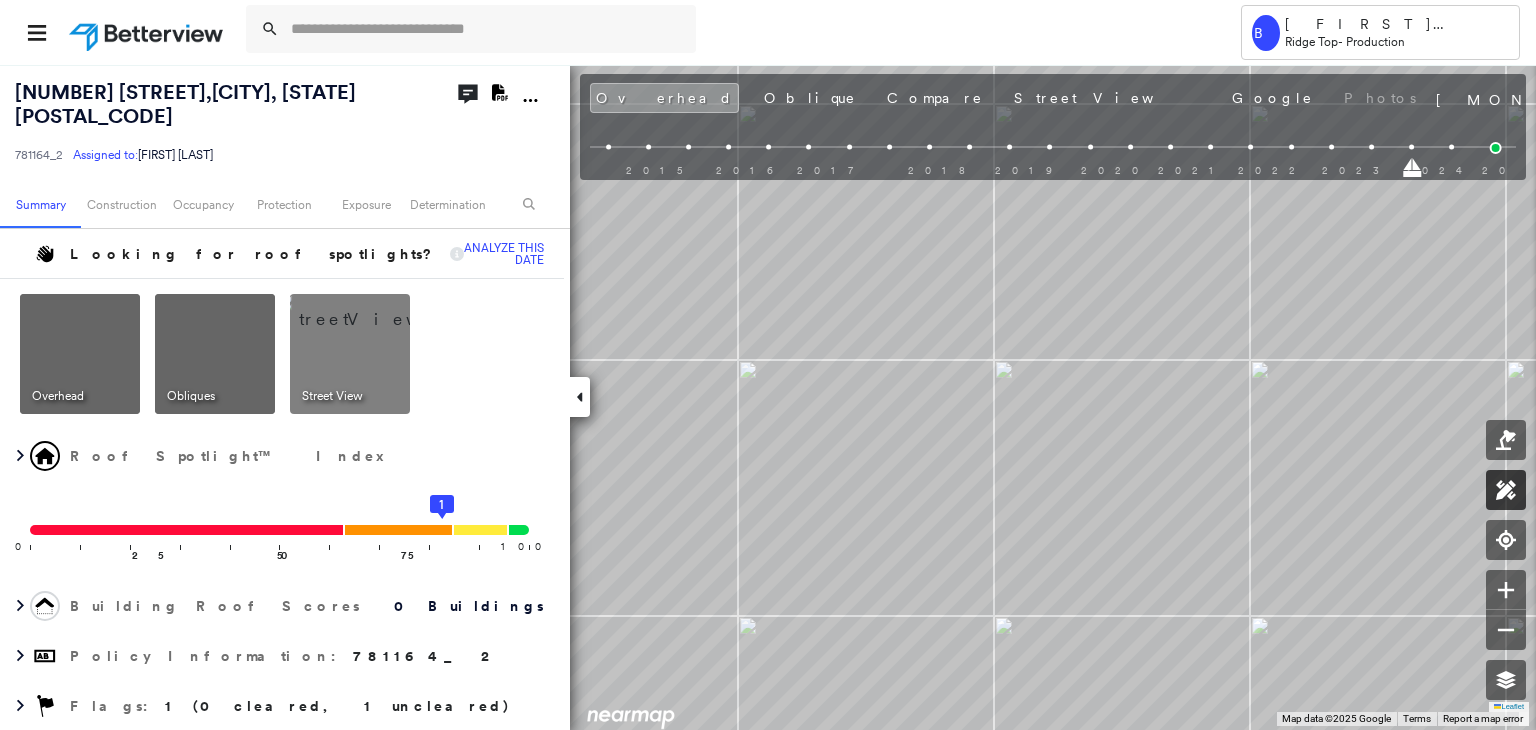 click 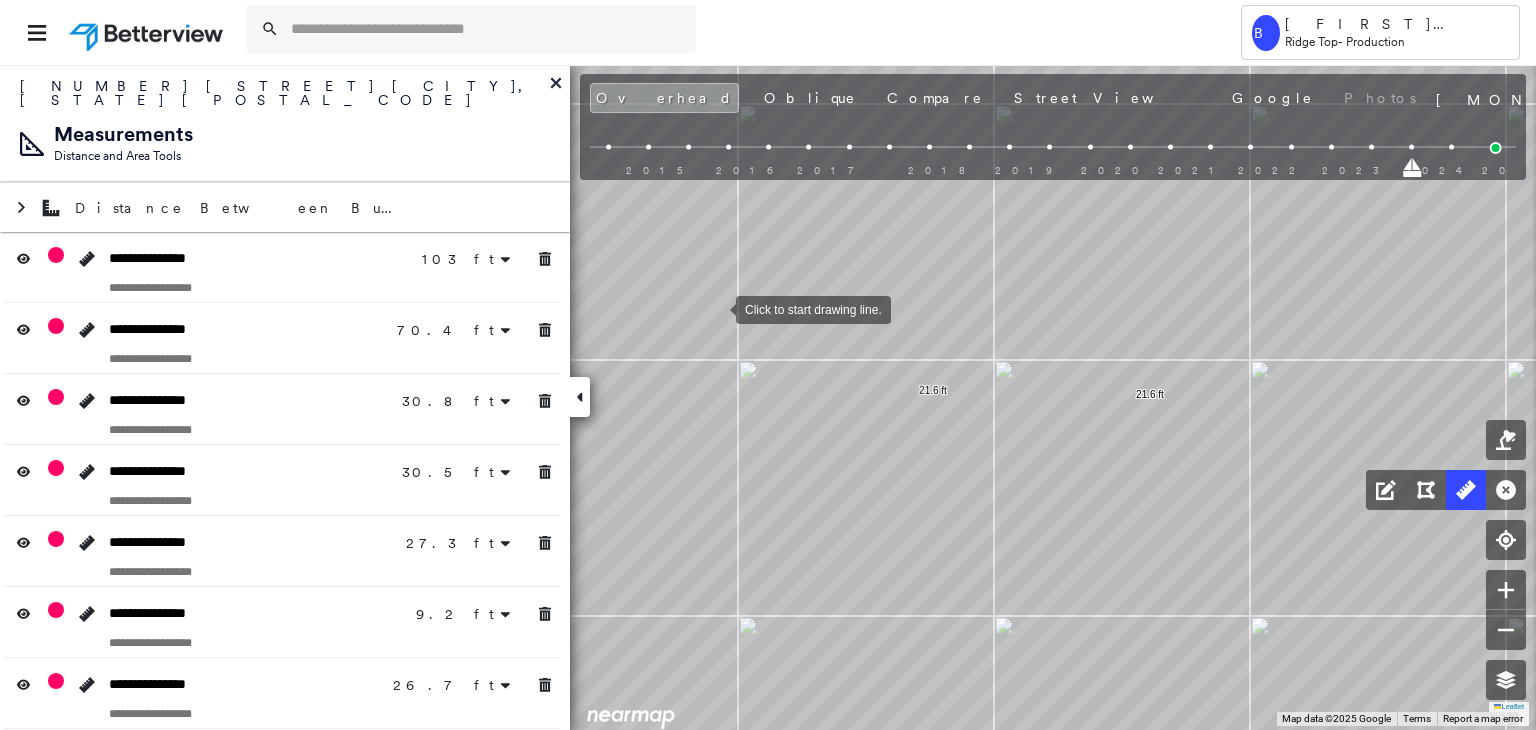 click at bounding box center (716, 308) 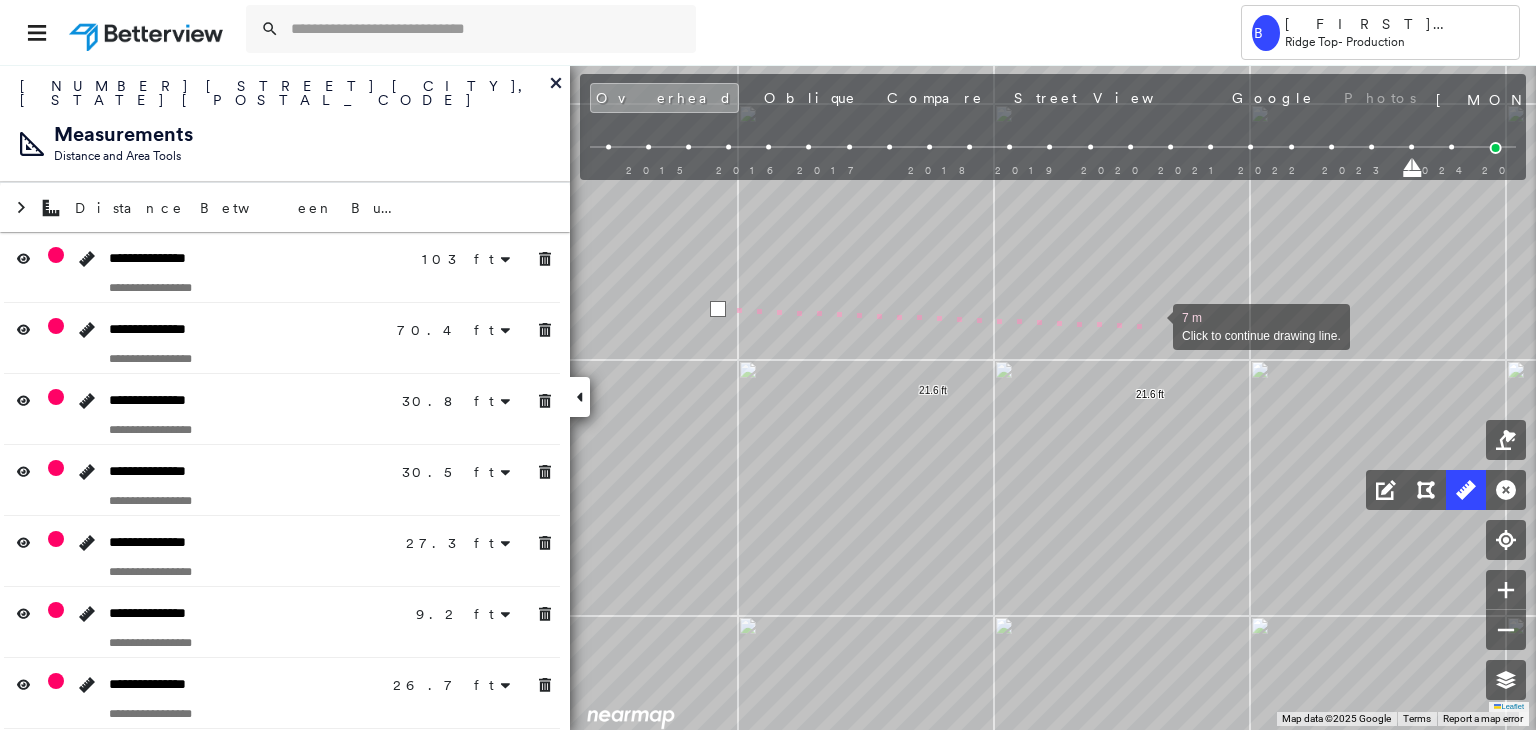 click at bounding box center [1153, 325] 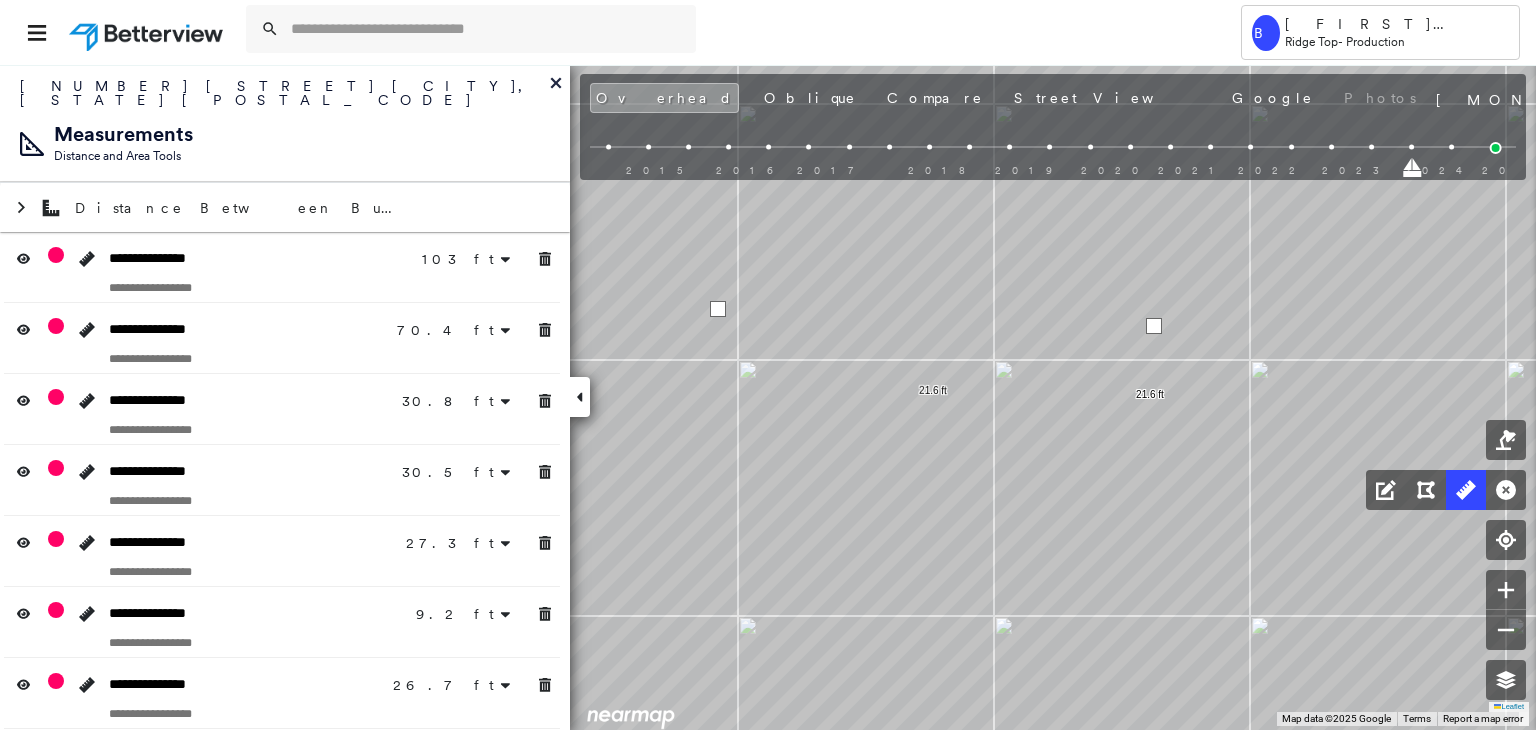 click at bounding box center [1154, 326] 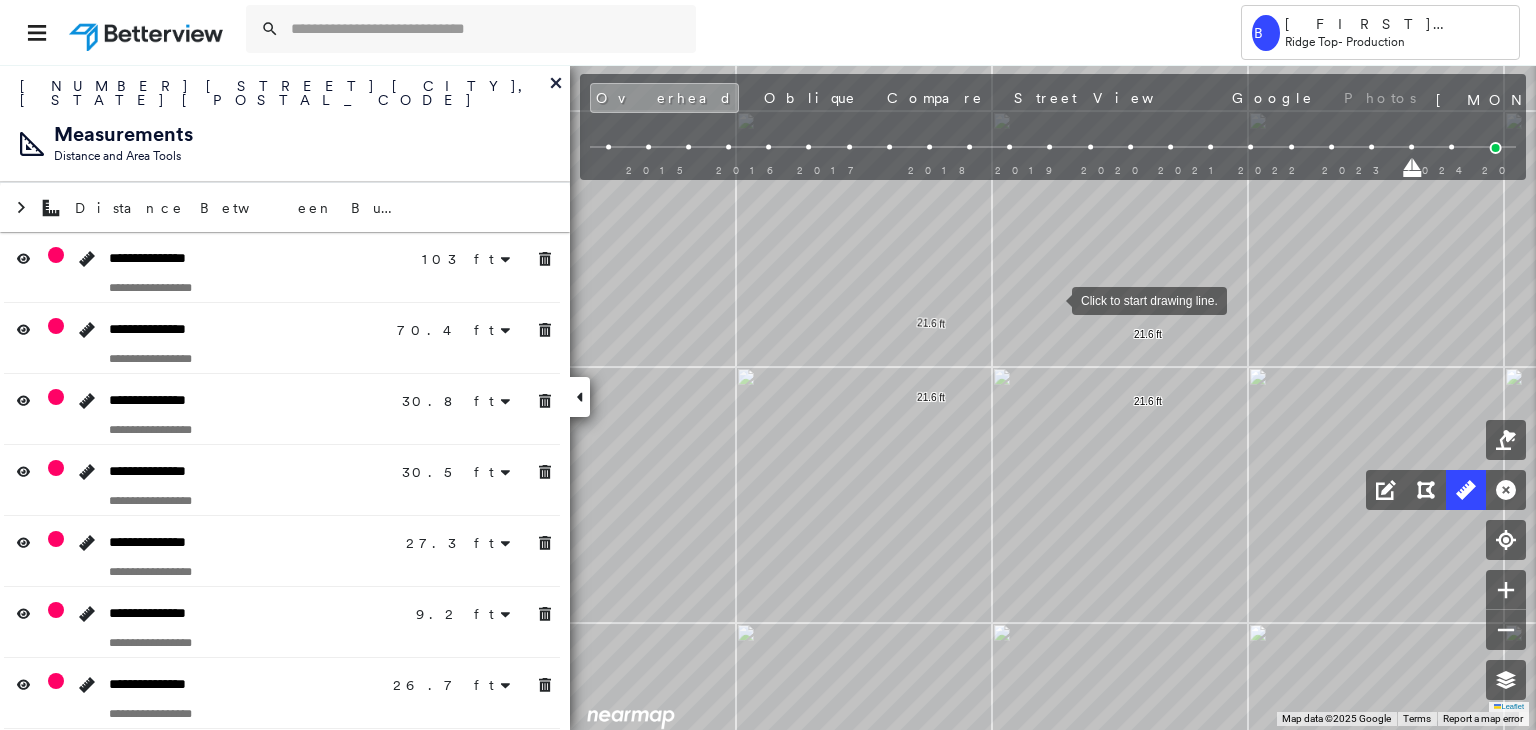 drag, startPoint x: 1054, startPoint y: 292, endPoint x: 1047, endPoint y: 617, distance: 325.07538 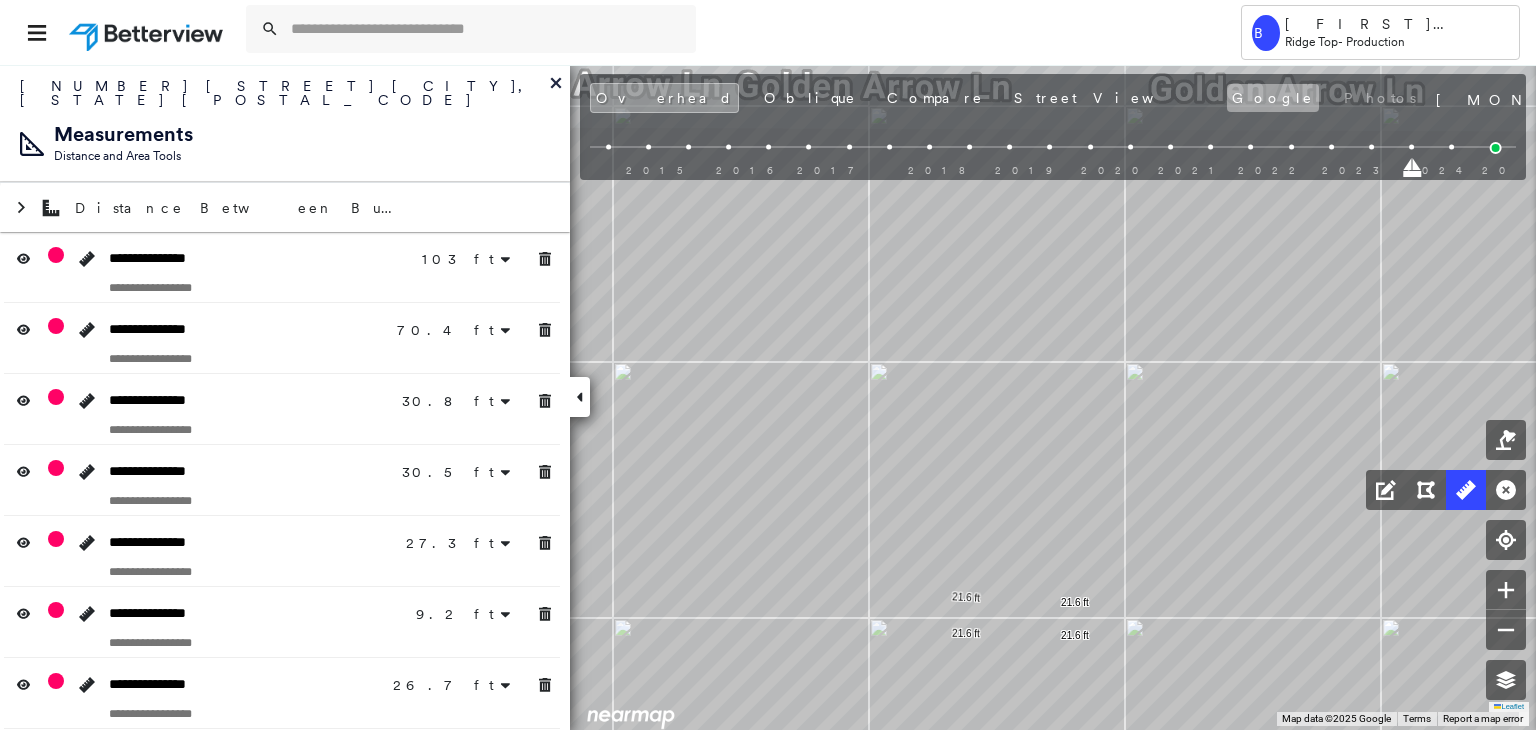 click on "Google" at bounding box center (1273, 98) 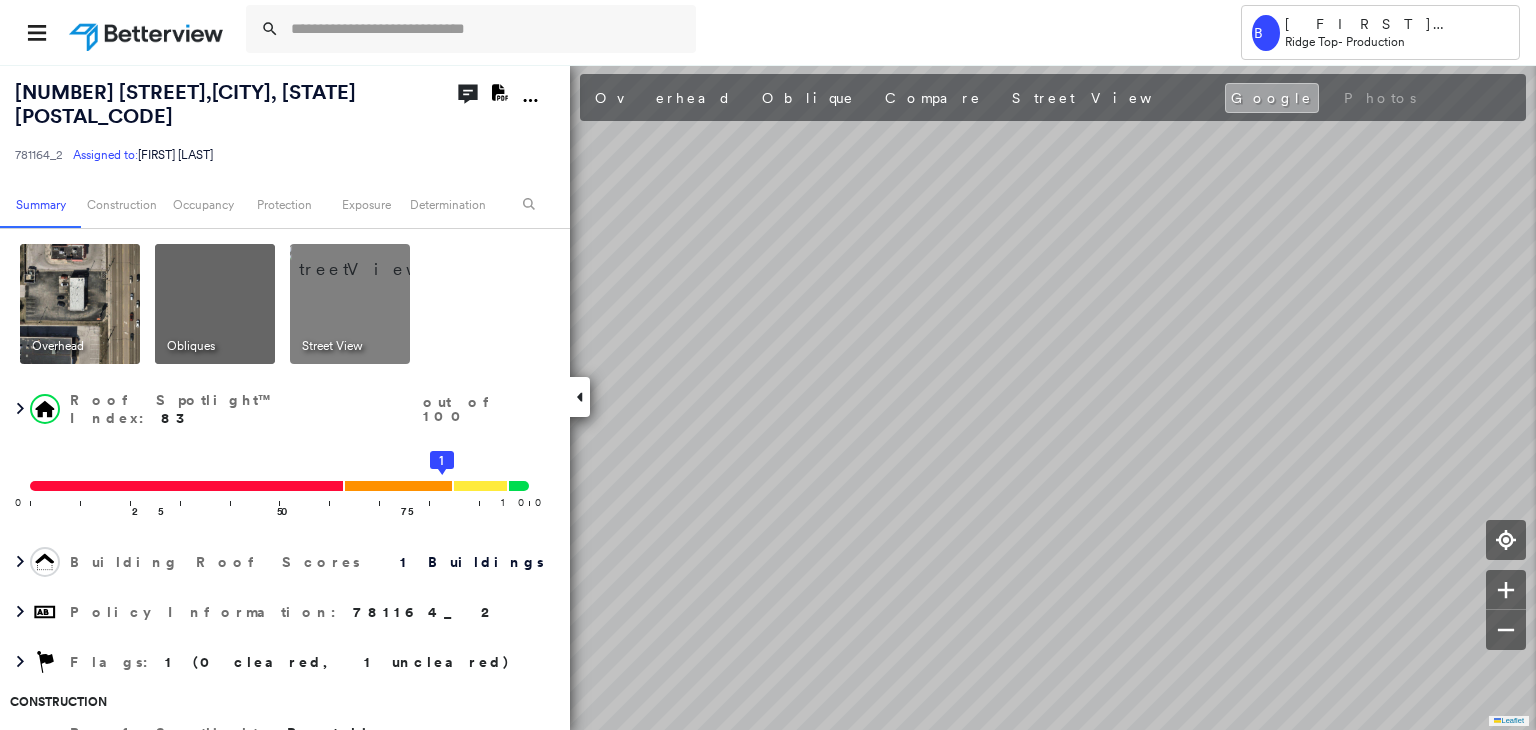 click on "Google" at bounding box center (1272, 98) 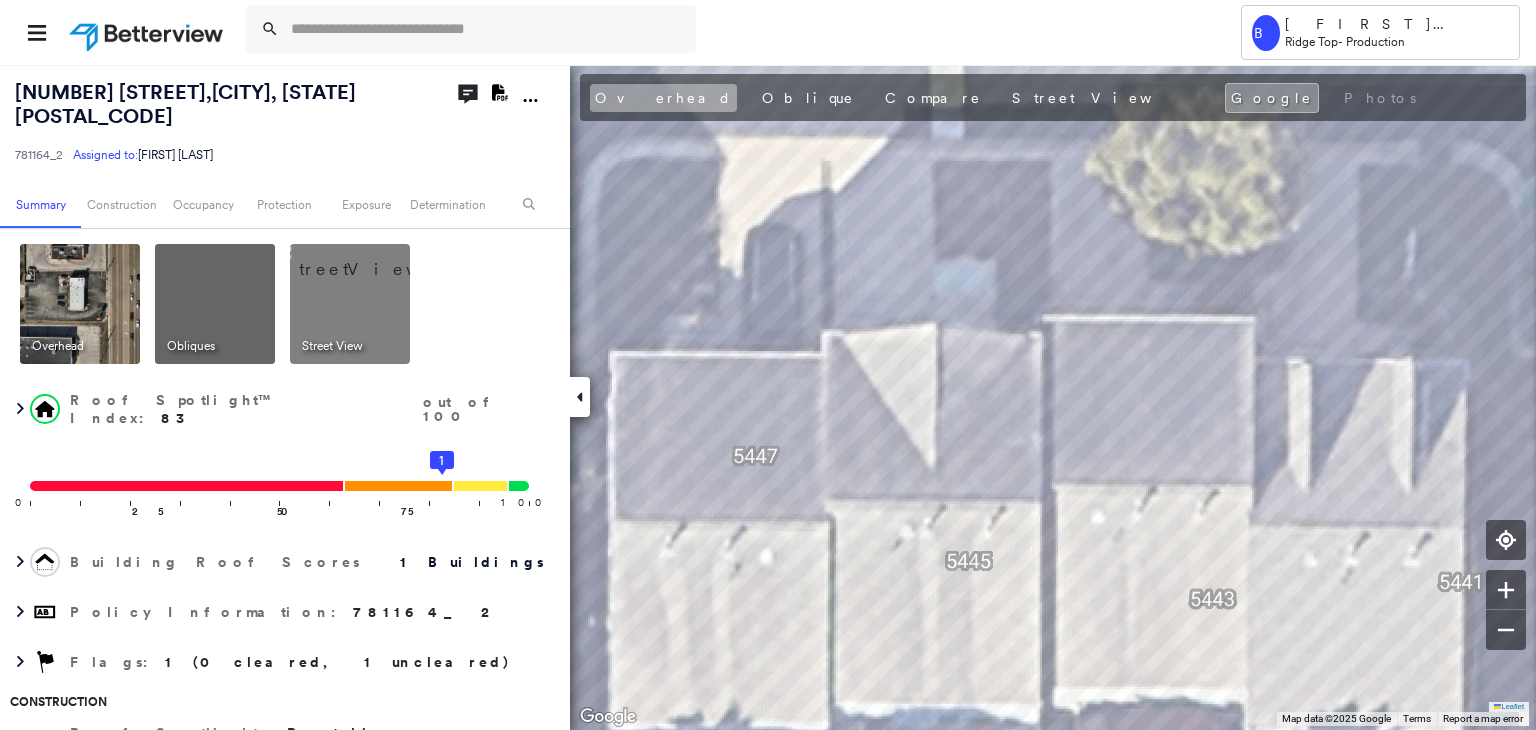 click on "Overhead" at bounding box center (663, 98) 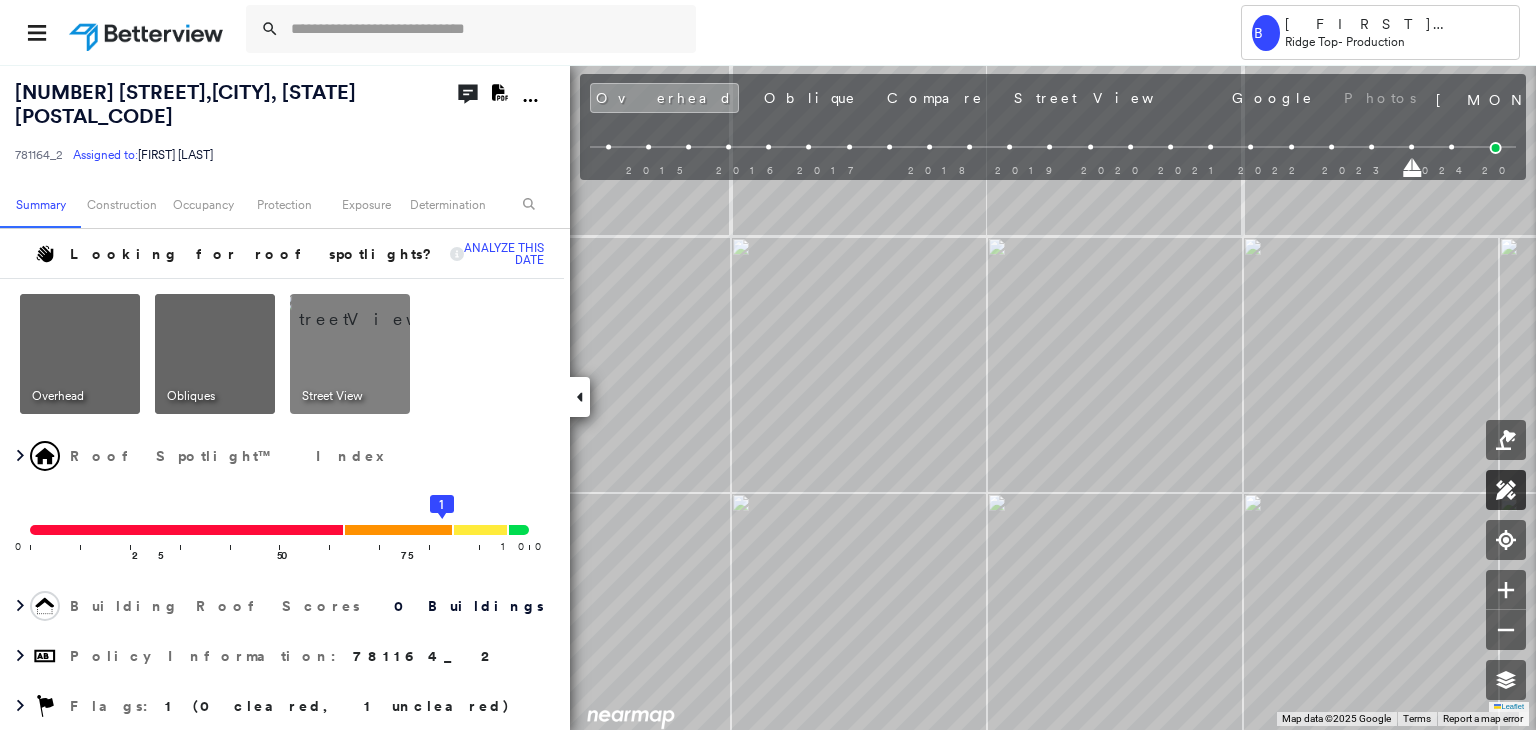 click 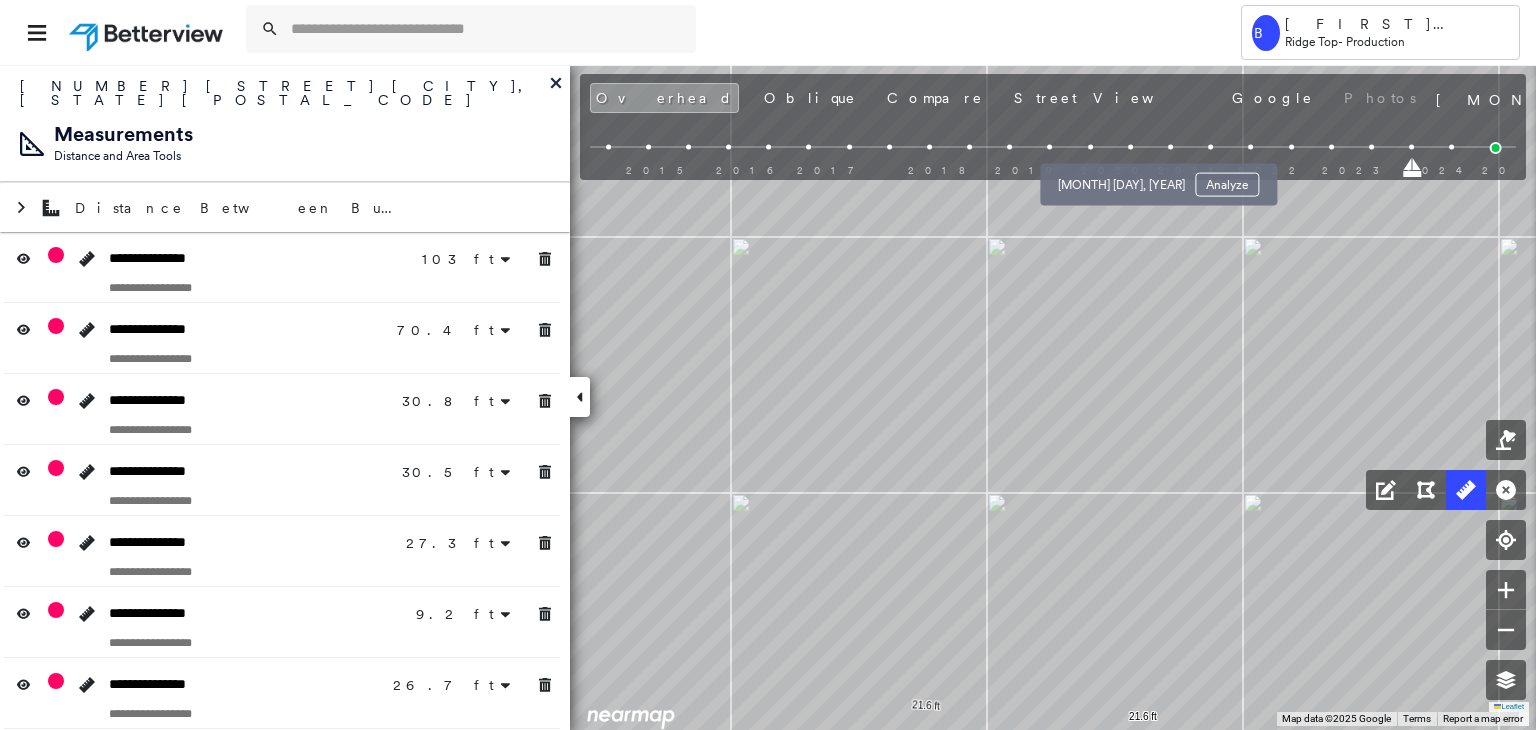 click at bounding box center [1130, 147] 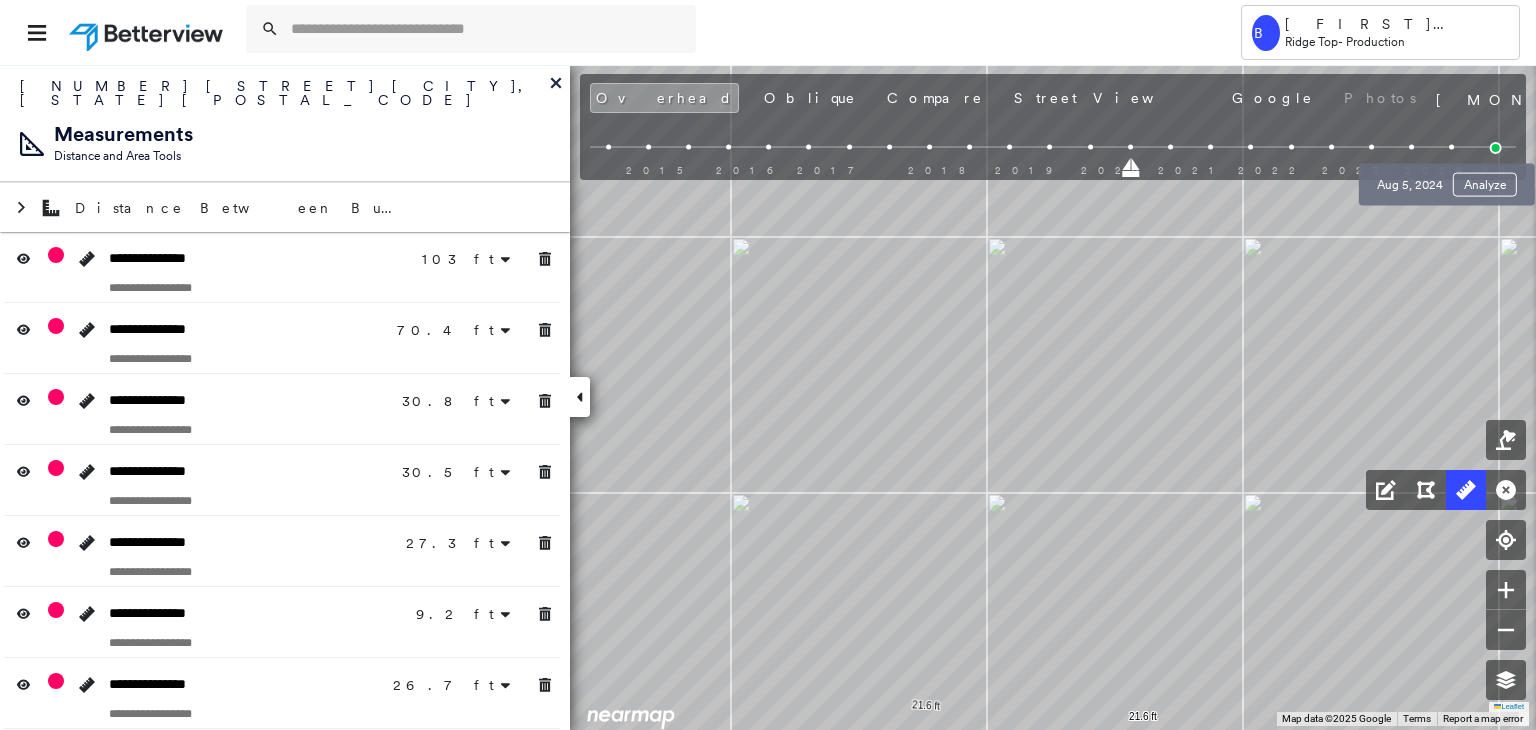 click at bounding box center (1451, 147) 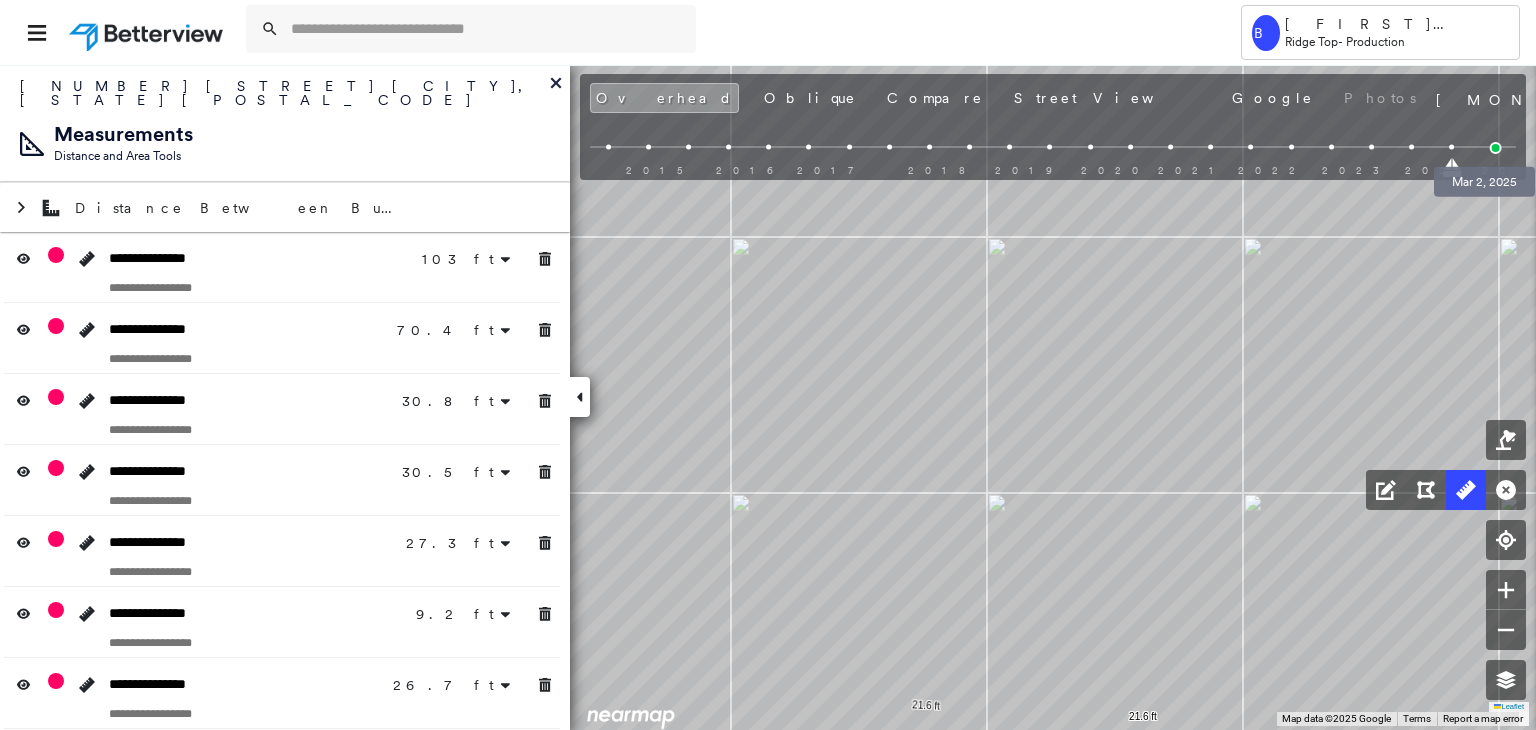 click at bounding box center (1496, 148) 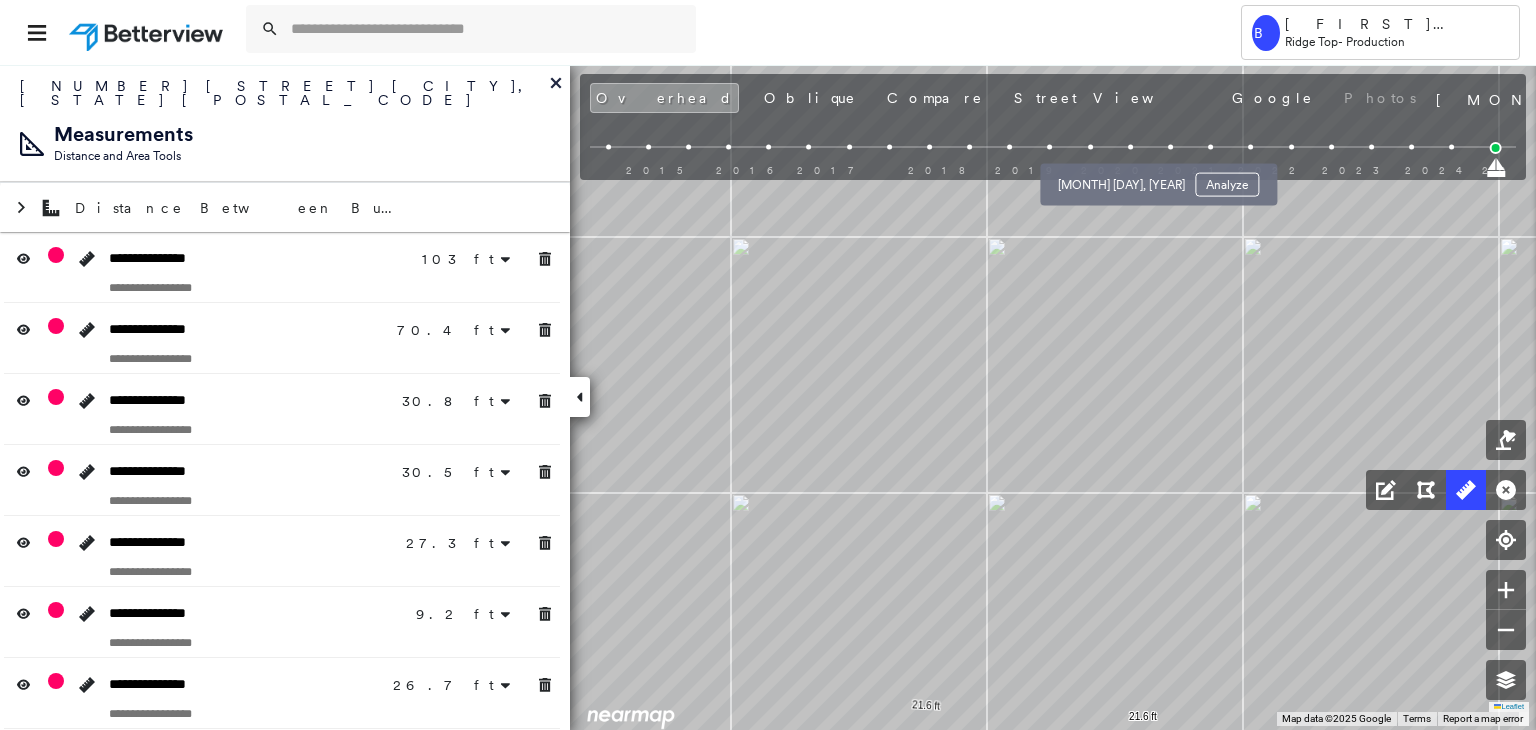 click at bounding box center (1130, 147) 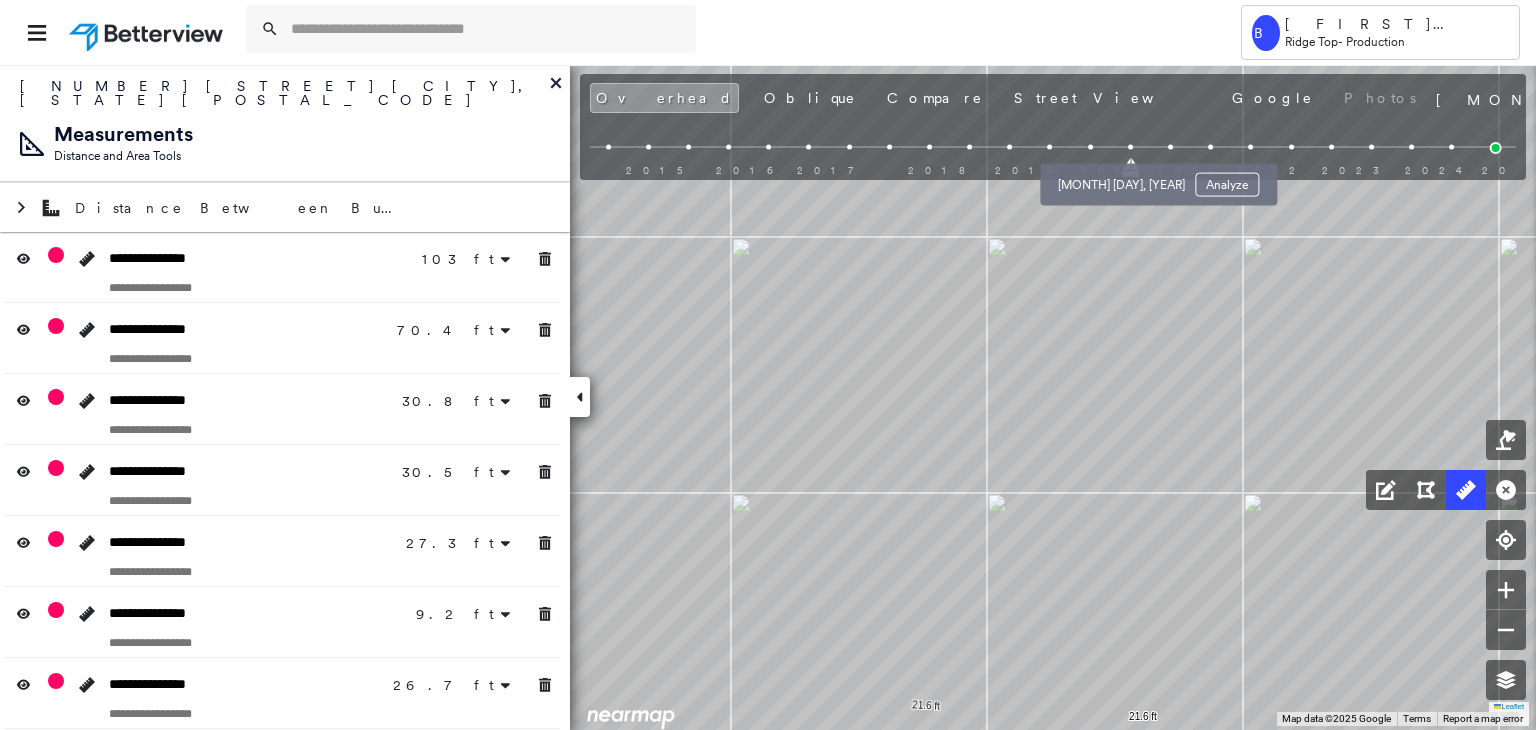 click on "Aug 19, 2020 Analyze" at bounding box center (1158, 179) 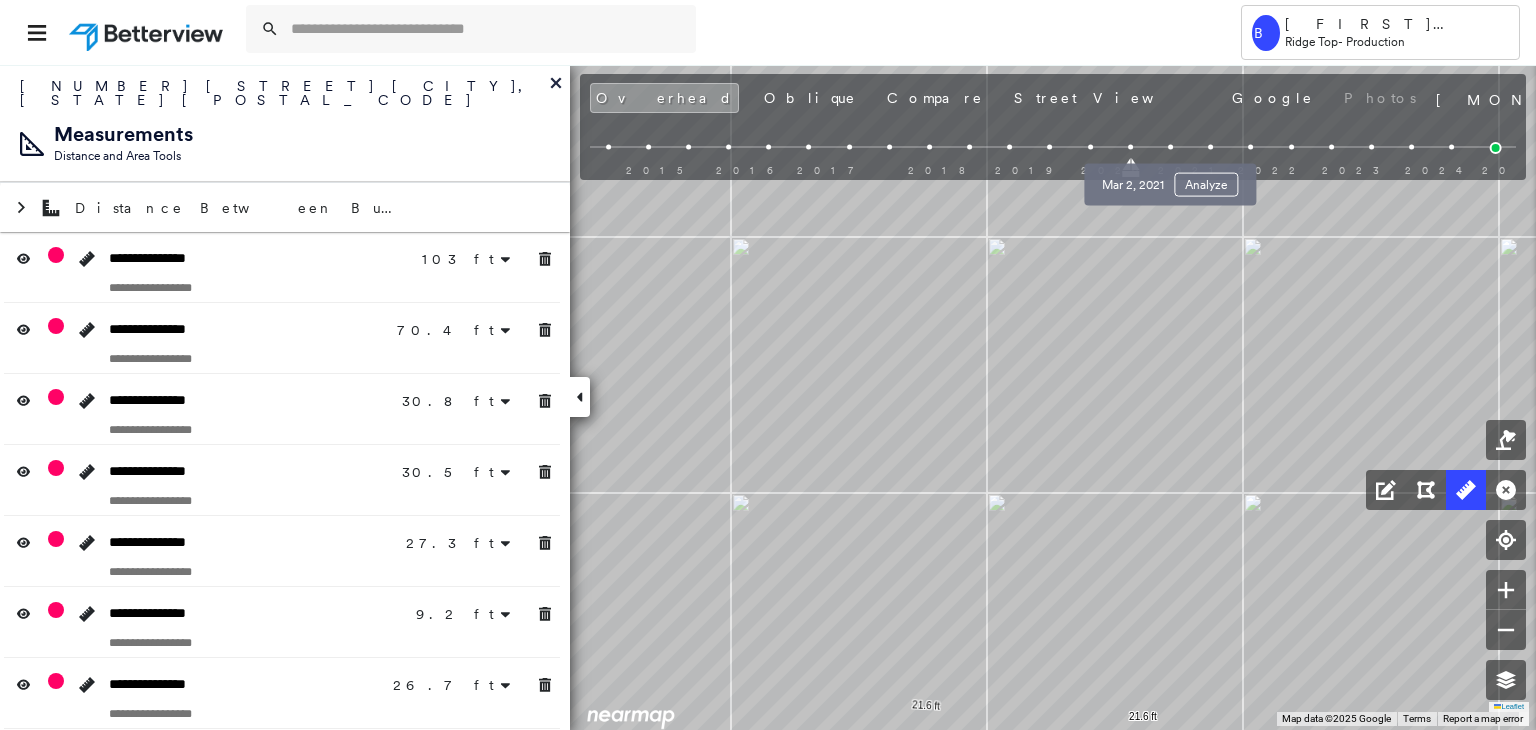 click at bounding box center (1170, 147) 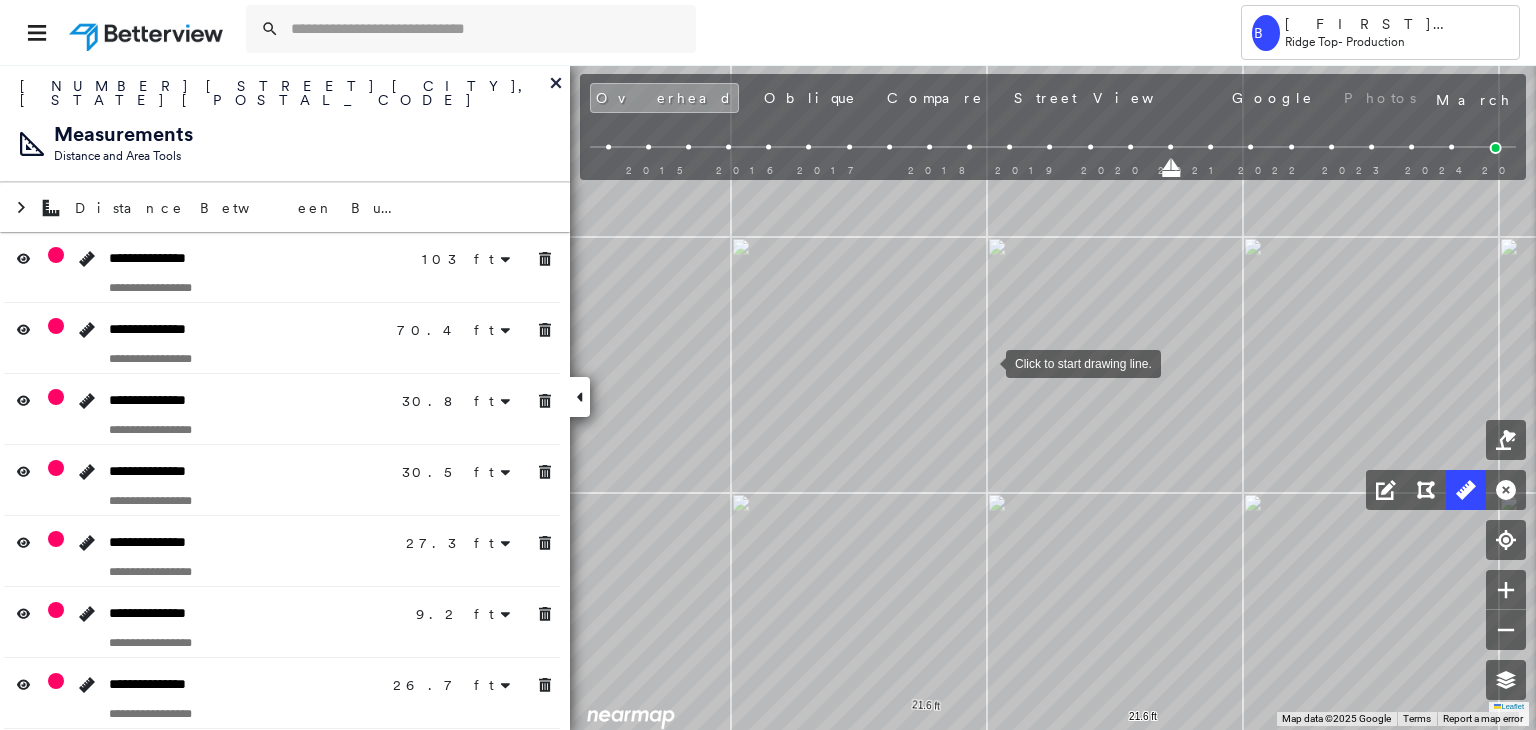 click at bounding box center (986, 362) 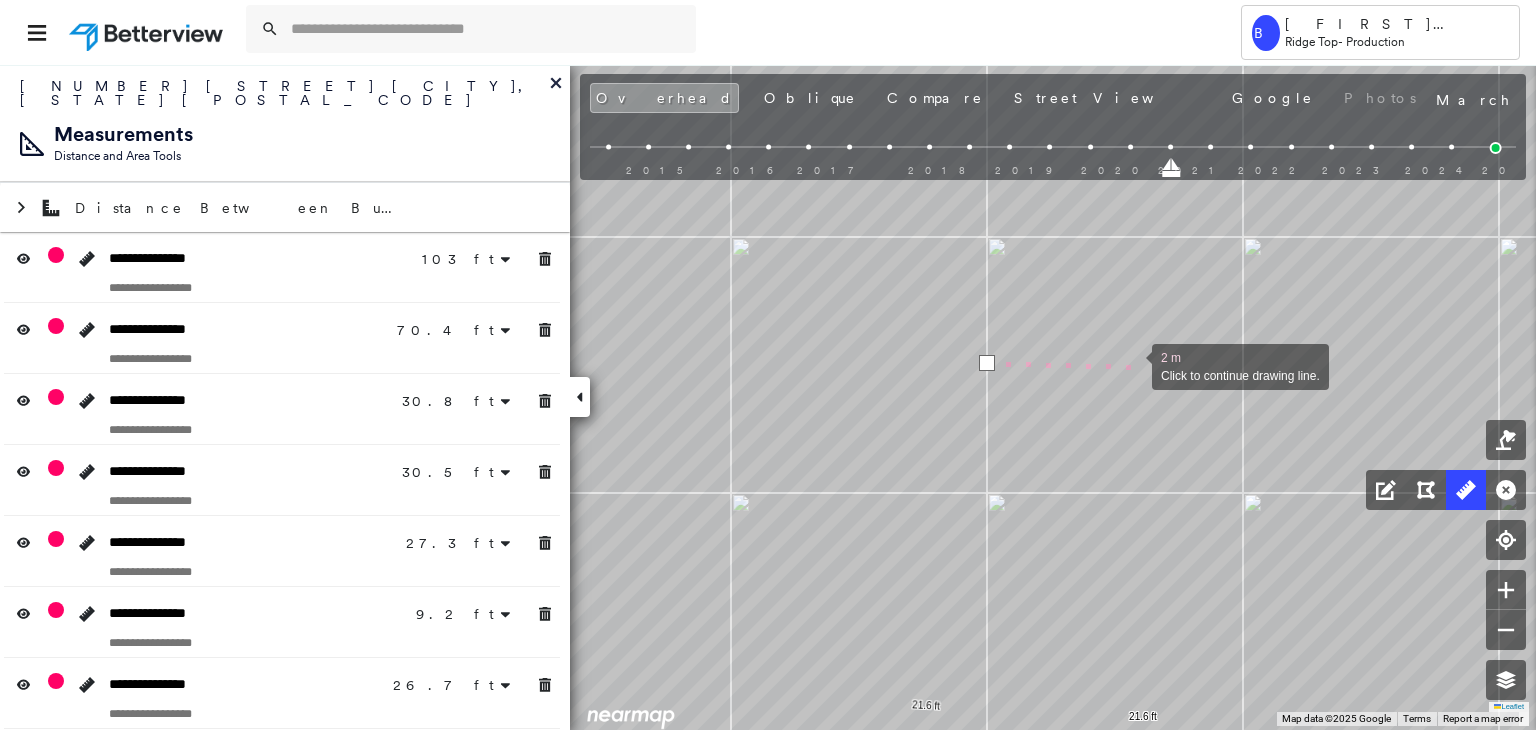 click at bounding box center (1132, 365) 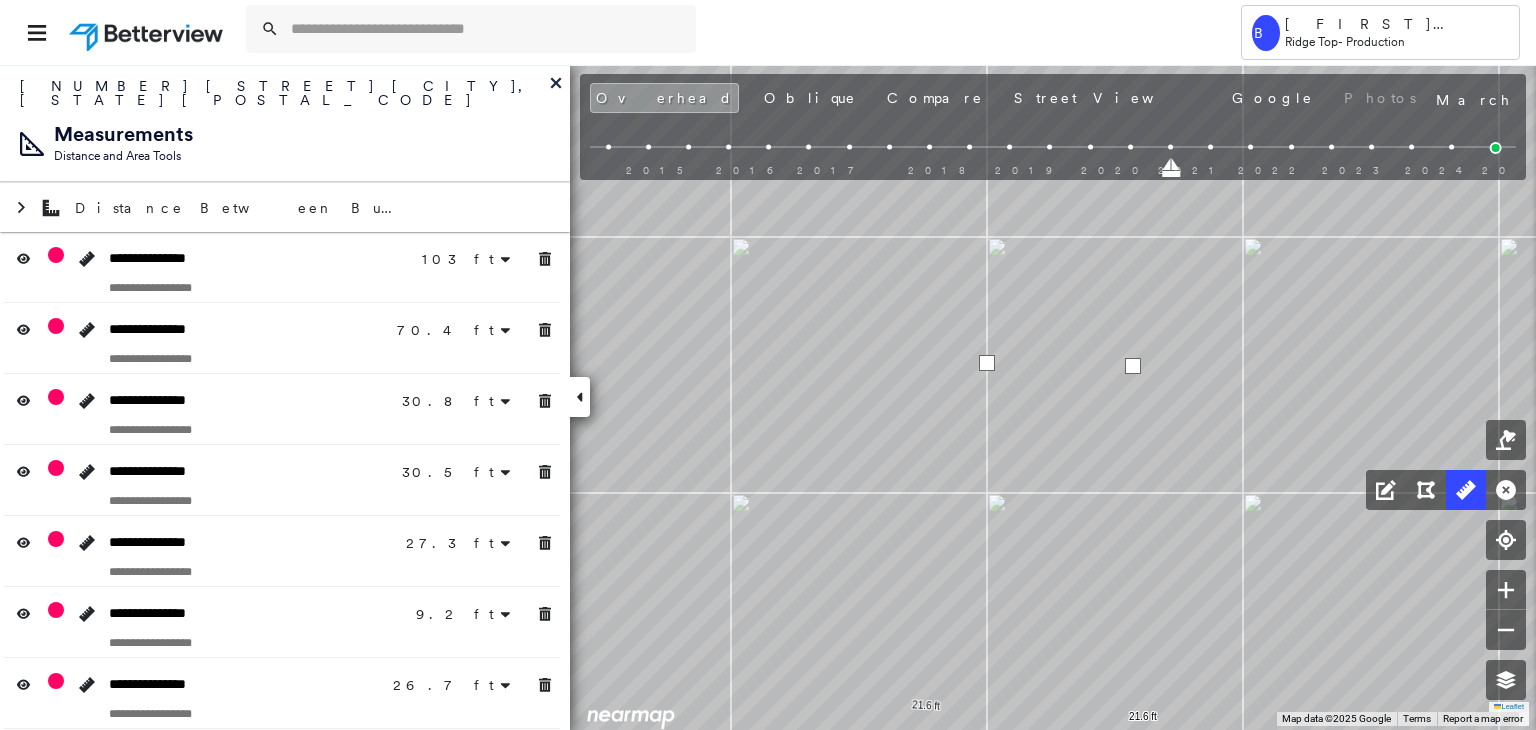 click at bounding box center [1133, 366] 